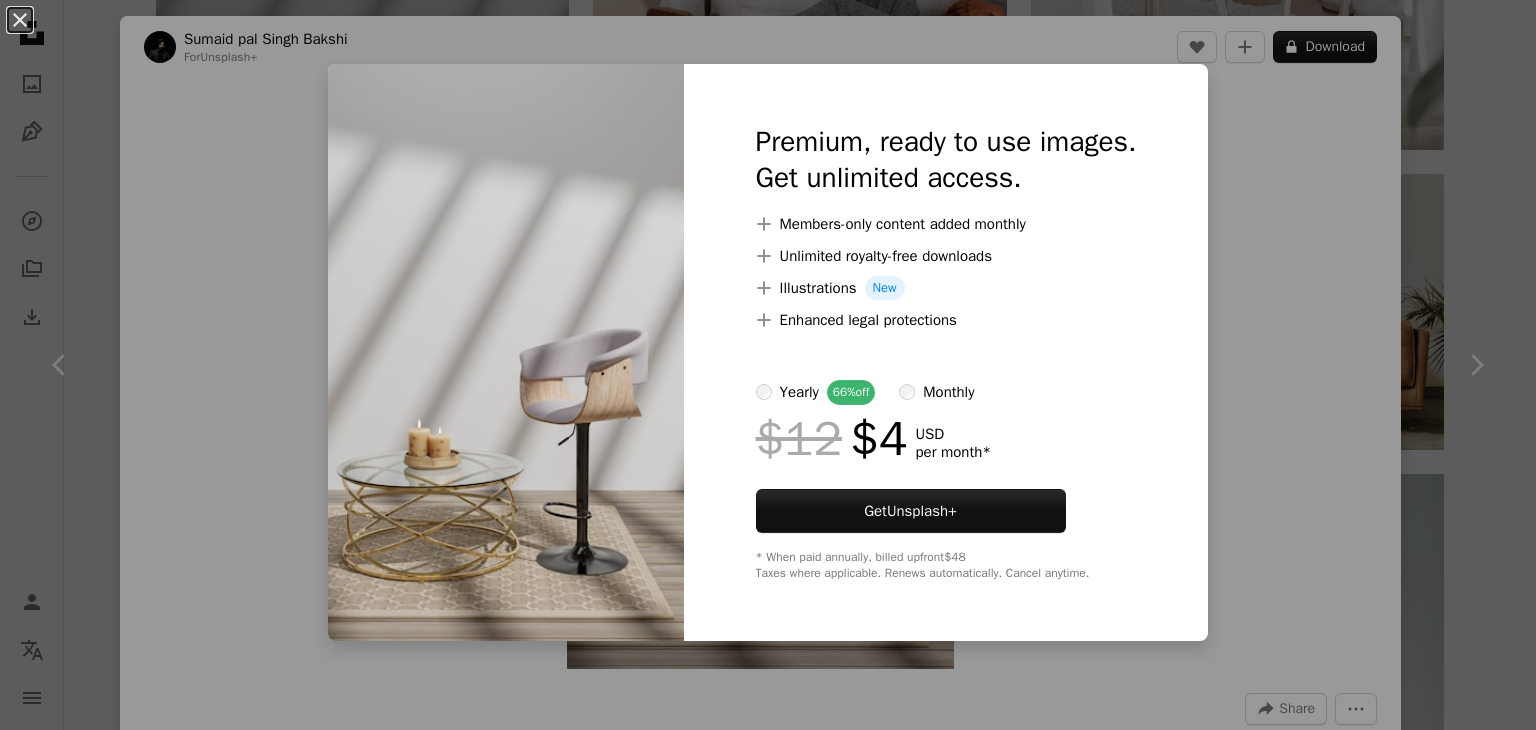 scroll, scrollTop: 3003, scrollLeft: 0, axis: vertical 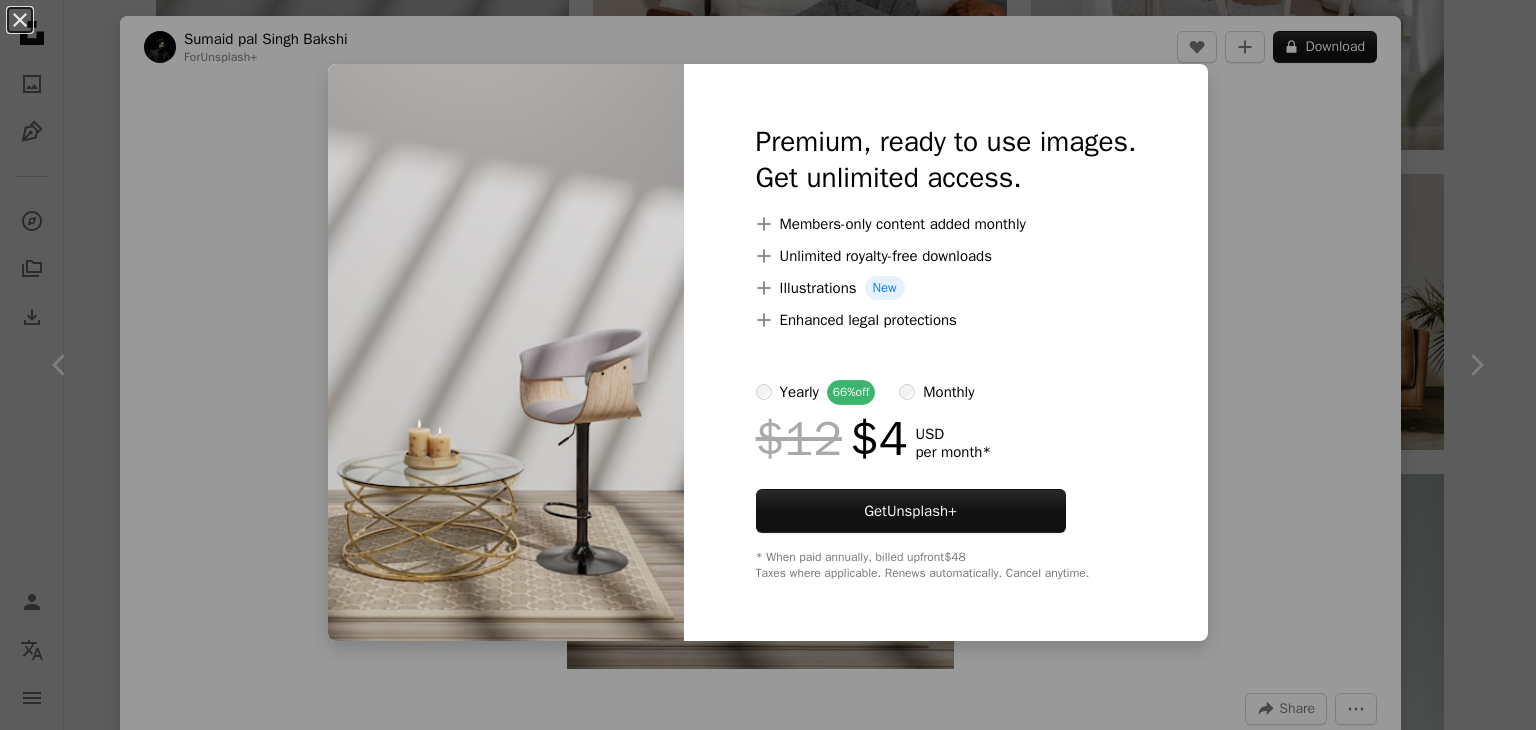 click on "An X shape Premium, ready to use images. Get unlimited access. A plus sign Members-only content added monthly A plus sign Unlimited royalty-free downloads A plus sign Illustrations  New A plus sign Enhanced legal protections yearly 66%  off monthly $12   $4 USD per month * Get  Unsplash+ * When paid annually, billed upfront  $48 Taxes where applicable. Renews automatically. Cancel anytime." at bounding box center (768, 365) 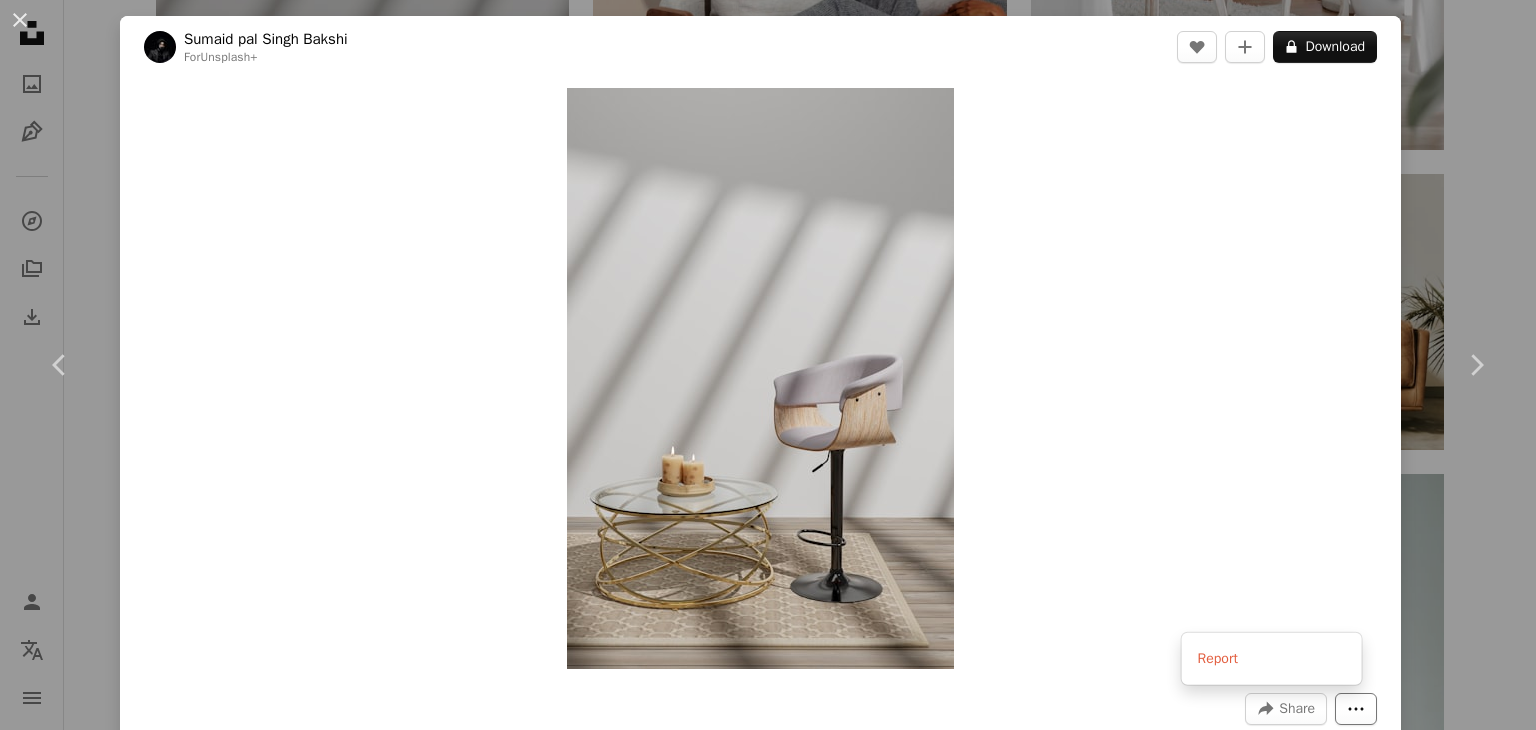 click on "More Actions" at bounding box center [1356, 709] 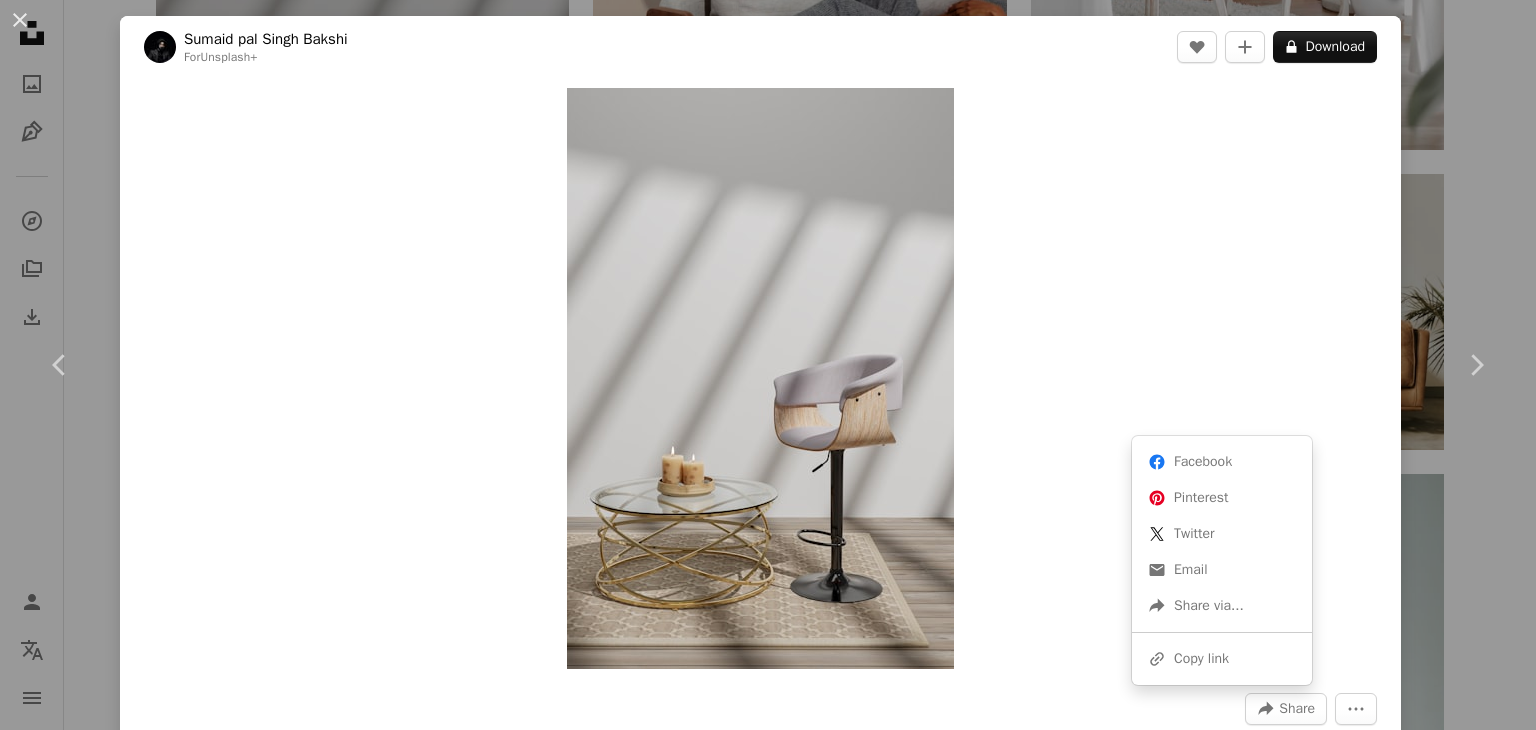 click on "Share" at bounding box center [1297, 709] 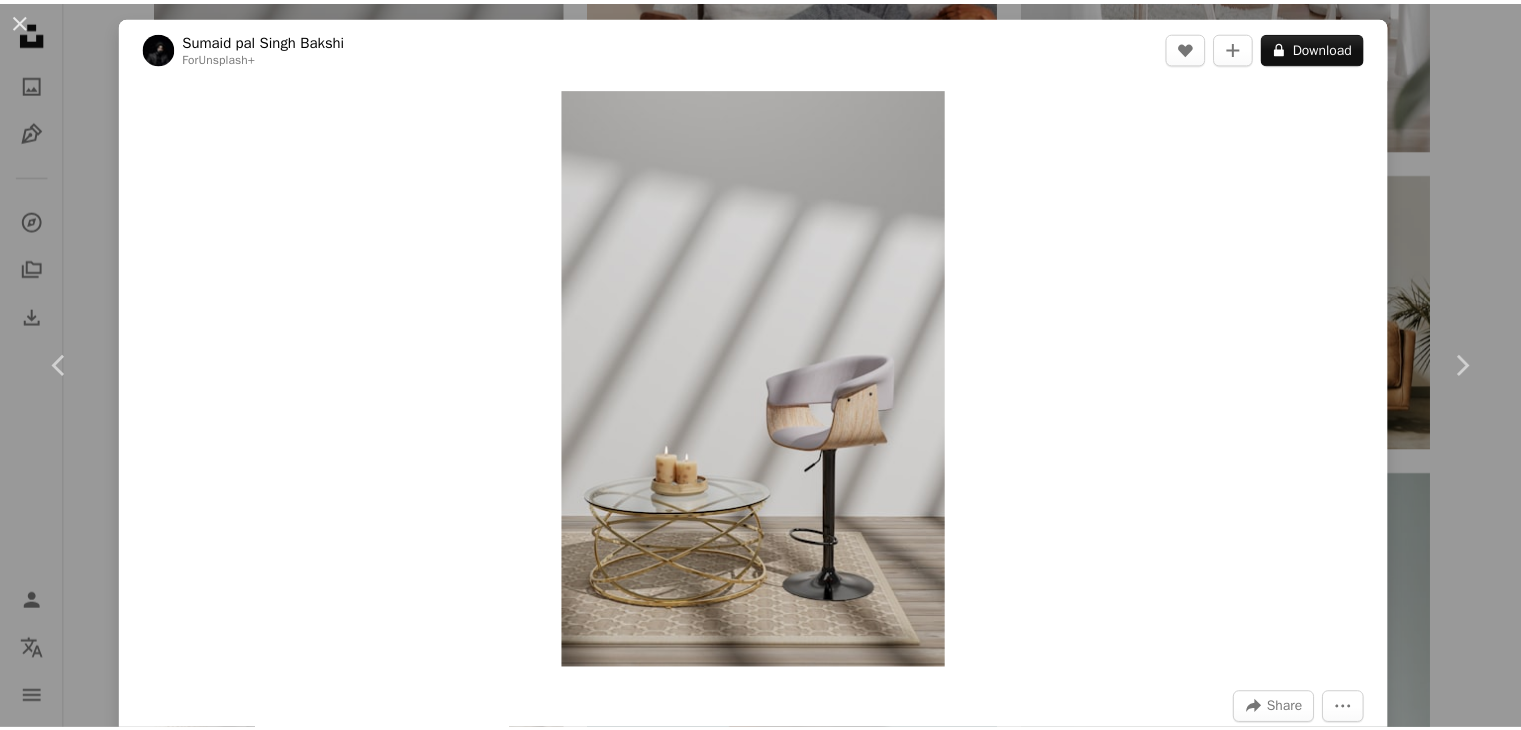 scroll, scrollTop: 638, scrollLeft: 0, axis: vertical 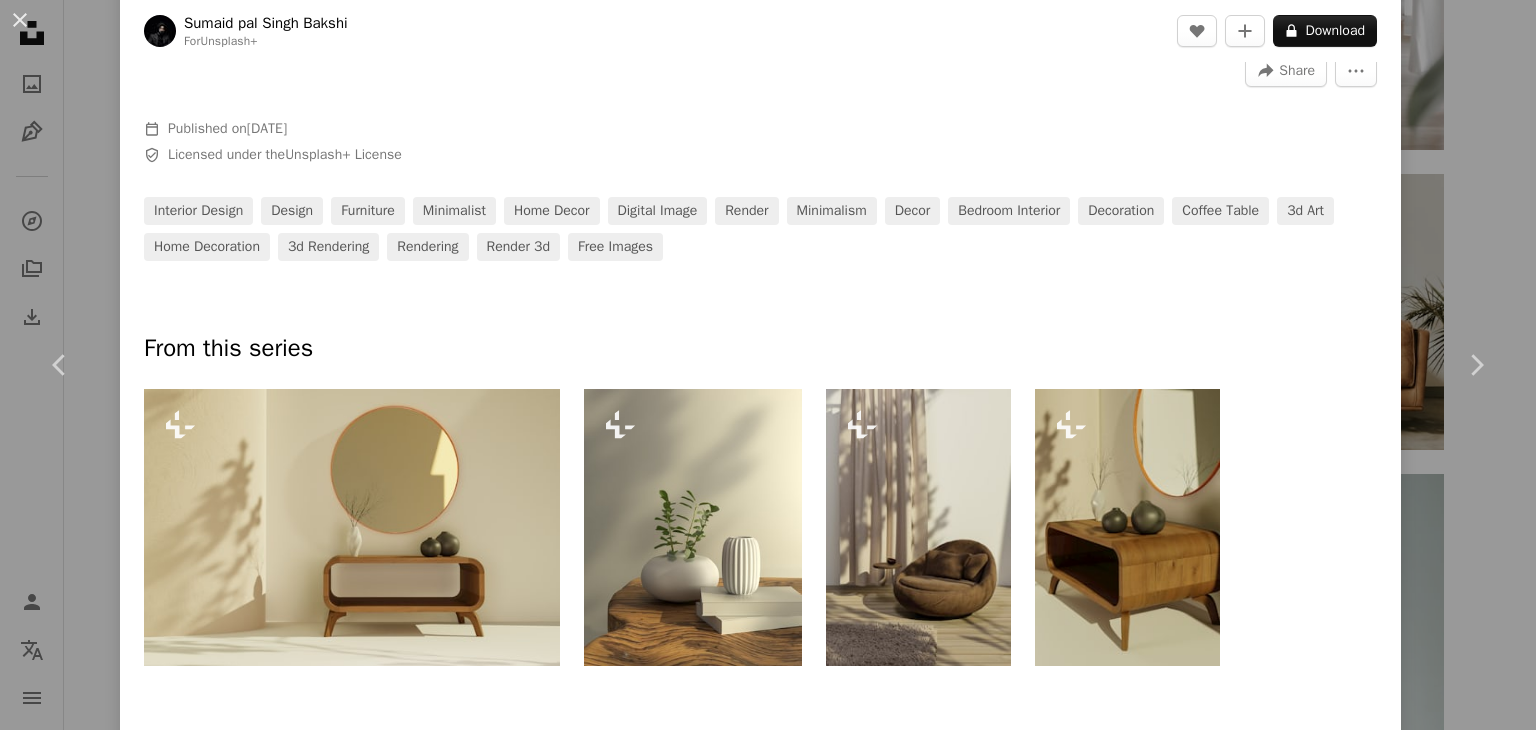 click on "An X shape Chevron left Chevron right Sumaid pal Singh Bakshi For Unsplash+ A heart A plus sign A lock Download Zoom in A forward-right arrow Share More Actions Calendar outlined Published on [DATE] Safety Licensed under the Unsplash+ License interior design design furniture minimalist home decor digital image render minimalism decor bedroom interior decoration coffee table 3d art home decoration 3d rendering rendering render 3d Free images From this series Plus sign for Unsplash+ Plus sign for Unsplash+ Plus sign for Unsplash+ Plus sign for Unsplash+ Related images Plus sign for Unsplash+ A heart A plus sign Kamran Abdullayev For Unsplash+ A lock Download Plus sign for Unsplash+ A heart A plus sign Pablo Merchán Montes For Unsplash+ A lock Download Plus sign for Unsplash+ A heart A plus sign George Dagerotip For Unsplash+ A lock Download Plus sign for Unsplash+ A heart A plus sign Allison Saeng For Unsplash+ A lock Download Plus sign for Unsplash+ A heart A plus sign Allison Saeng For A lock" at bounding box center (768, 365) 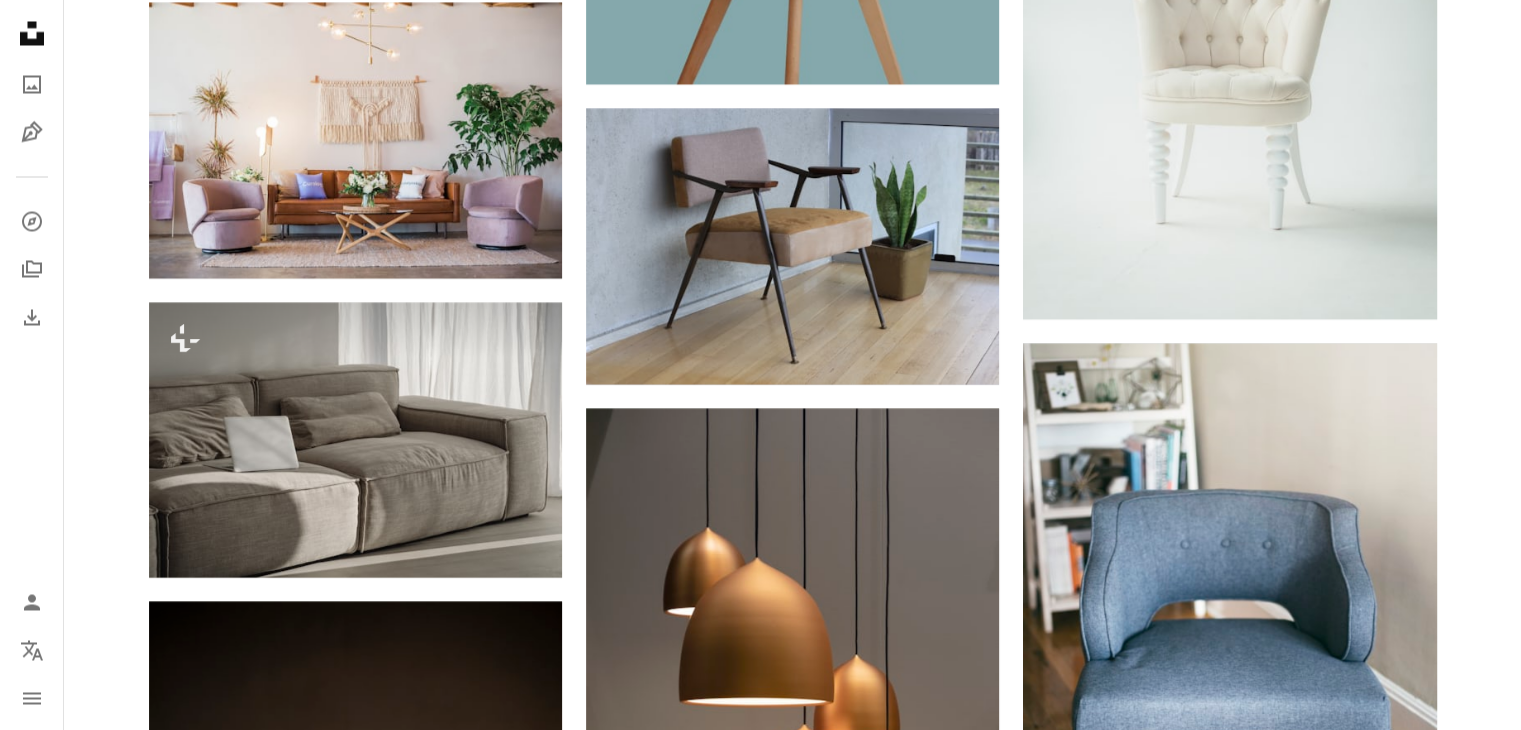 scroll, scrollTop: 3780, scrollLeft: 0, axis: vertical 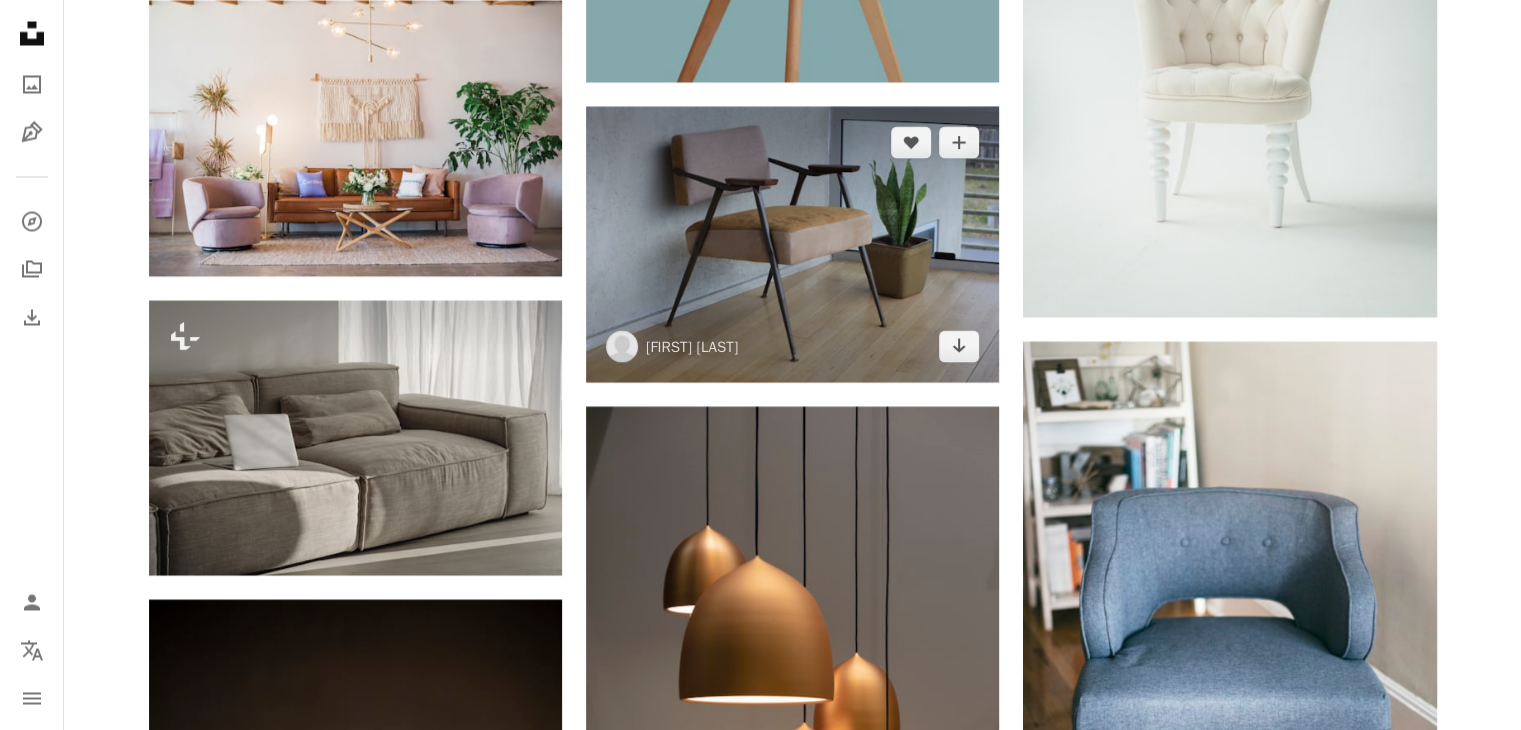 click at bounding box center [792, 243] 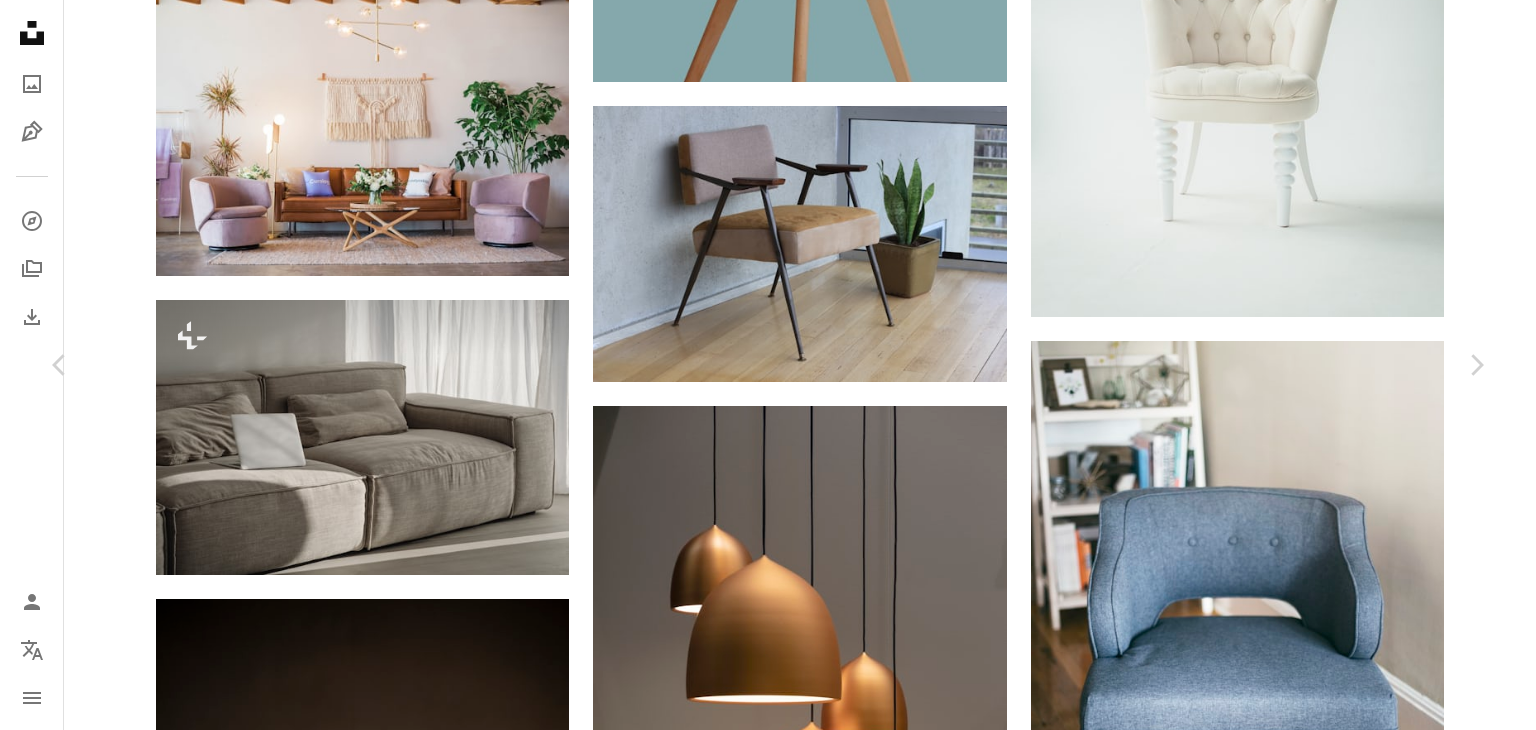 click on "Download free" at bounding box center [1287, 4760] 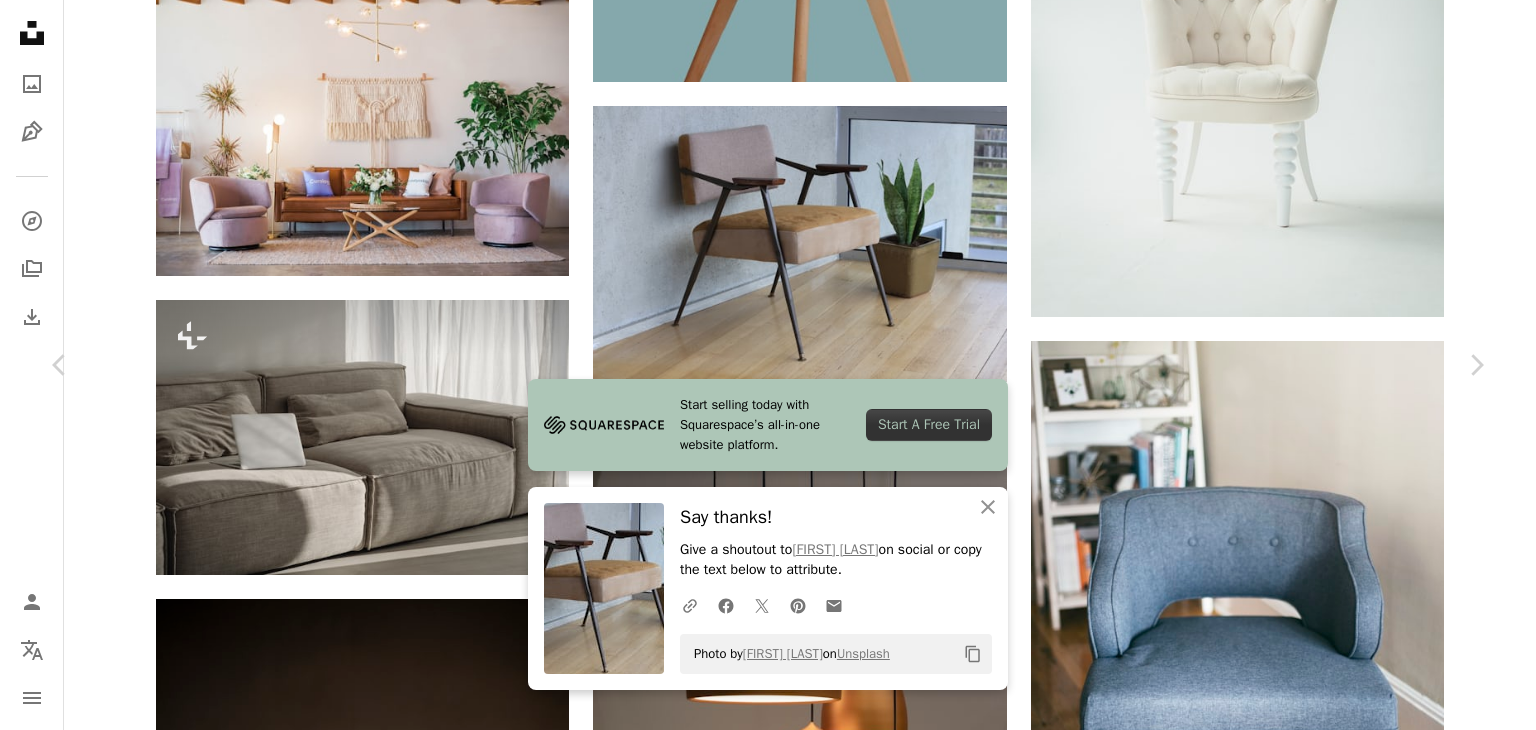 click on "Photo by Mitch Moondae on Unsplash" at bounding box center [768, 5078] 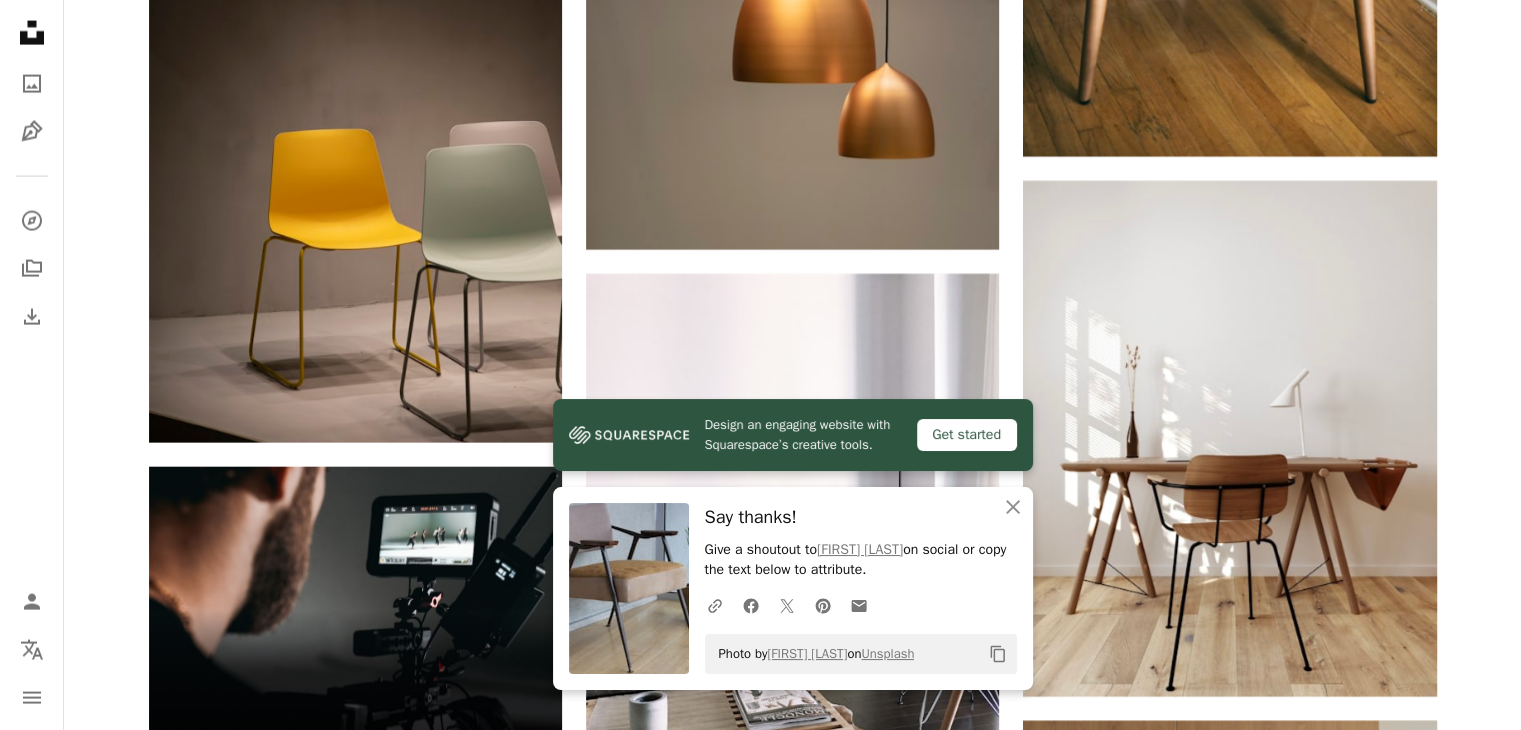 scroll, scrollTop: 4556, scrollLeft: 0, axis: vertical 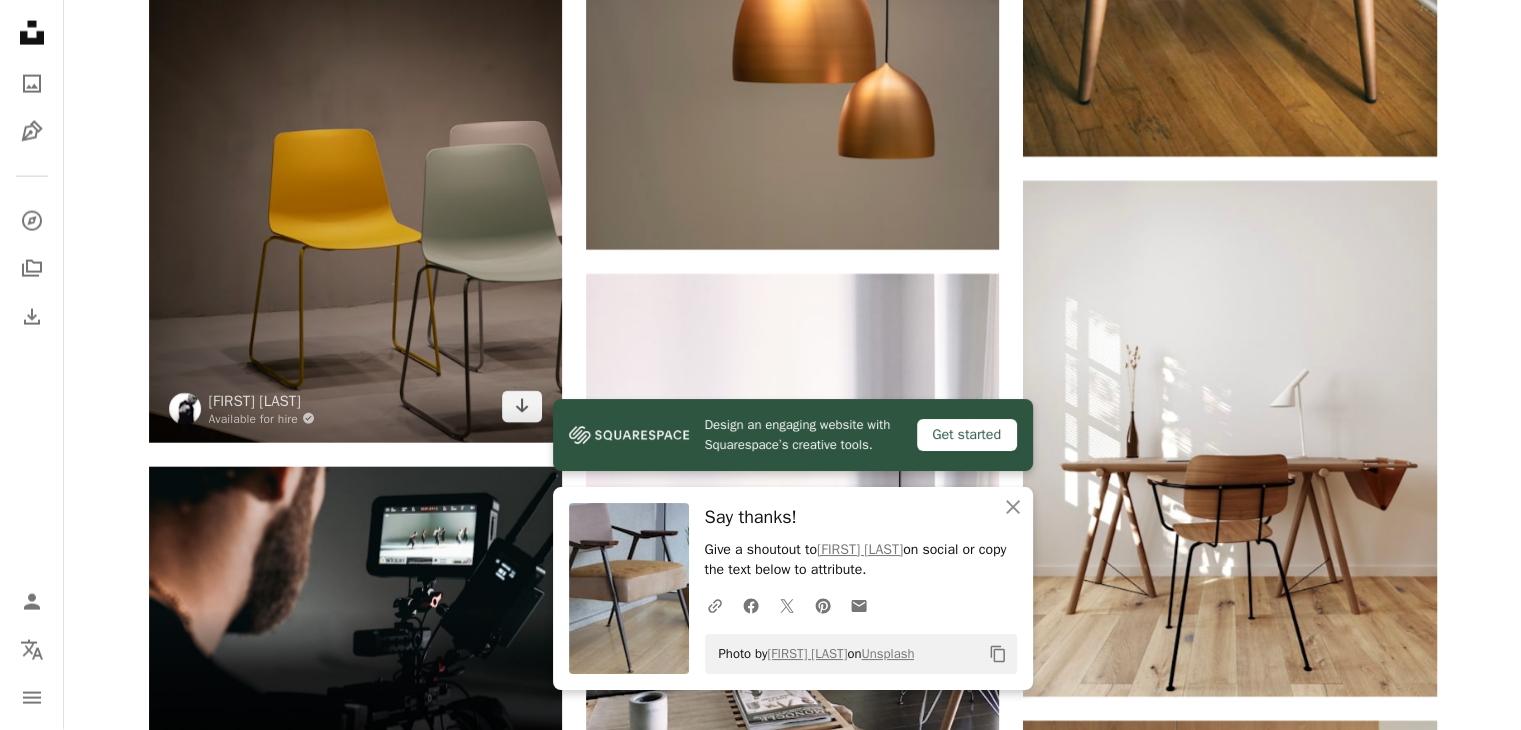 click at bounding box center [355, 133] 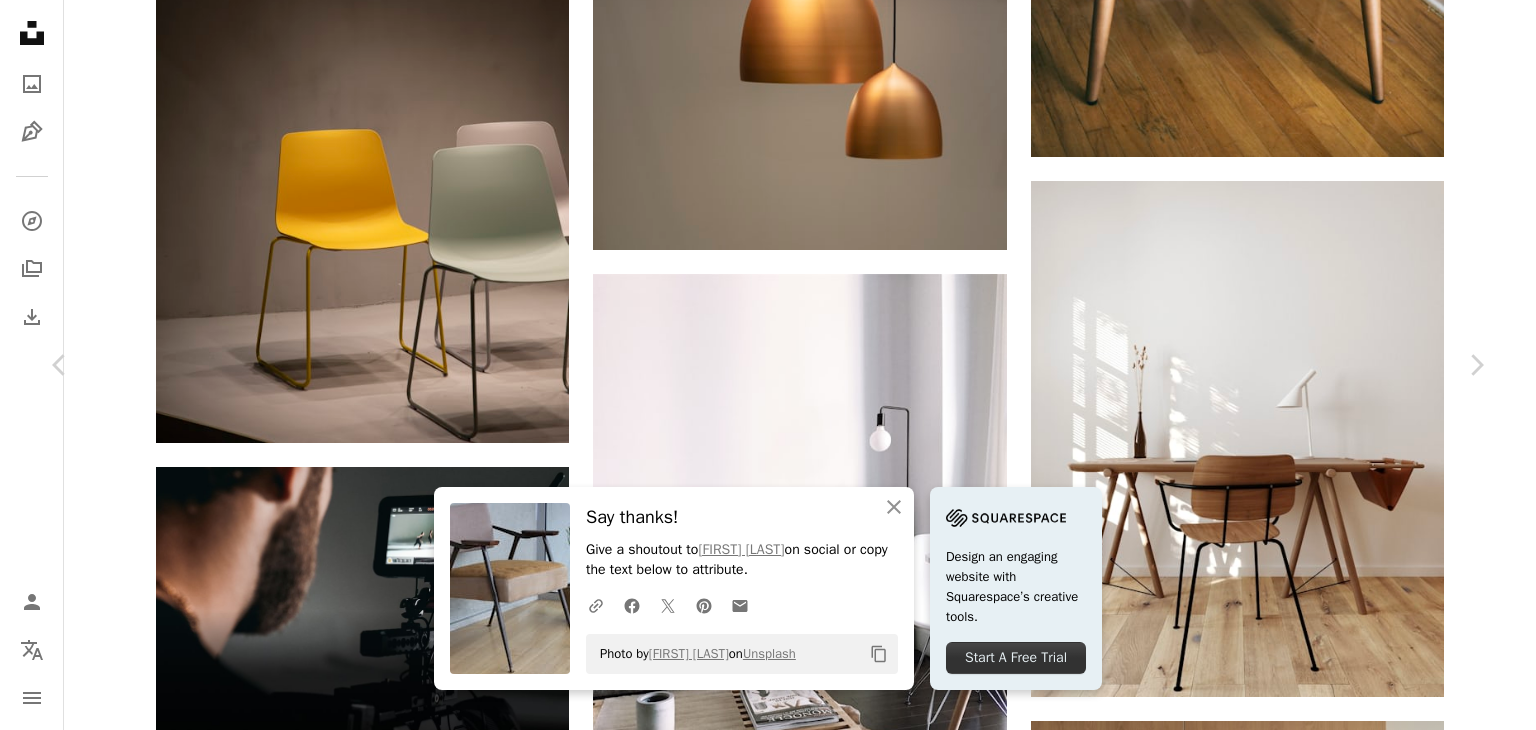 click on "Download free" at bounding box center (1287, 3984) 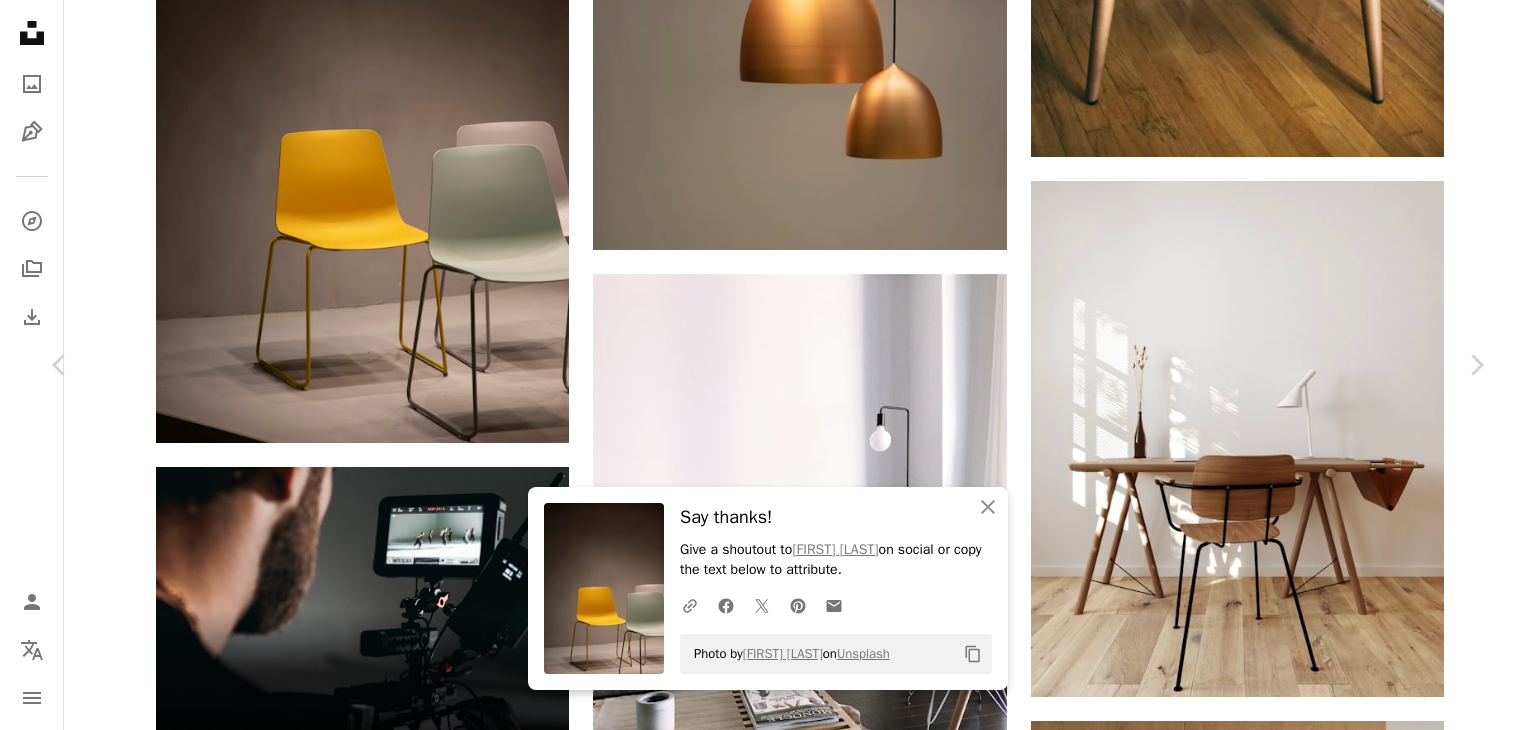 click on "An X shape Chevron left Chevron right An X shape Close Say thanks! Give a shoutout to [FIRST] [LAST] on social or copy the text below to attribute. A URL sharing icon (chains) Facebook icon X (formerly Twitter) icon Pinterest icon An envelope Photo by [FIRST] [LAST] on Unsplash
Copy content [FIRST] [LAST] Available for hire A checkmark inside of a circle A heart A plus sign Download free Chevron down Zoom in Views 5,362,667 Downloads 69,082 Featured in Photos A forward-right arrow Share Info icon Info More Actions Calendar outlined Published on [DATE] Camera Canon, EOS 5D Mark IV Safety Free to use under the Unsplash License minimal yellow pastel seat seats home design interior furniture product chair brown Free images Browse premium related images on iStock  |  Save 20% with code UNSPLASH20 View more on iStock  ↗ Related images A heart A plus sign [FIRST] [LAST] Available for hire A checkmark inside of a circle Arrow pointing down A heart A heart" at bounding box center (768, 4302) 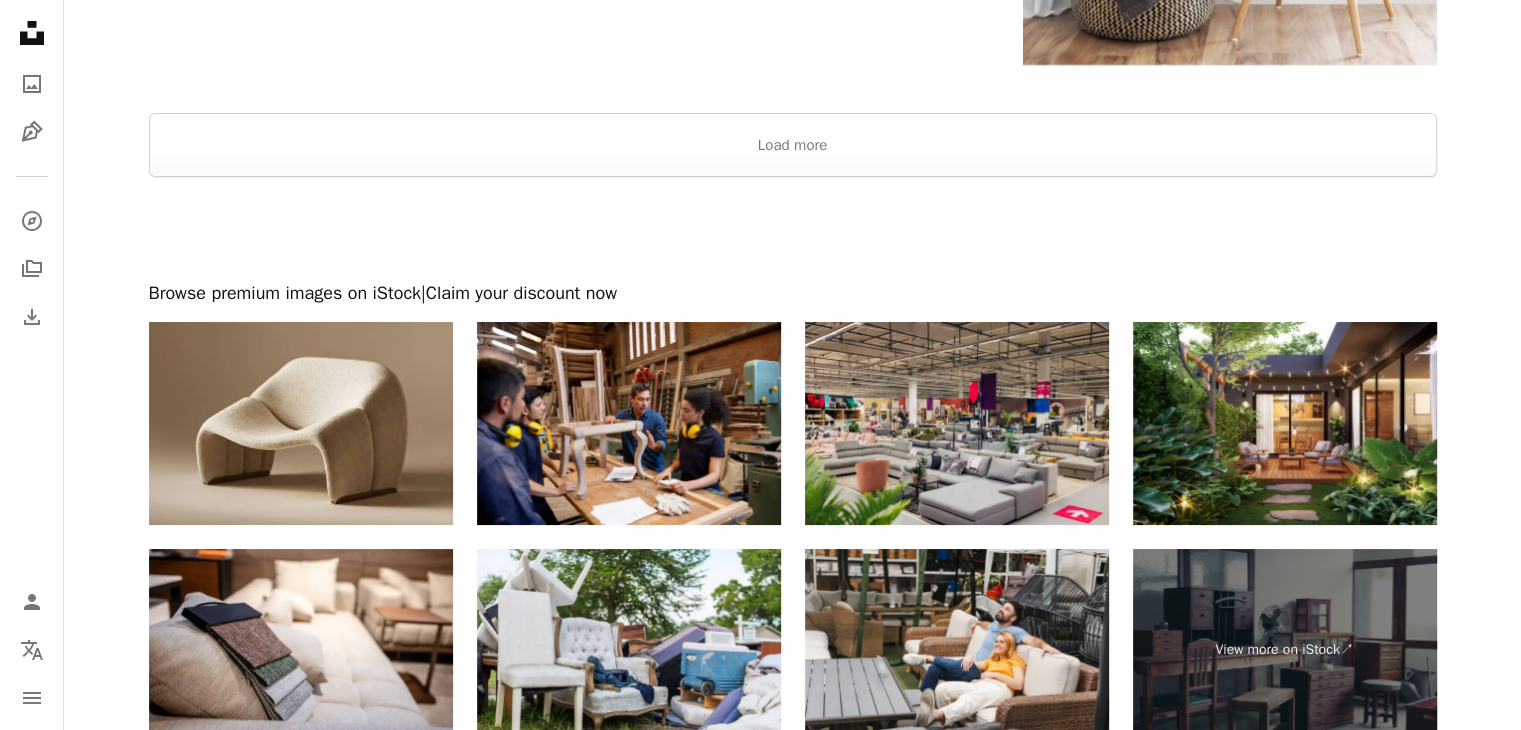 scroll, scrollTop: 7512, scrollLeft: 0, axis: vertical 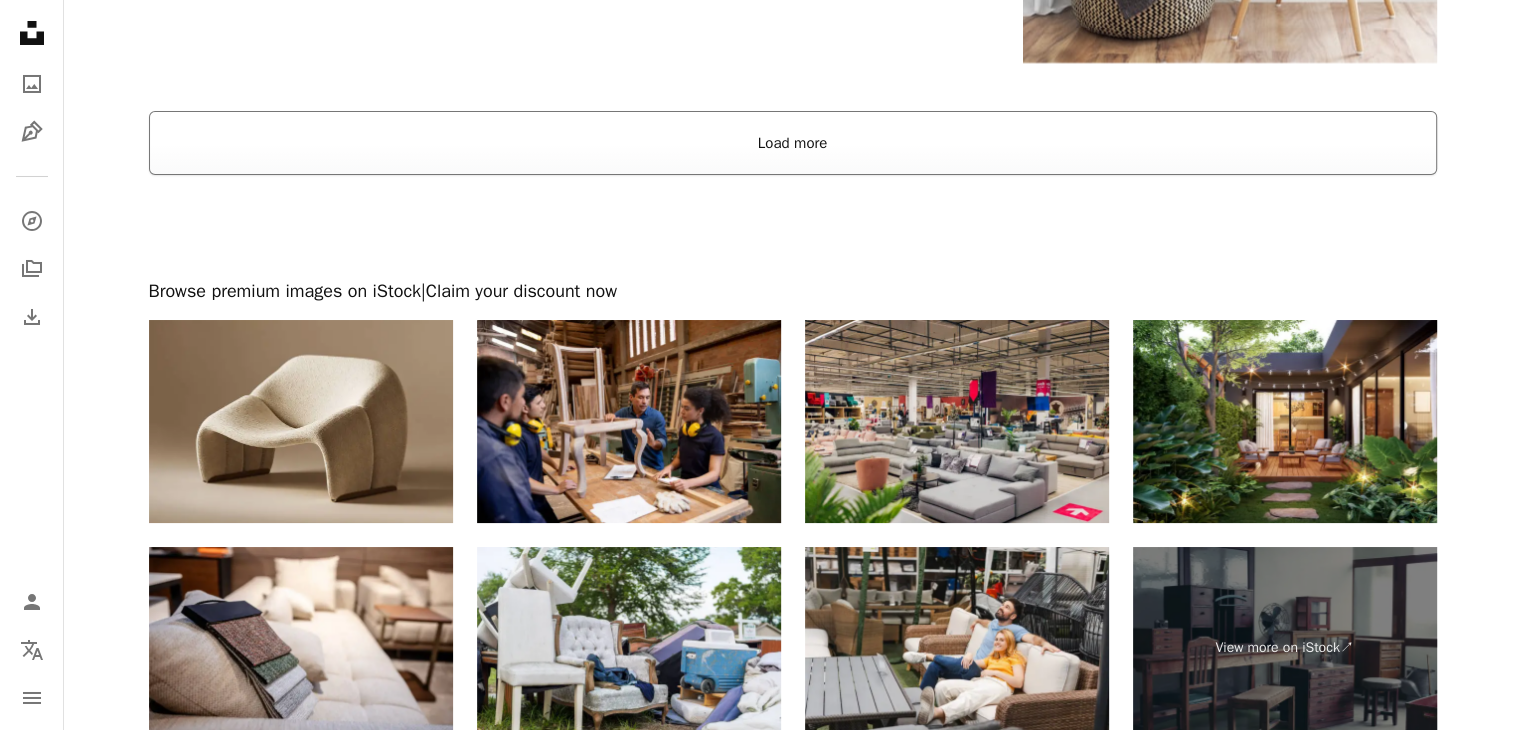 click on "Load more" at bounding box center (793, 143) 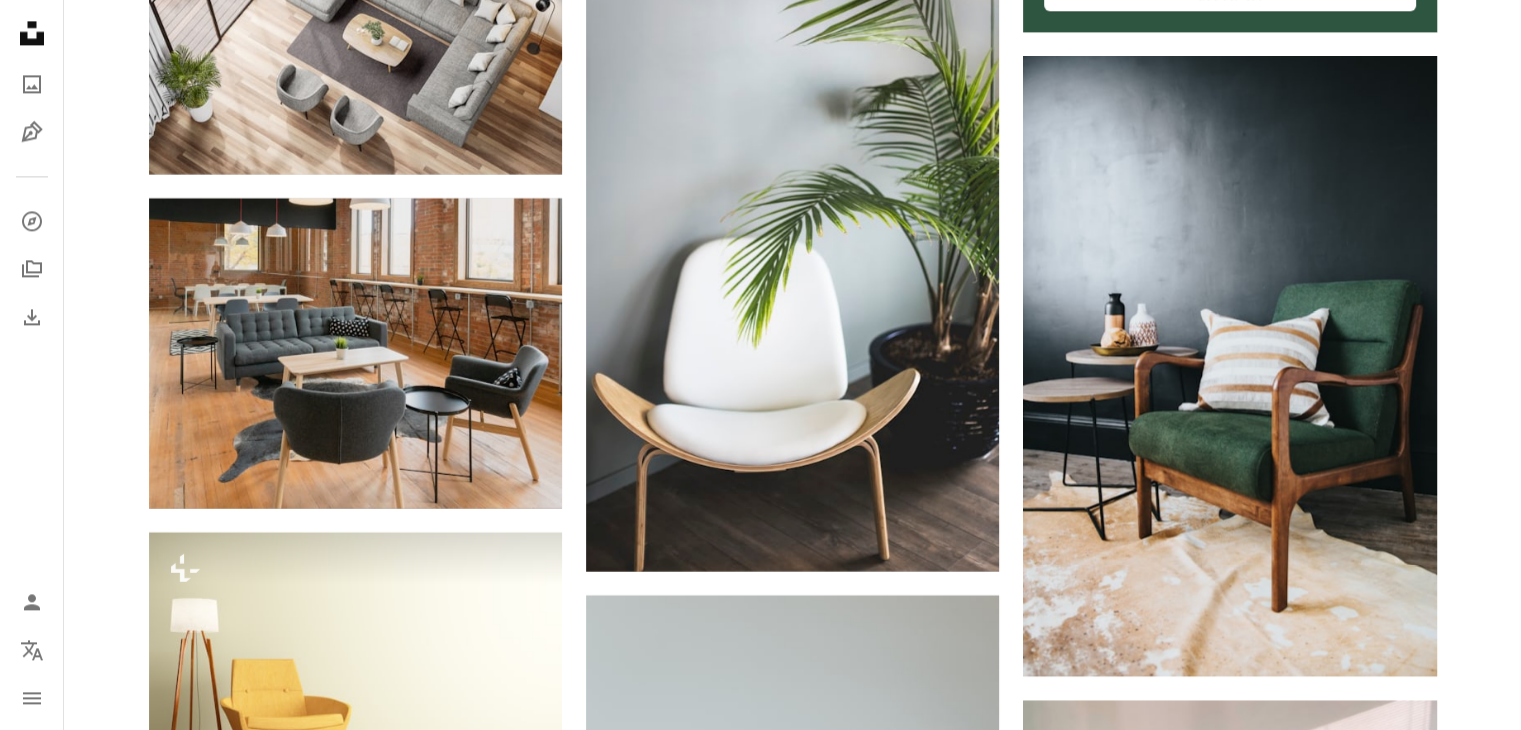 scroll, scrollTop: 10484, scrollLeft: 0, axis: vertical 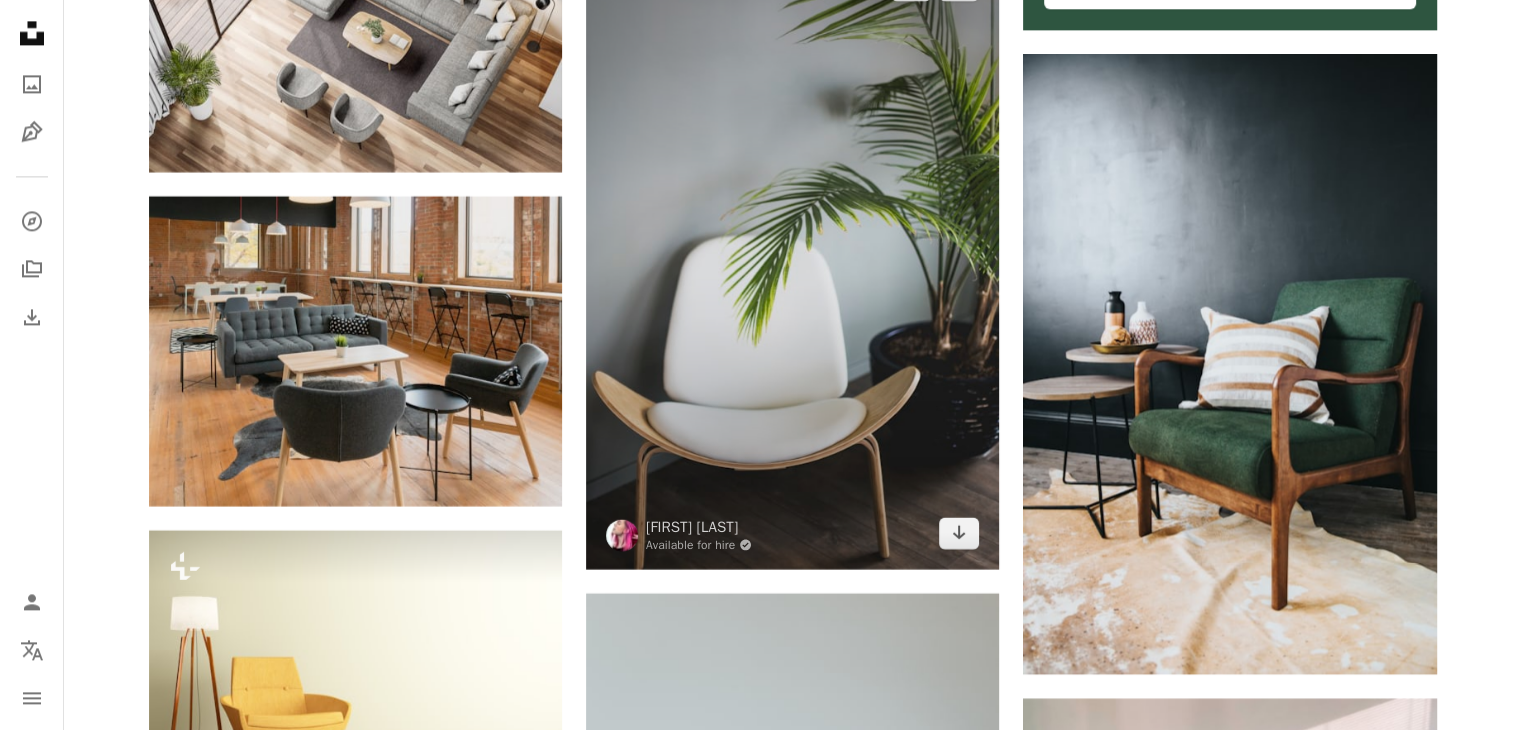 click at bounding box center (792, 259) 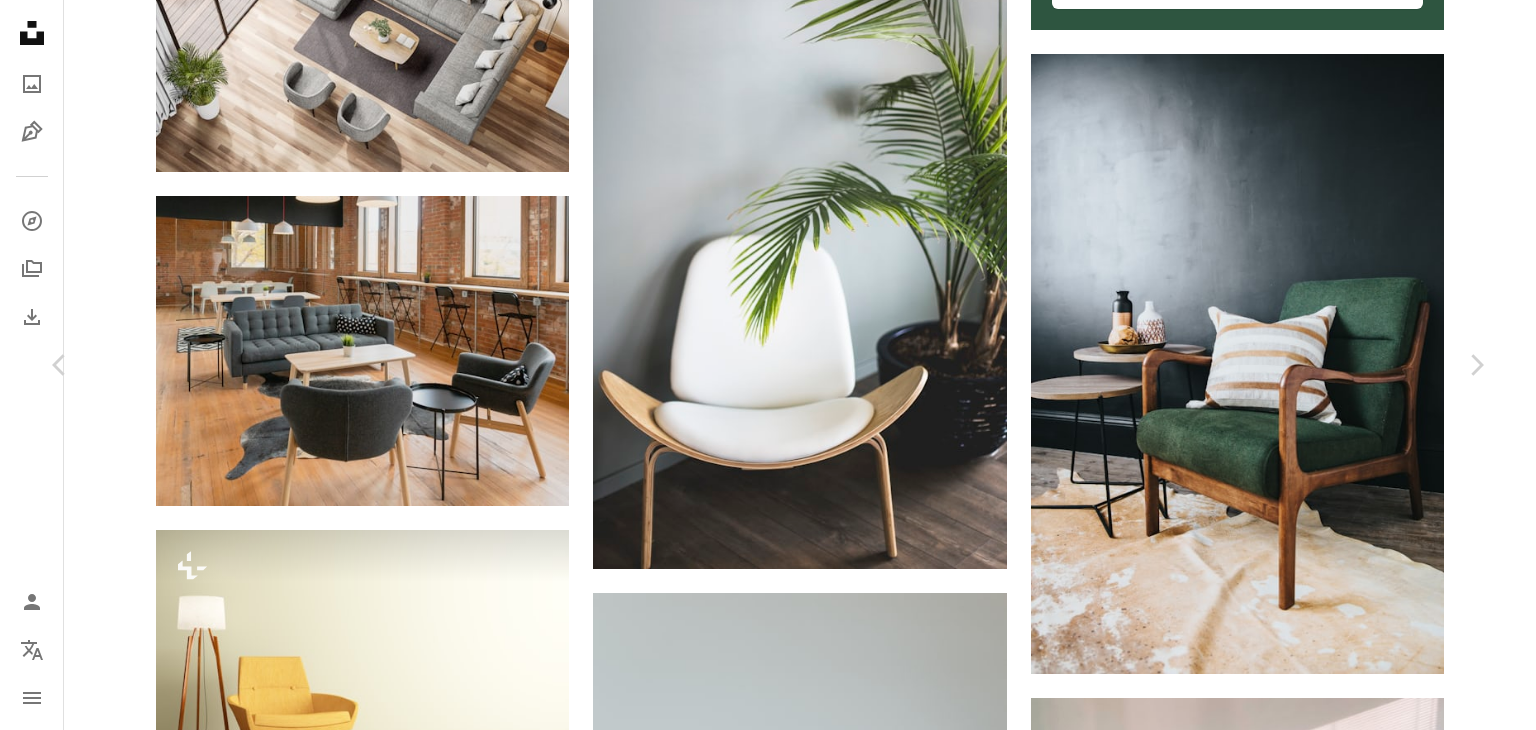 click on "Download free" at bounding box center [1287, 3347] 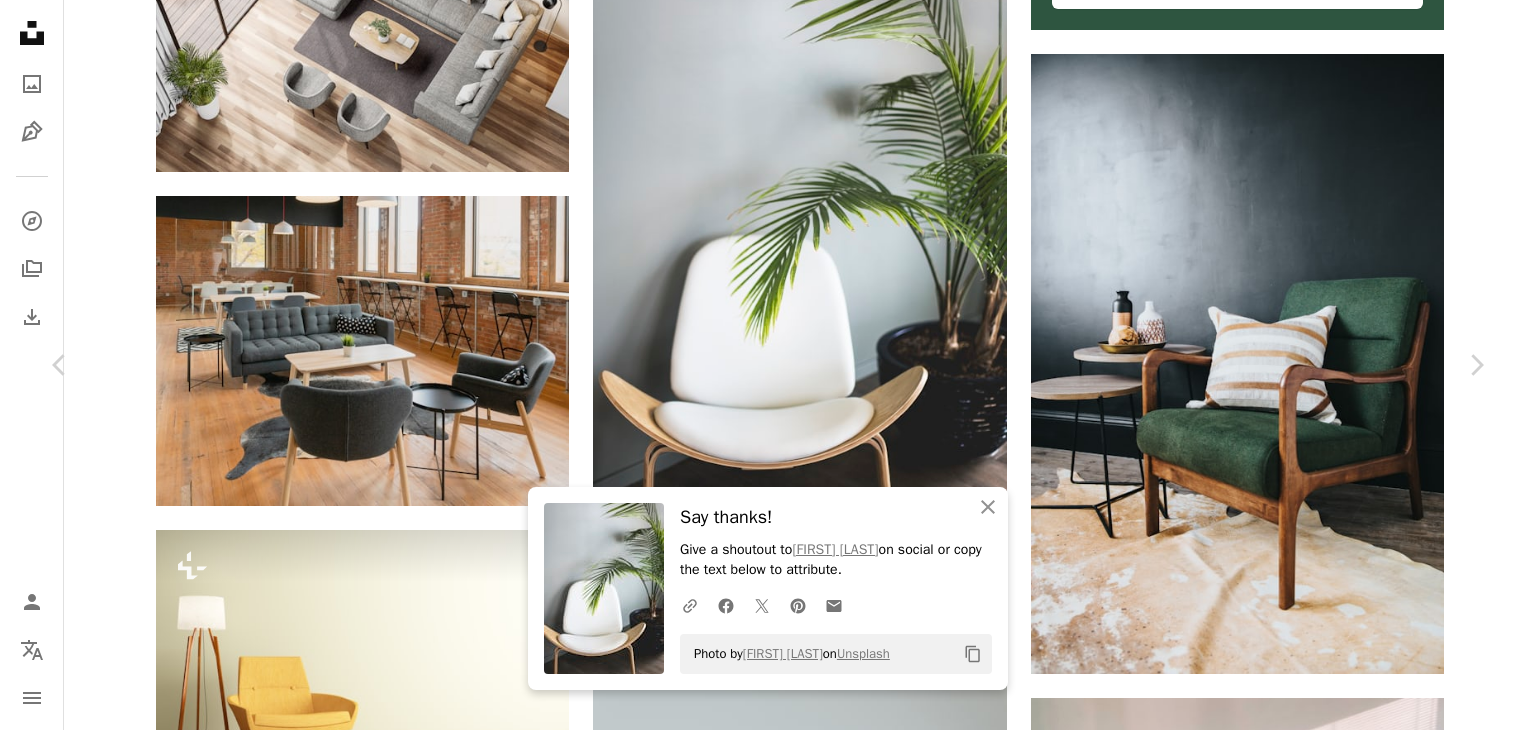 click on "An X shape Chevron left Chevron right An X shape Close Say thanks! Give a shoutout to [FIRST] [LAST] on social or copy the text below to attribute. A URL sharing icon (chains) Facebook icon X (formerly Twitter) icon Pinterest icon An envelope Photo by [FIRST] [LAST] on Unsplash
Copy content [FIRST] [LAST] Available for hire A checkmark inside of a circle A heart A plus sign Download free Chevron down Zoom in Views 2,208,313 Downloads 21,995 A forward-right arrow Share Info icon Info More Actions I love minimalist design photography, so I want to share this great shoot with you. Calendar outlined Published on January 16, 2019 Camera Apple, iPhone 6s Plus Safety Free to use under the Unsplash License interior design grey interior white furniture minimal minimalist indoor chair minimalism modern wood lamp canvas plywood HD Wallpapers Browse premium related images on iStock | Save 20% with code UNSPLASH20 View more on iStock ↗ Related images A heart A plus sign [FIRST] [LAST] Available for hire A checkmark inside of a circle For" at bounding box center [768, 3665] 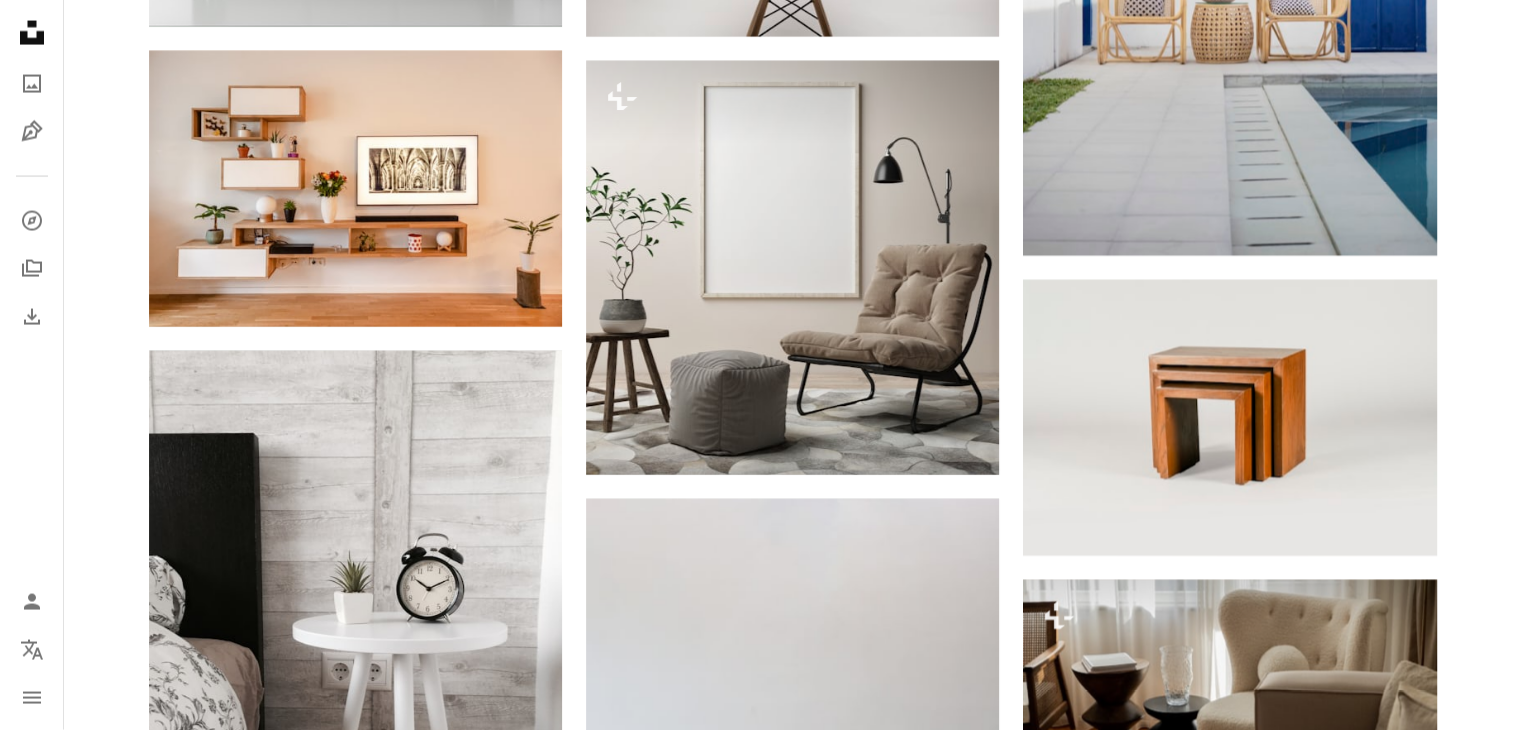 scroll, scrollTop: 11880, scrollLeft: 0, axis: vertical 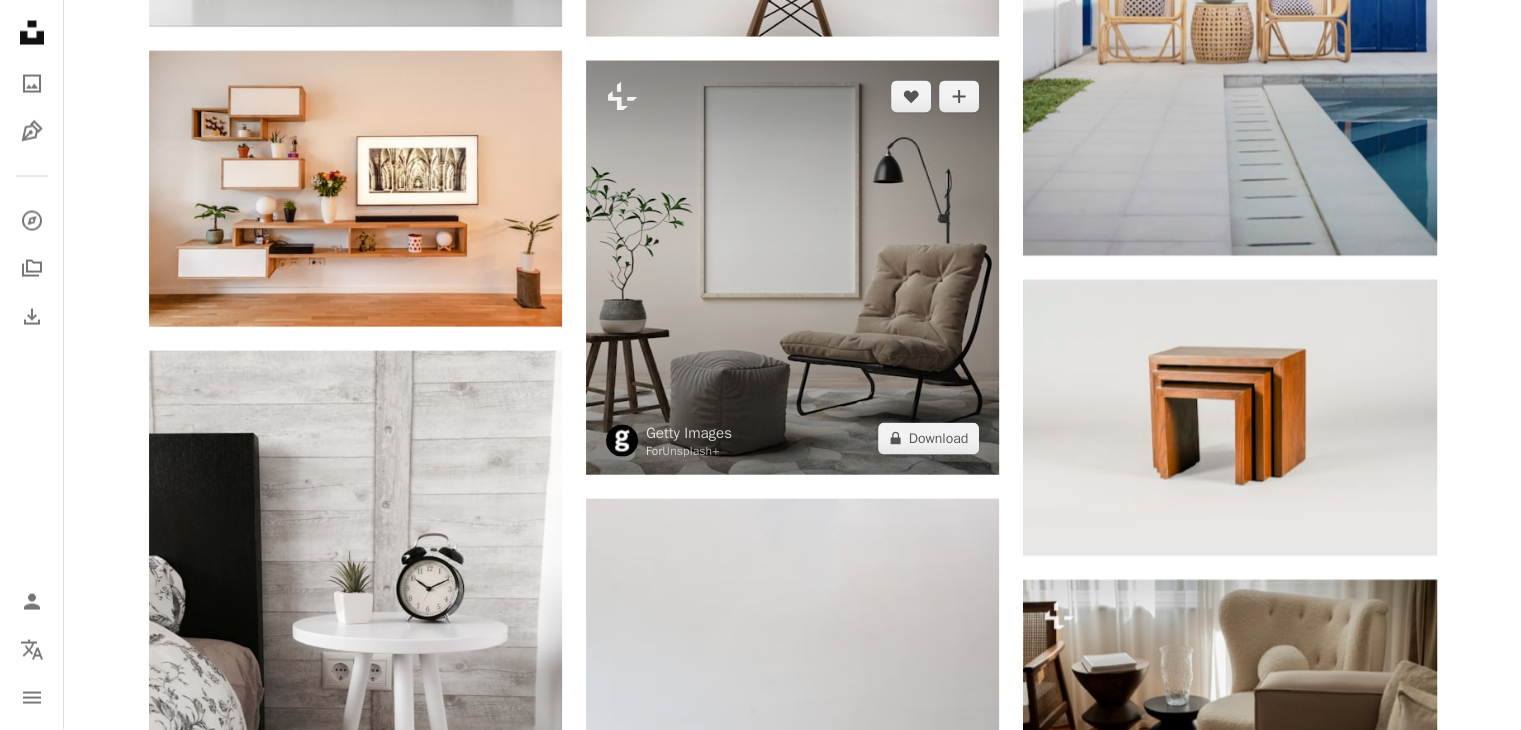 click at bounding box center [792, 267] 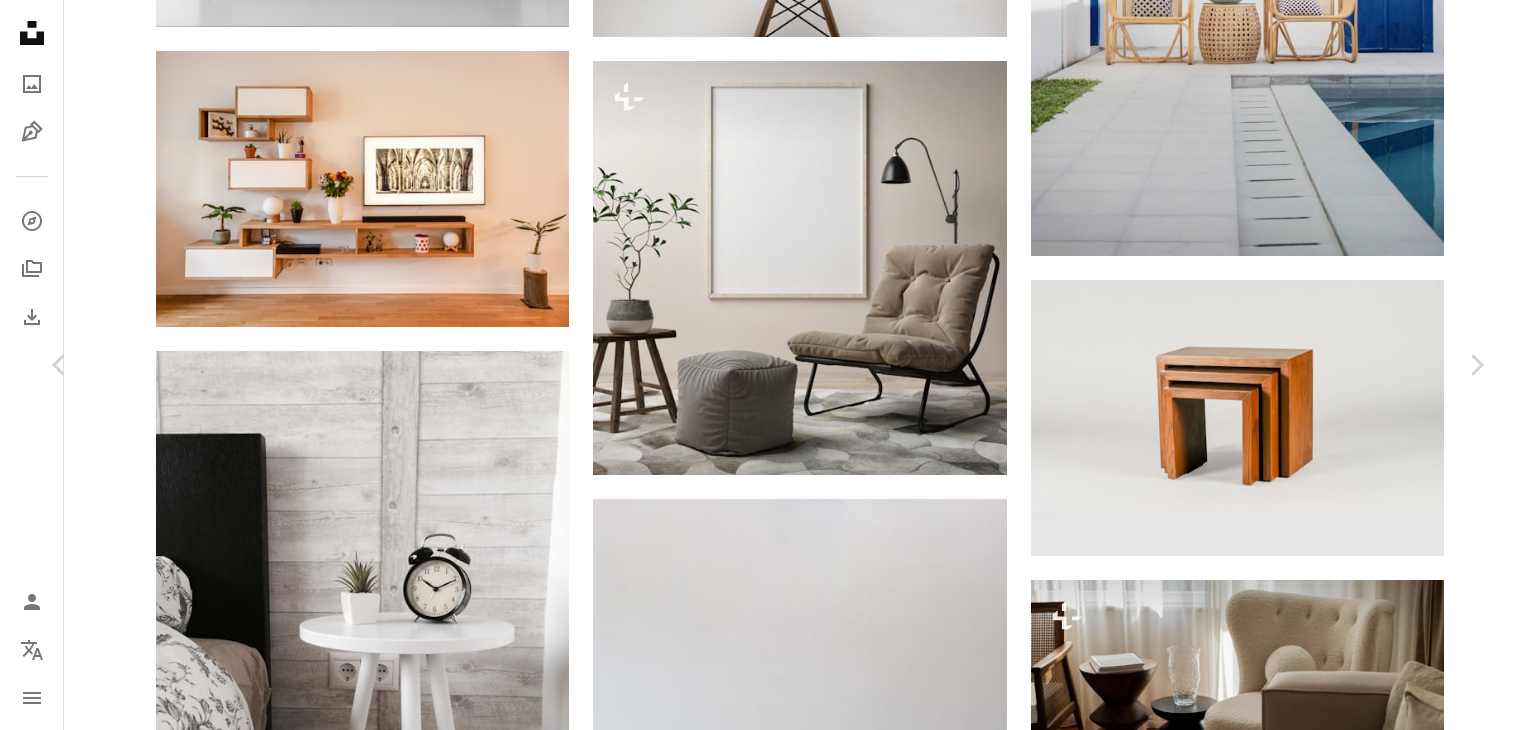 click on "Photo on Unsplash+" at bounding box center [768, 4951] 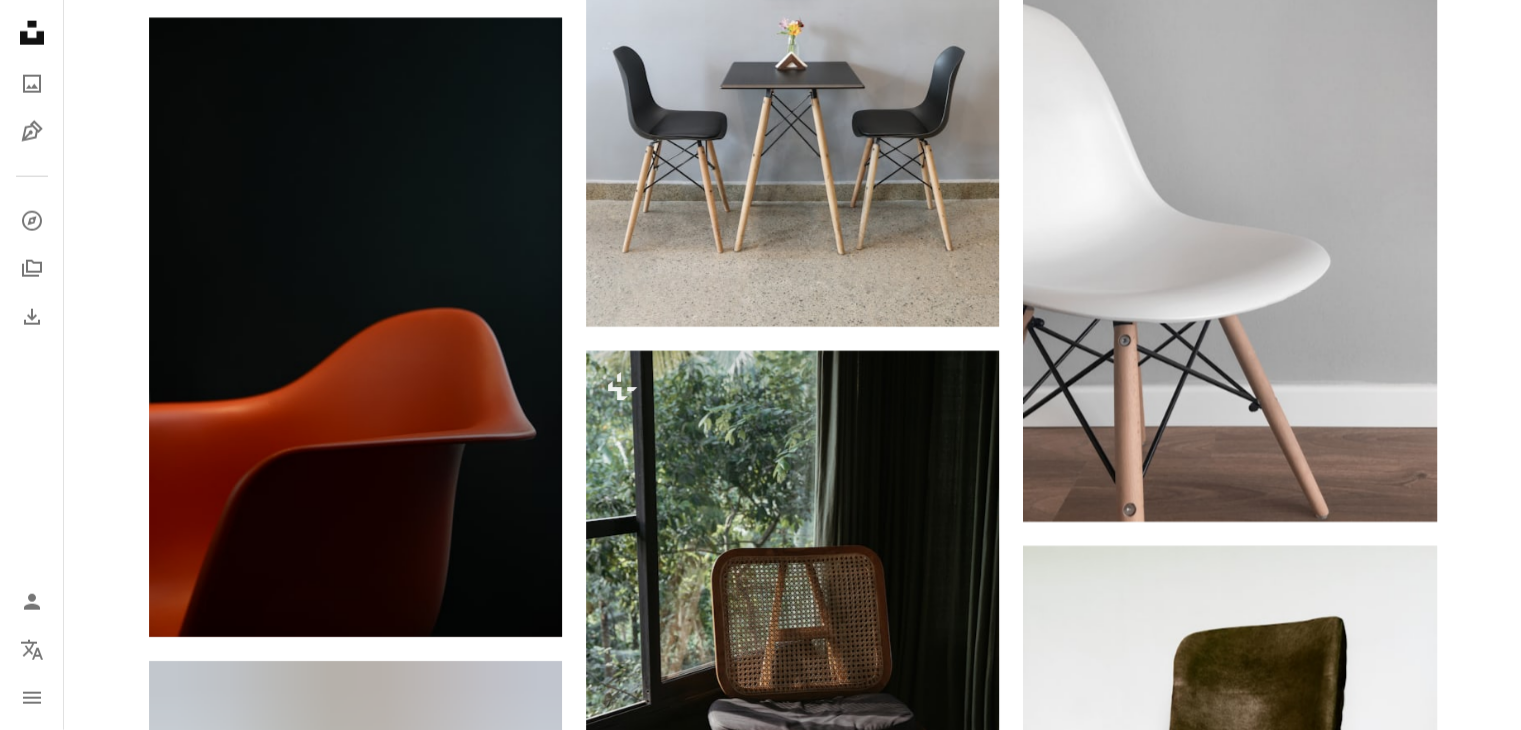 scroll, scrollTop: 12814, scrollLeft: 0, axis: vertical 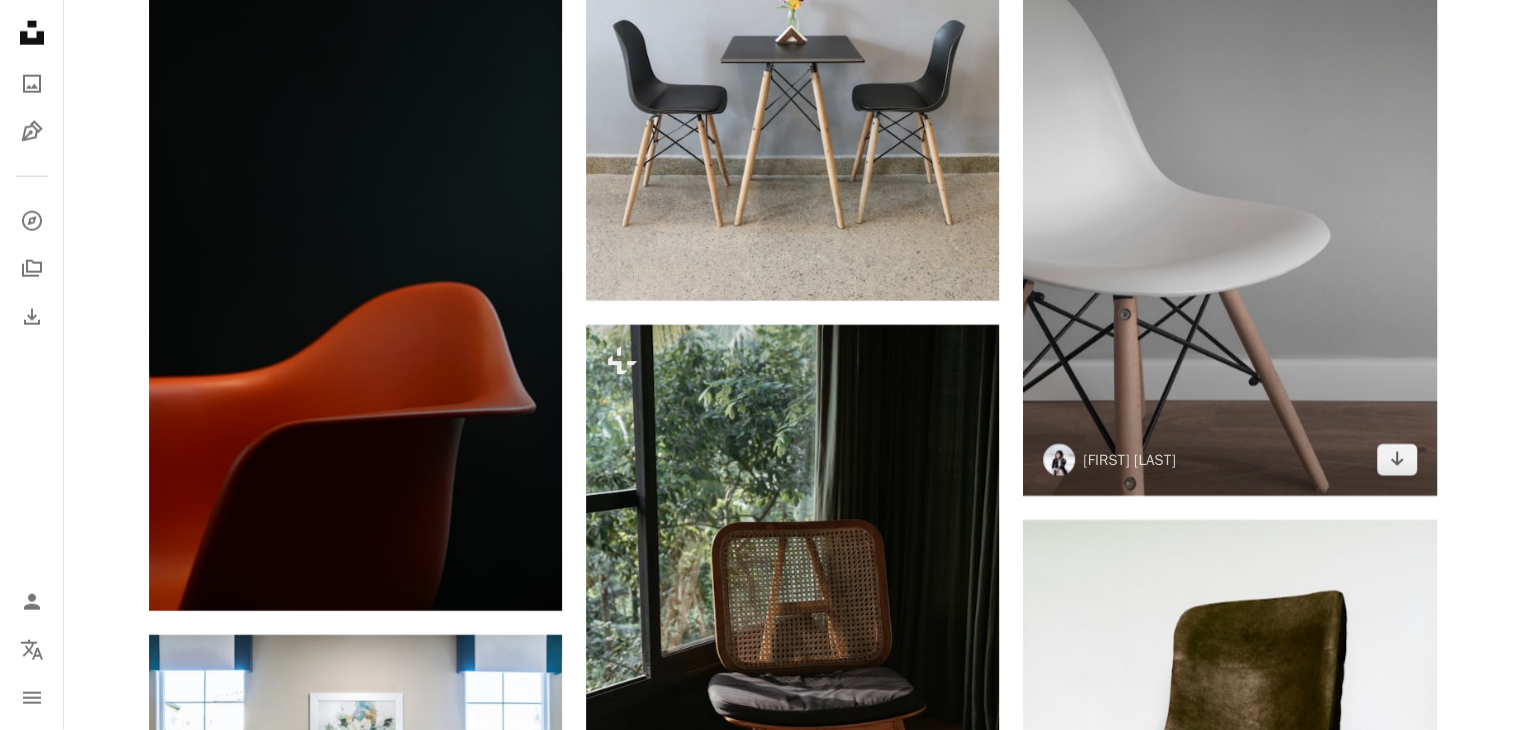 click at bounding box center (1229, 220) 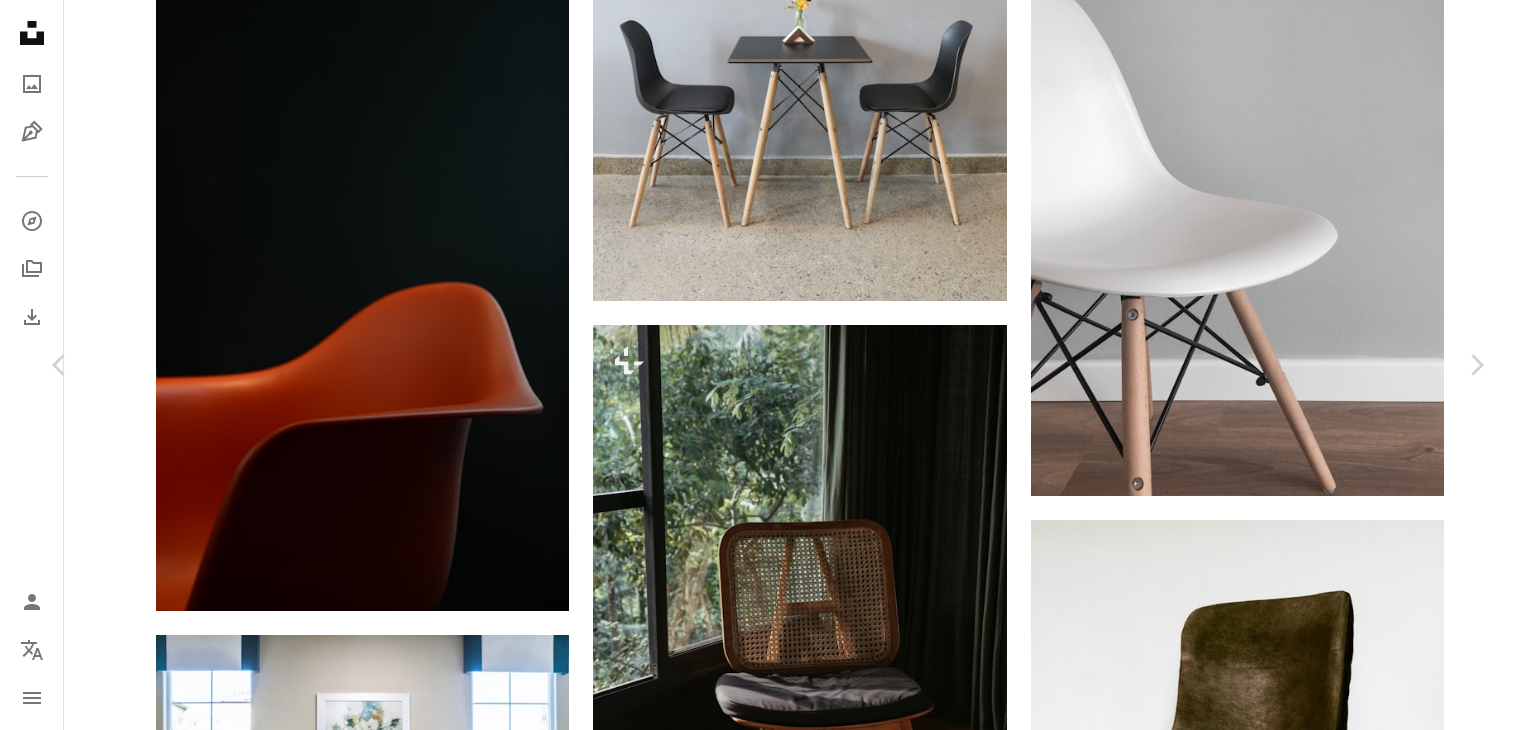 click on "Download free" at bounding box center [1287, 3700] 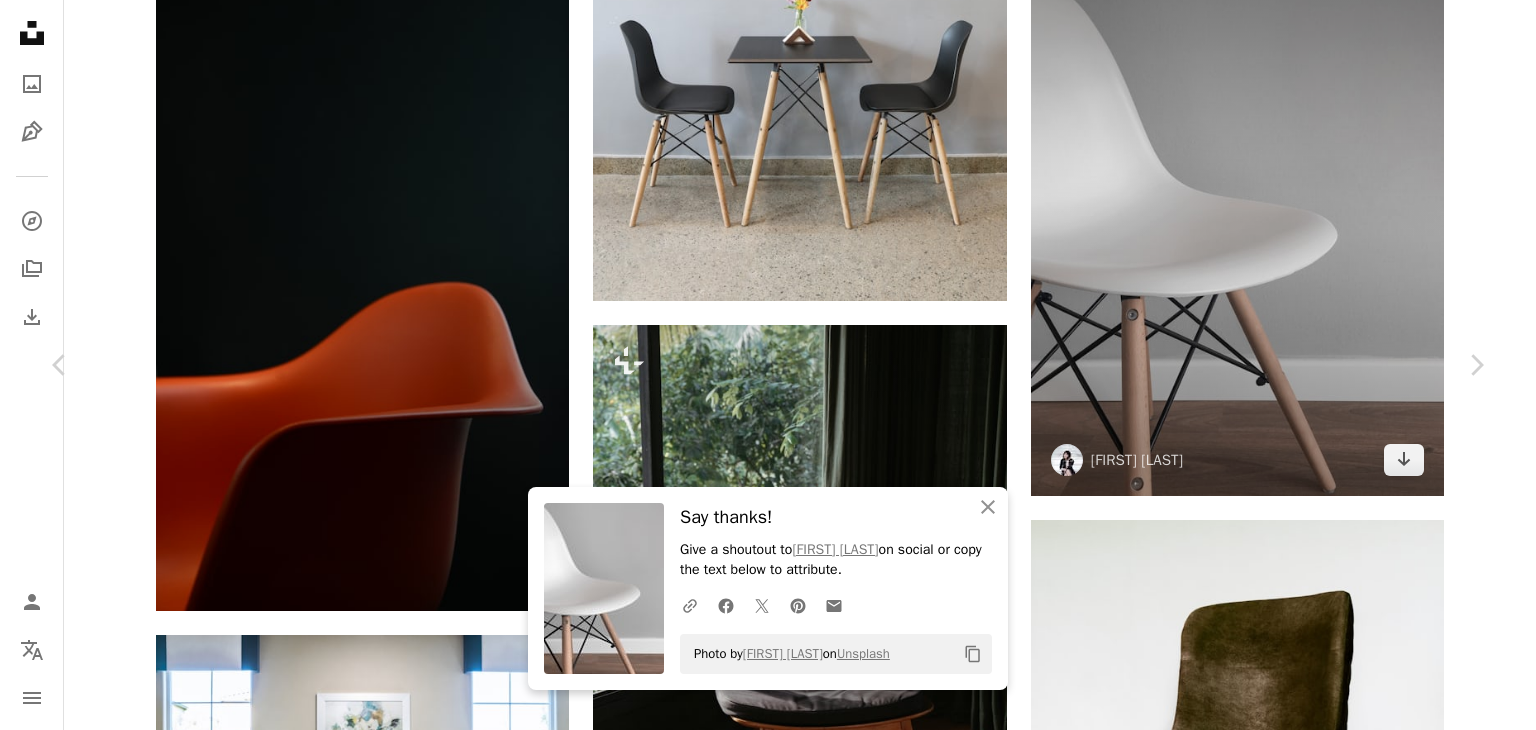 drag, startPoint x: 1427, startPoint y: 136, endPoint x: 1058, endPoint y: 451, distance: 485.16595 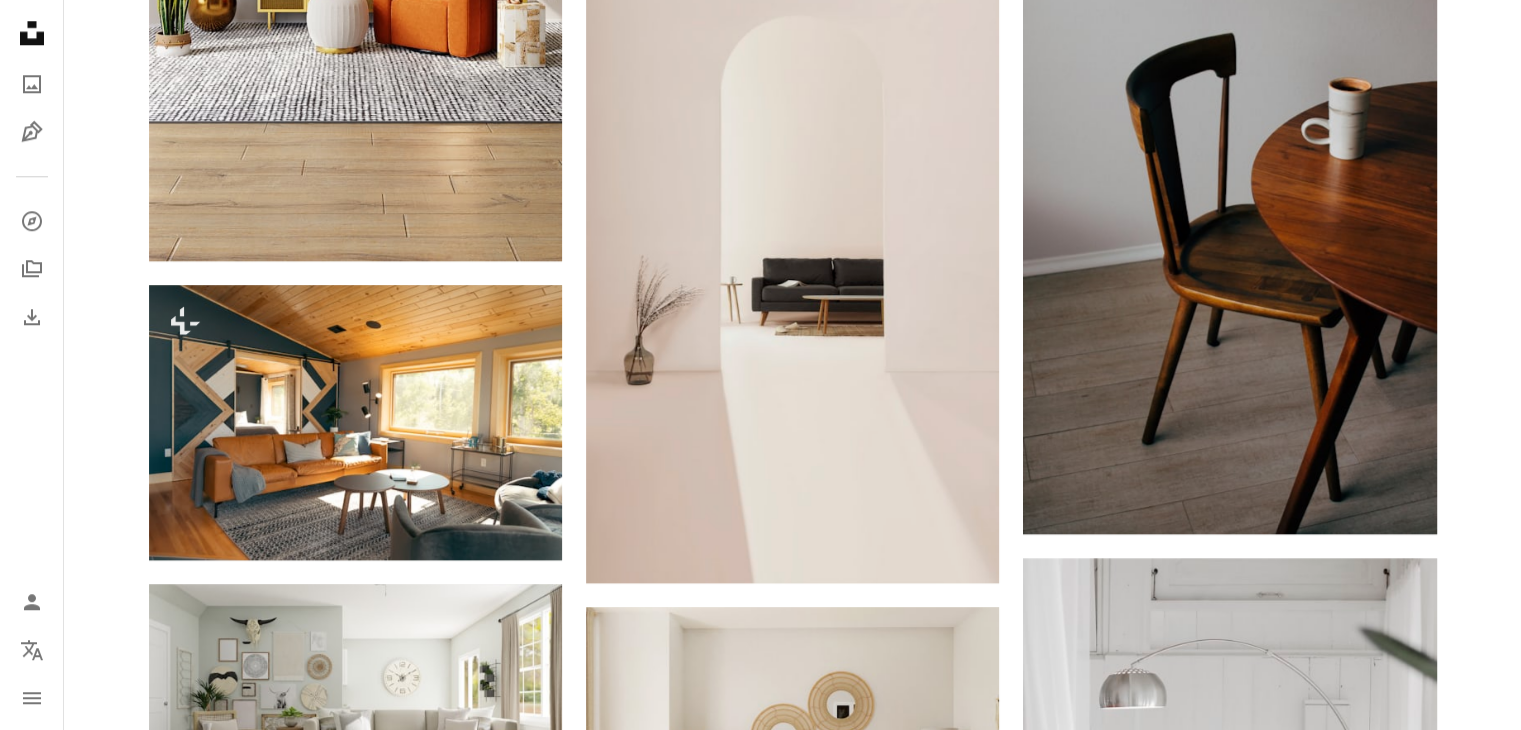 scroll, scrollTop: 0, scrollLeft: 0, axis: both 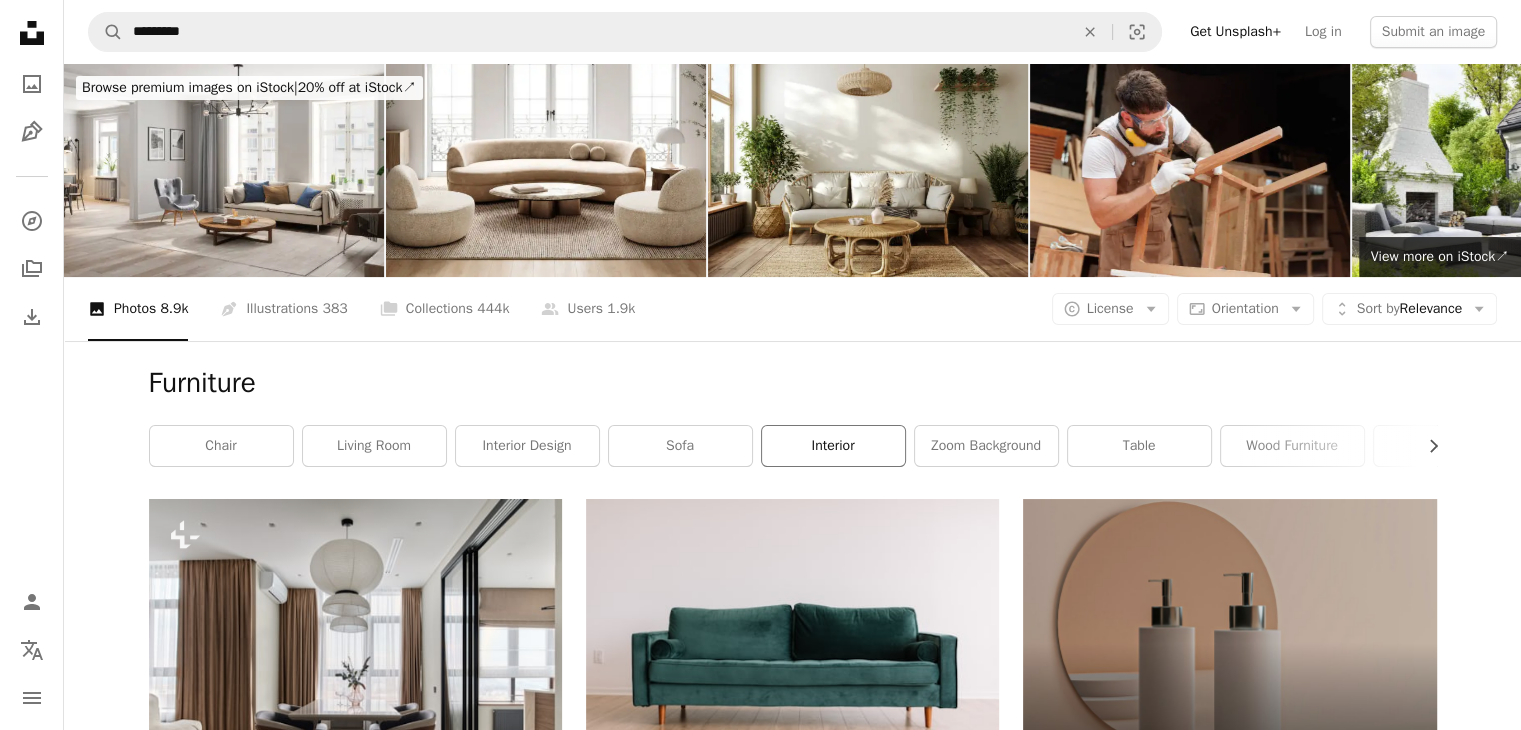 click on "interior" at bounding box center [833, 446] 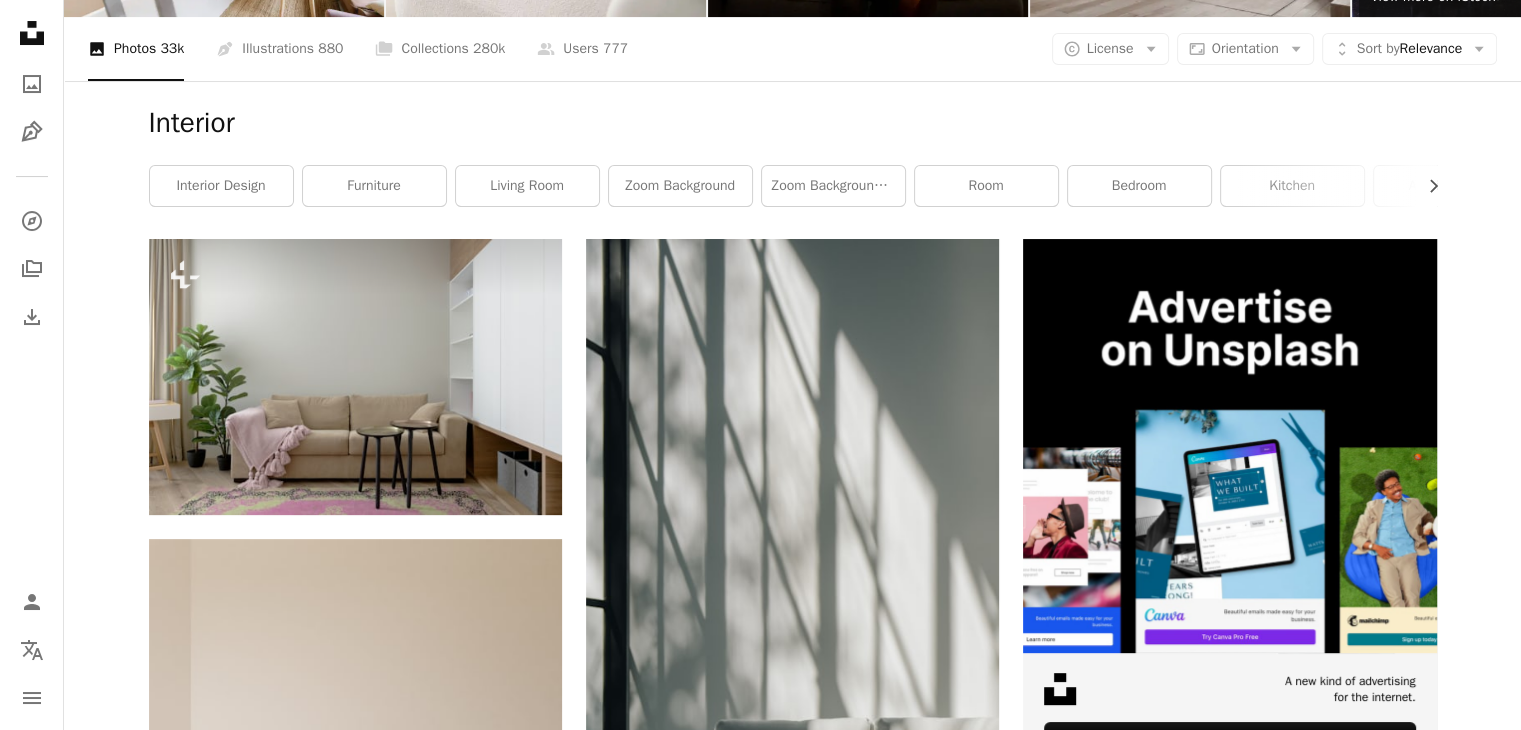 scroll, scrollTop: 0, scrollLeft: 0, axis: both 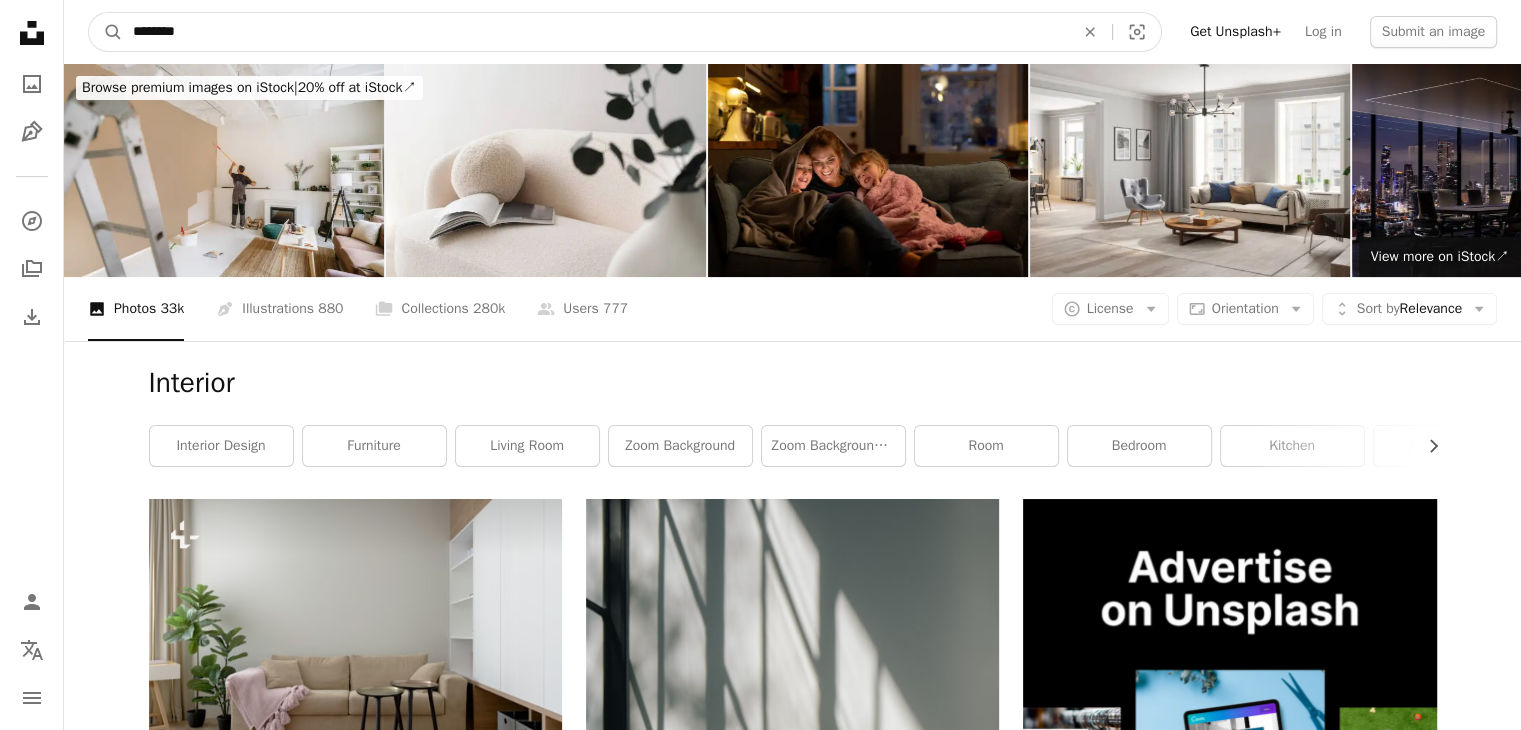 click on "********" at bounding box center (595, 32) 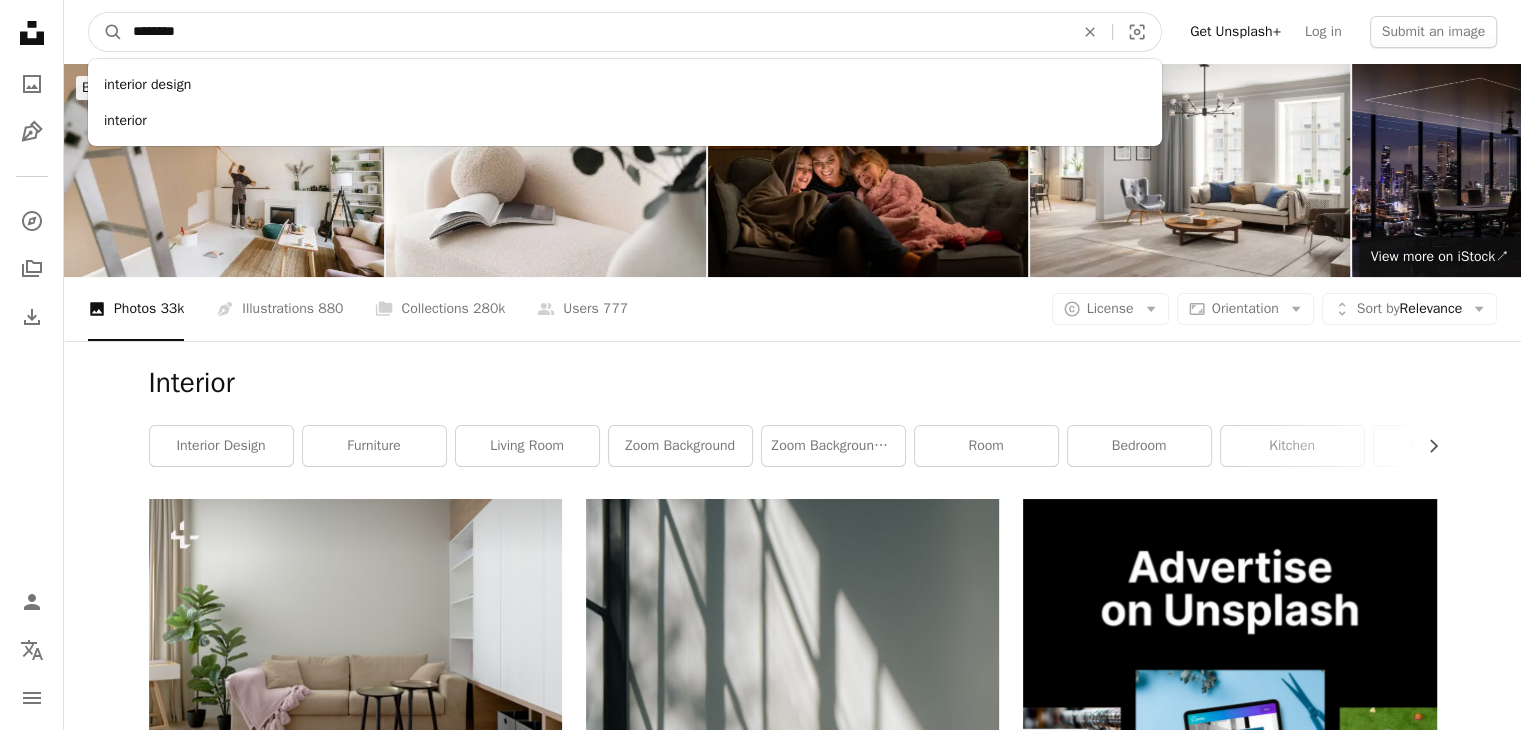 click on "********" at bounding box center (595, 32) 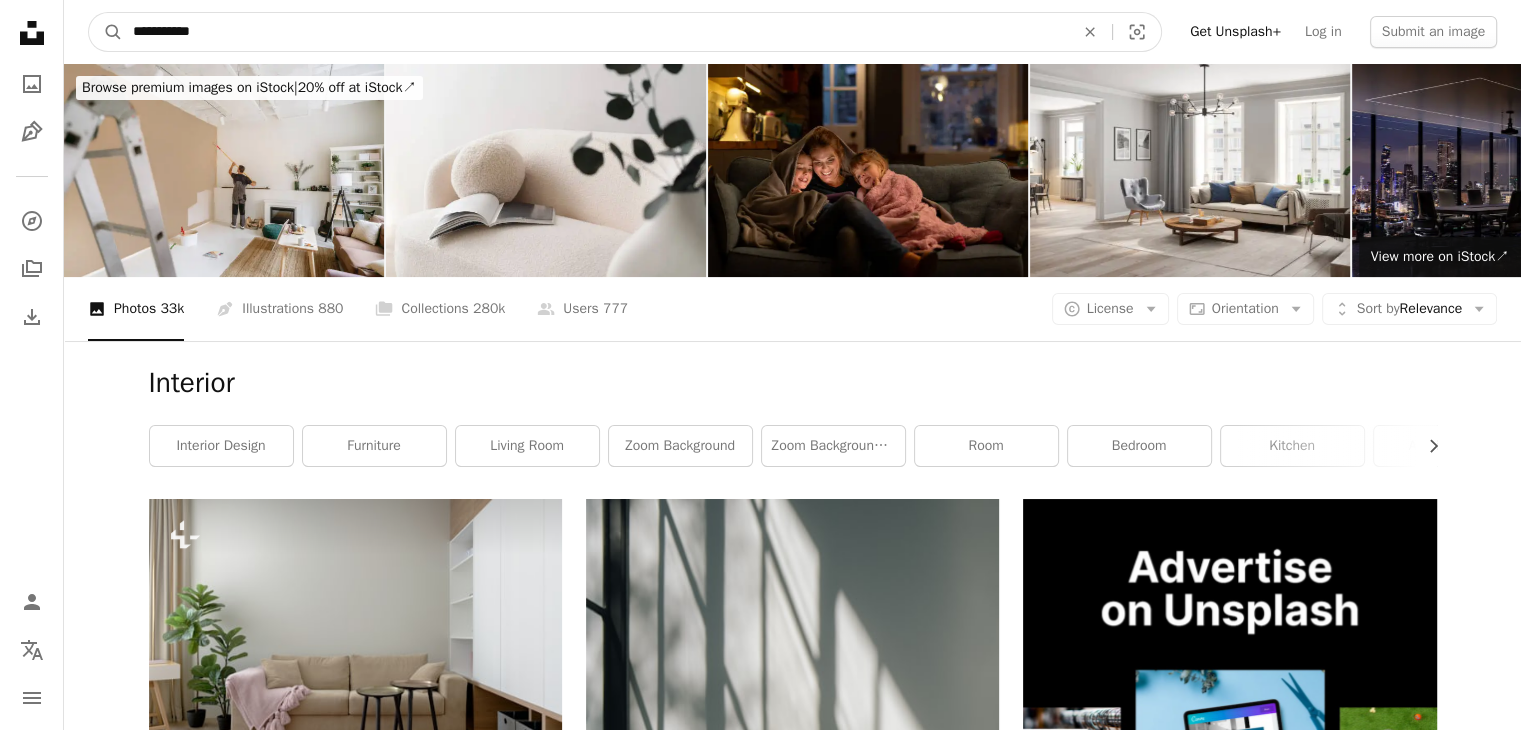 type on "**********" 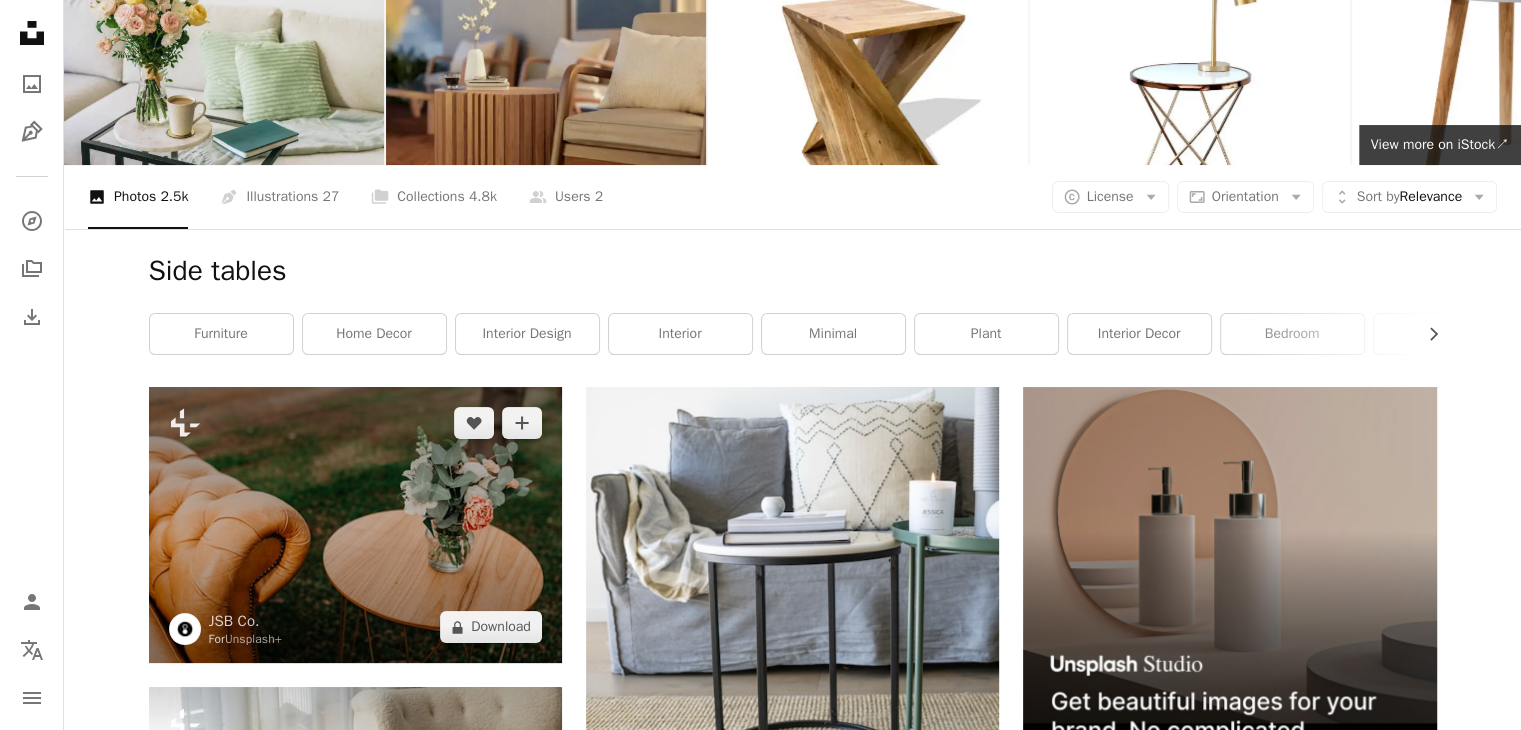 scroll, scrollTop: 94, scrollLeft: 0, axis: vertical 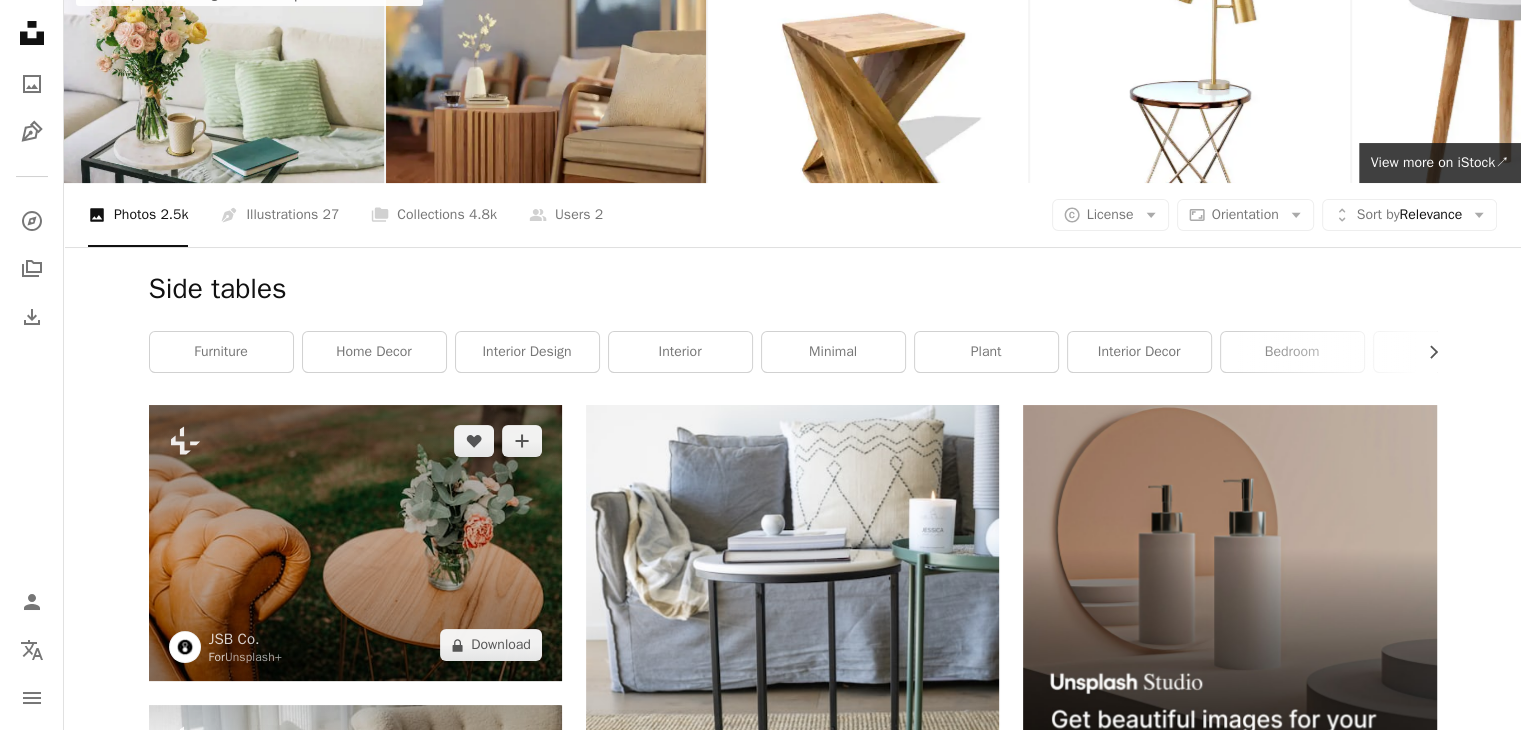 click at bounding box center [355, 543] 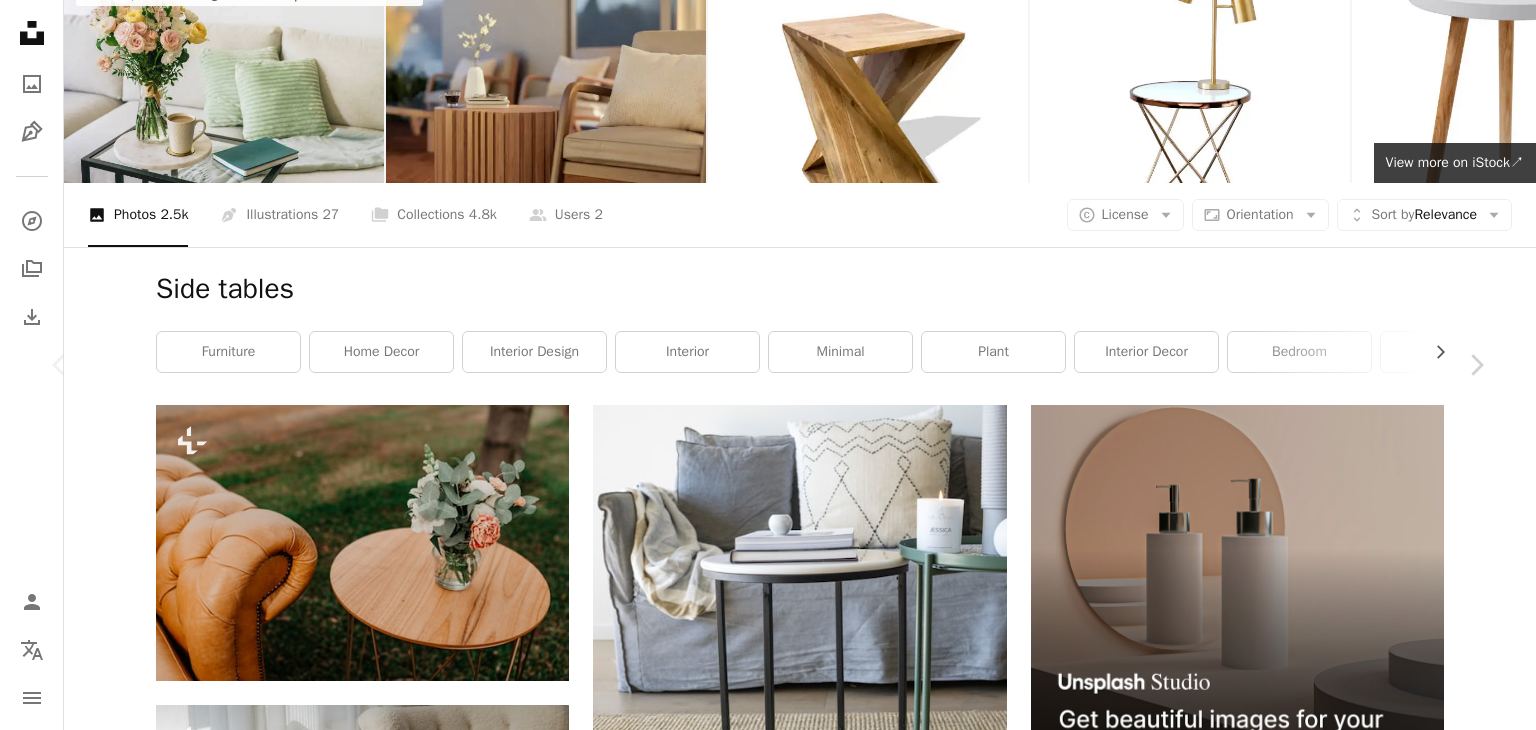 drag, startPoint x: 926, startPoint y: 444, endPoint x: 1432, endPoint y: 201, distance: 561.32434 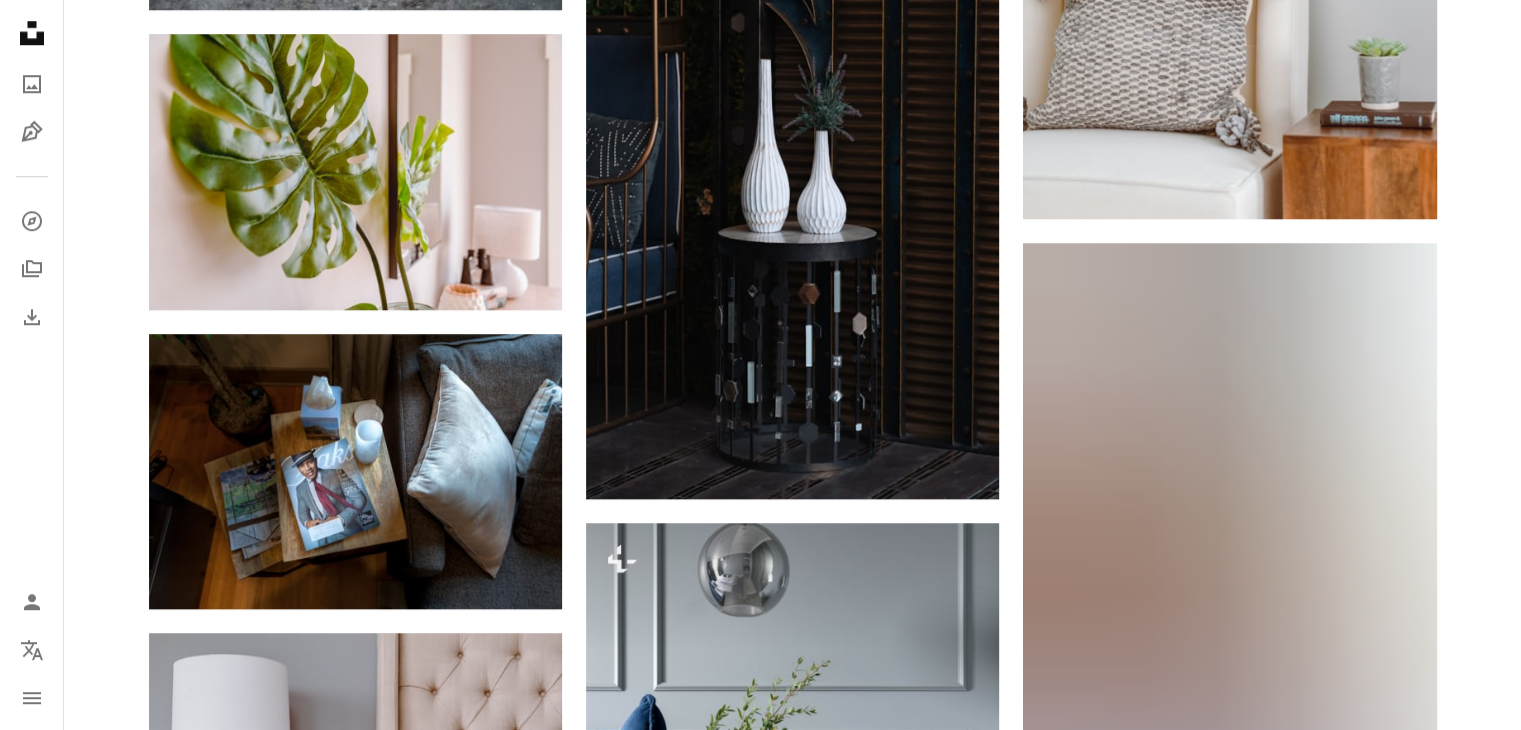 scroll, scrollTop: 1658, scrollLeft: 0, axis: vertical 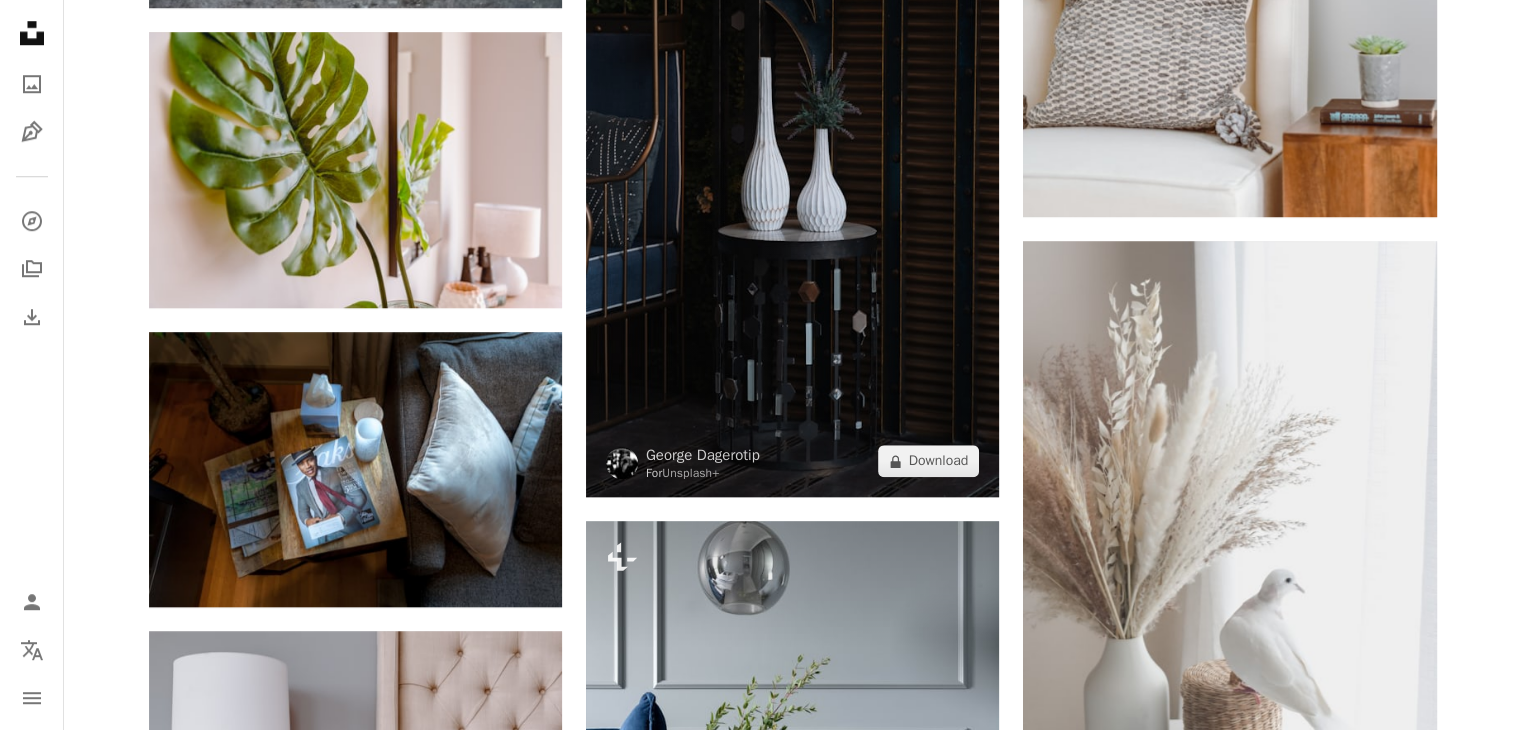 click at bounding box center [792, 187] 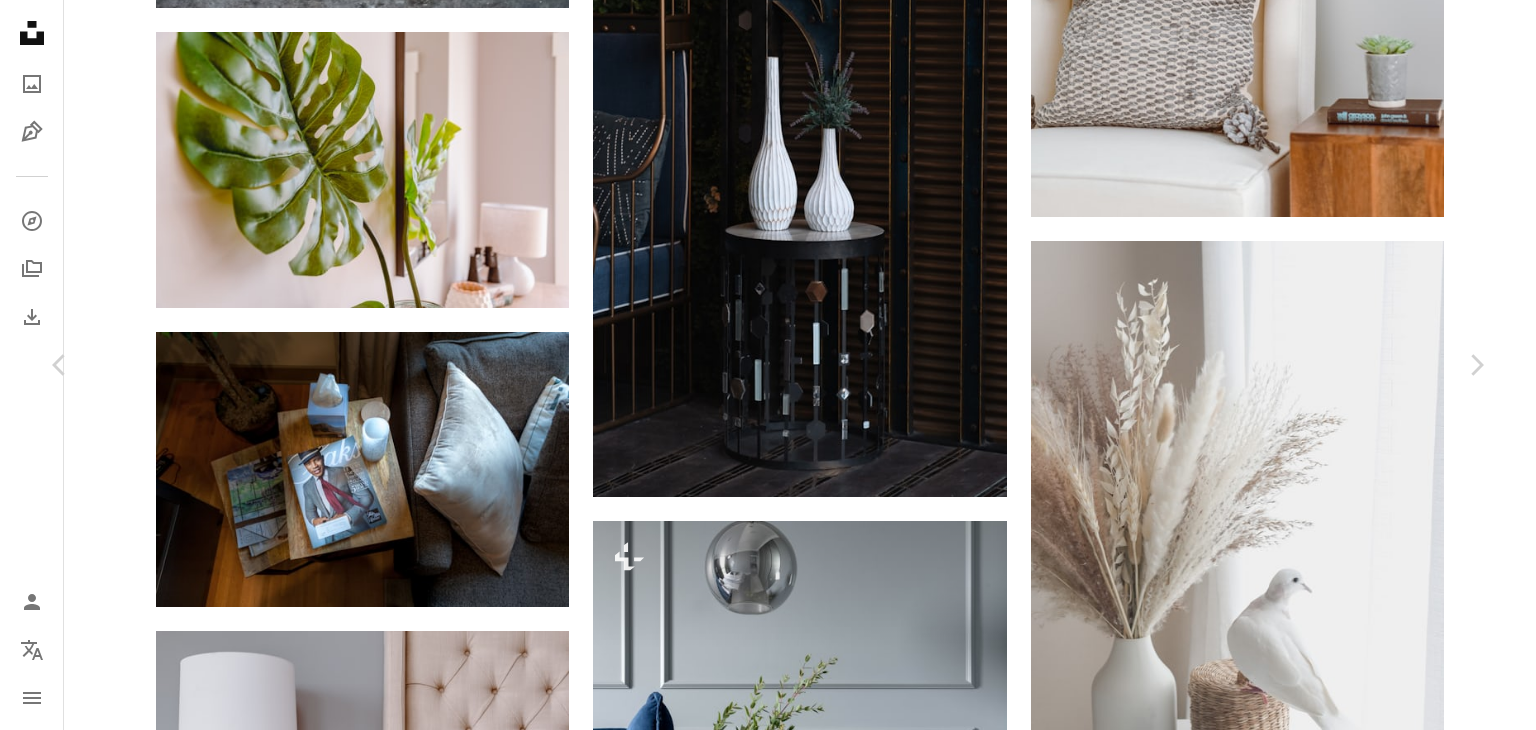 click on "An X shape Chevron left Chevron right George Dagerotip For Unsplash+ A heart A plus sign A lock Download Zoom in A forward-right arrow Share More Actions Calendar outlined Published on February 27, 2023 Safety Licensed under the Unsplash+ License interior minimal plants vase decor interior decor side table Backgrounds From this series Chevron right Plus sign for Unsplash+ Plus sign for Unsplash+ Plus sign for Unsplash+ Plus sign for Unsplash+ Plus sign for Unsplash+ Plus sign for Unsplash+ Plus sign for Unsplash+ Plus sign for Unsplash+ Related images Plus sign for Unsplash+ A heart A plus sign [FIRST] [LAST] For Unsplash+ A lock Download Plus sign for Unsplash+ A heart A plus sign [FIRST] [LAST] For Unsplash+ A lock Download Plus sign for Unsplash+ A heart A plus sign [FIRST] [LAST] For Unsplash+ A lock Download Plus sign for Unsplash+ A heart A plus sign [FIRST] [LAST] For Unsplash+ A lock Download Plus sign for Unsplash+ A heart A plus sign [FIRST] [LAST] For Unsplash+ A lock A heart For" at bounding box center [768, 3659] 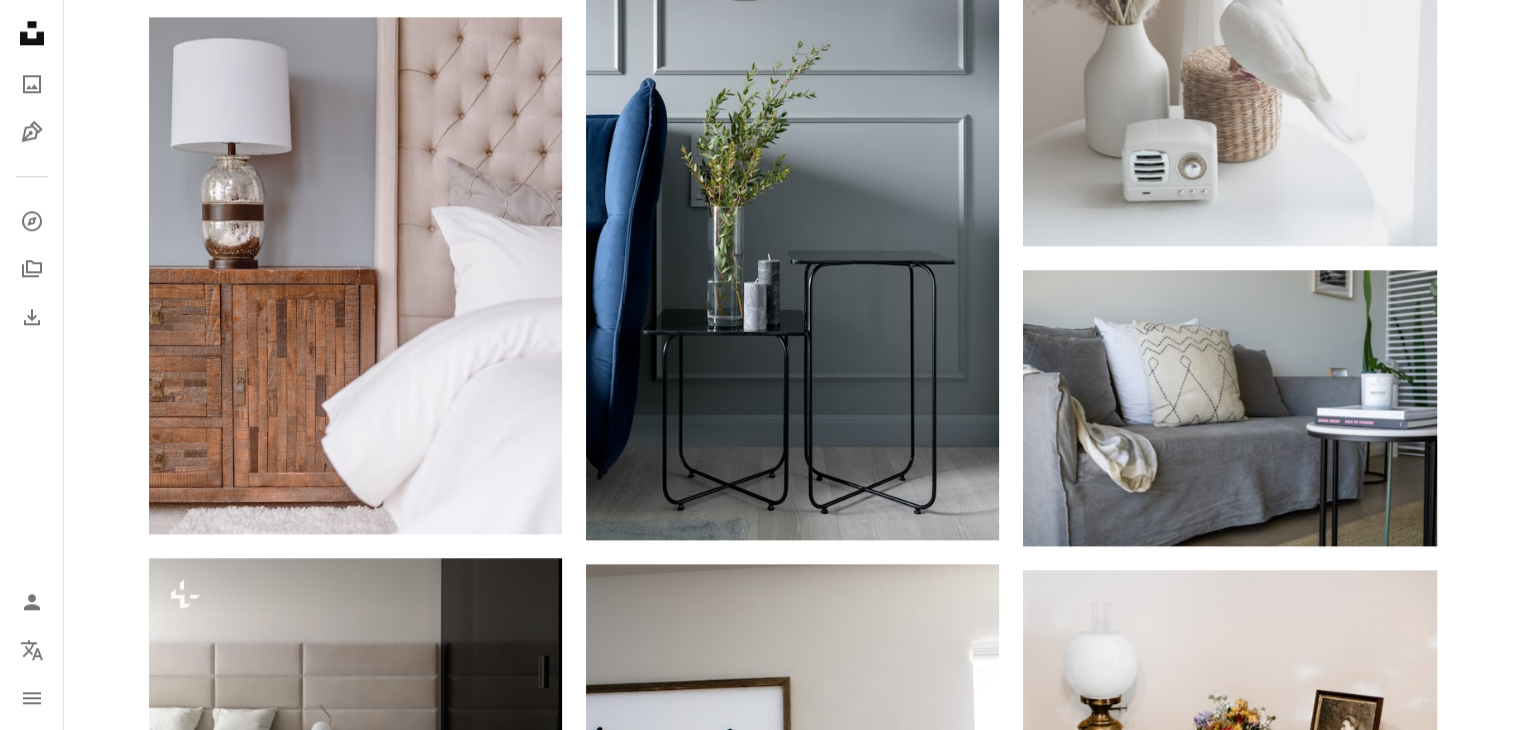 scroll, scrollTop: 2279, scrollLeft: 0, axis: vertical 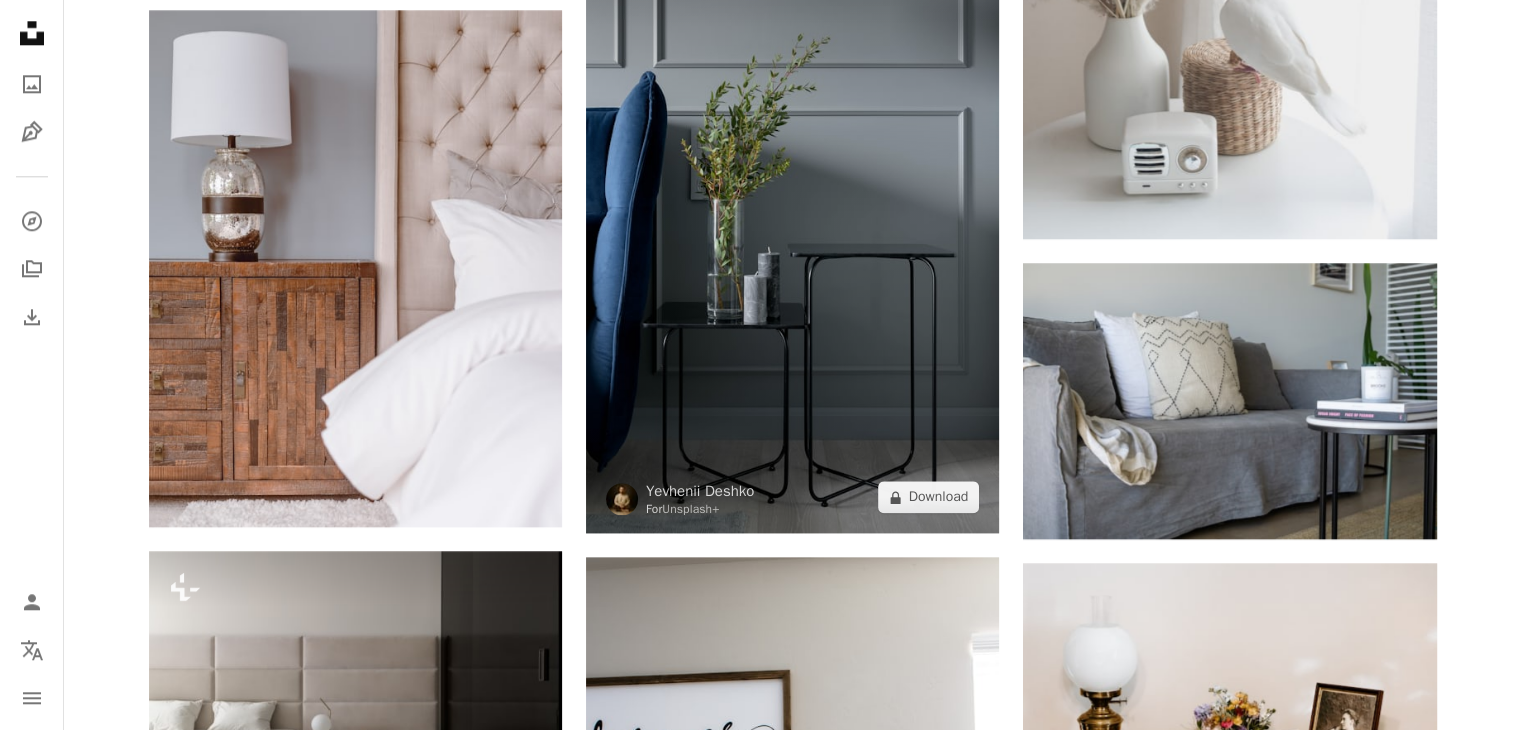 click at bounding box center (792, 216) 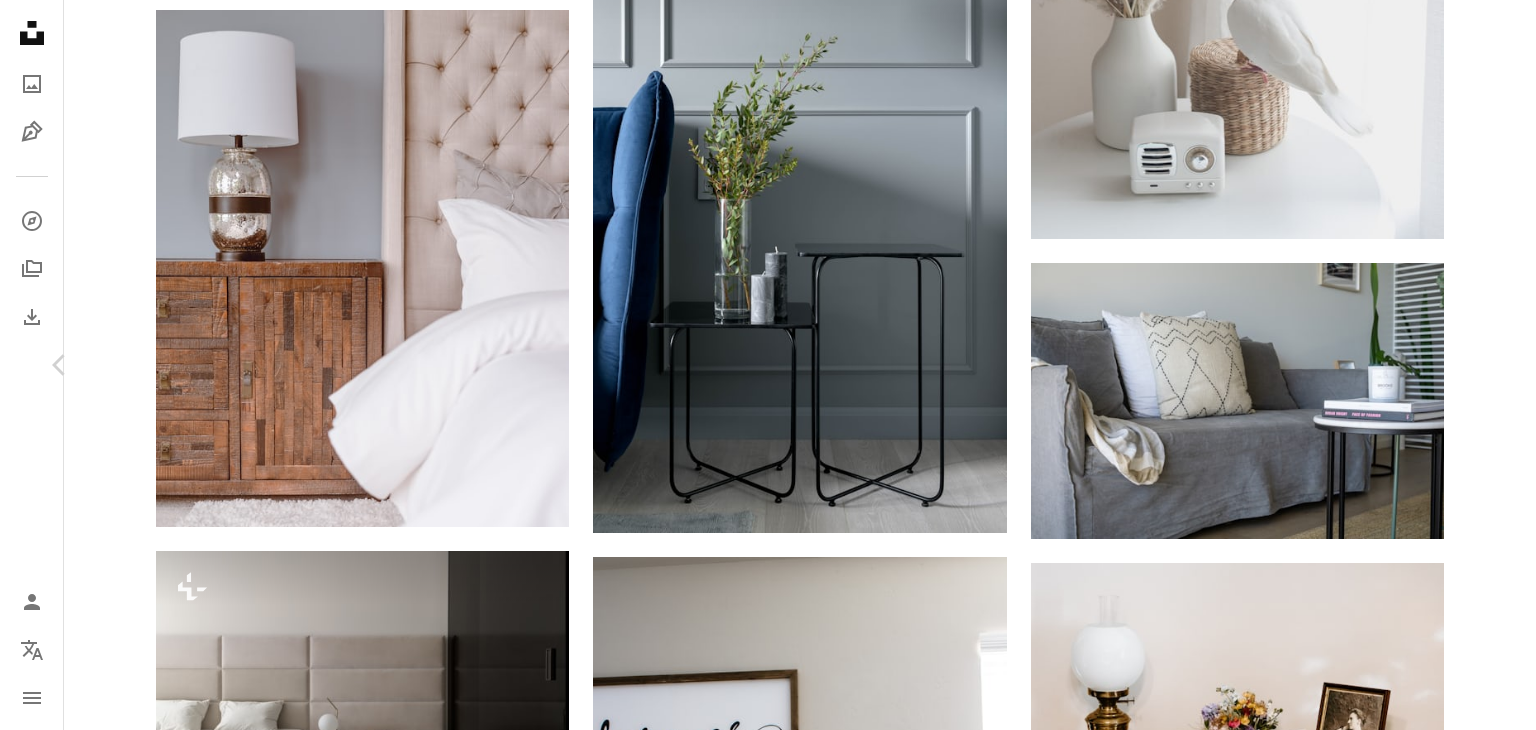 click on "Chevron right" at bounding box center (1476, 365) 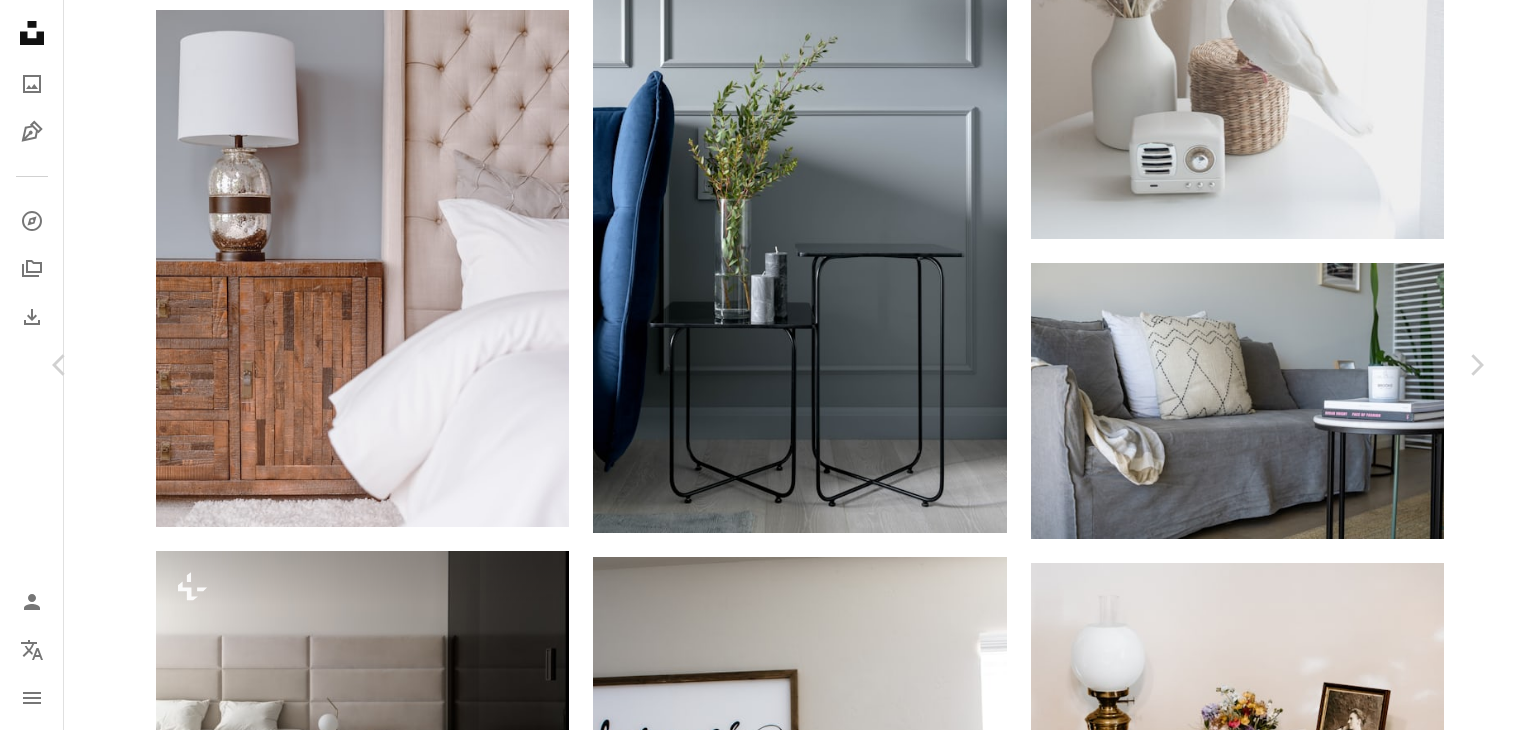 click on "Photo by Tina Witherspoon tspoonphoto on Unsplash" at bounding box center (768, 3038) 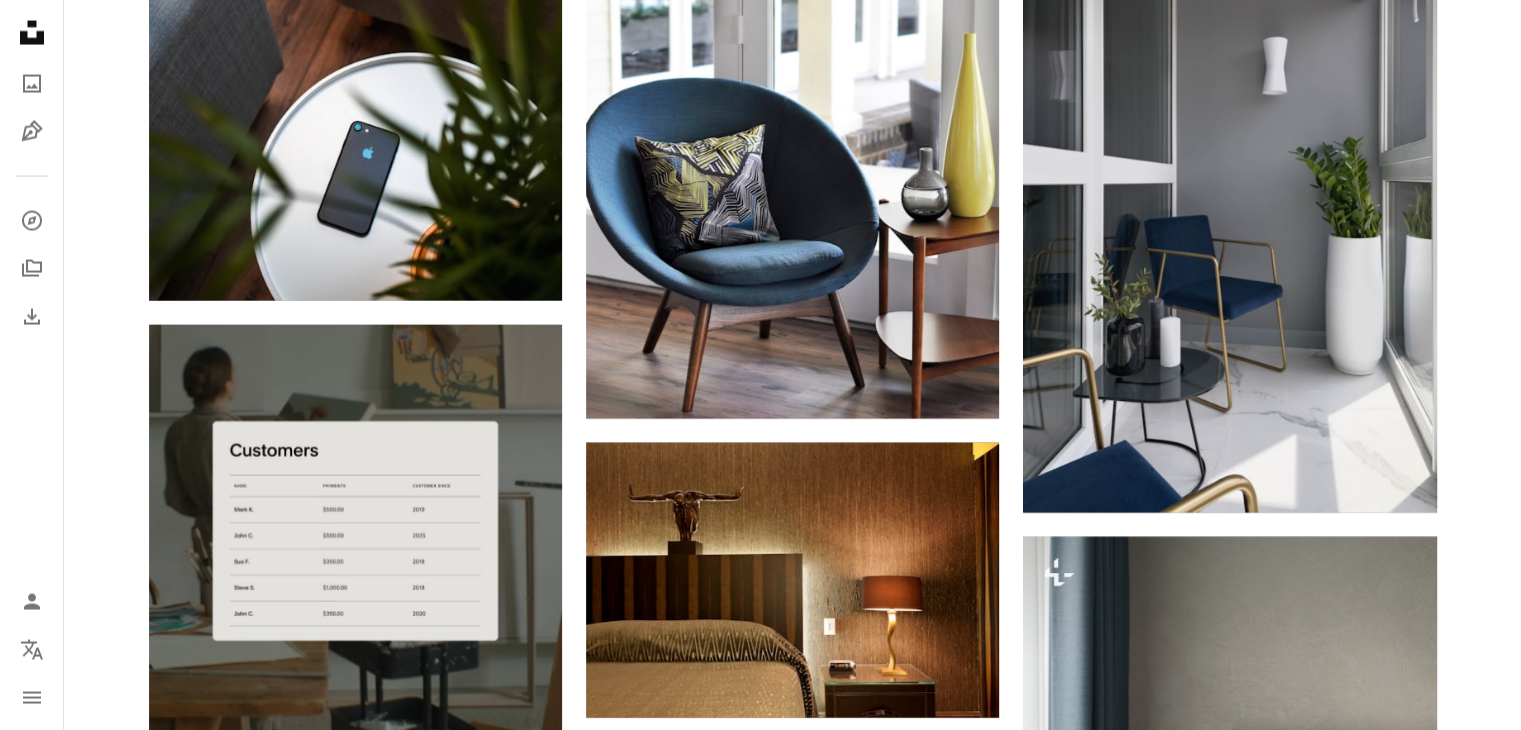 scroll, scrollTop: 4138, scrollLeft: 0, axis: vertical 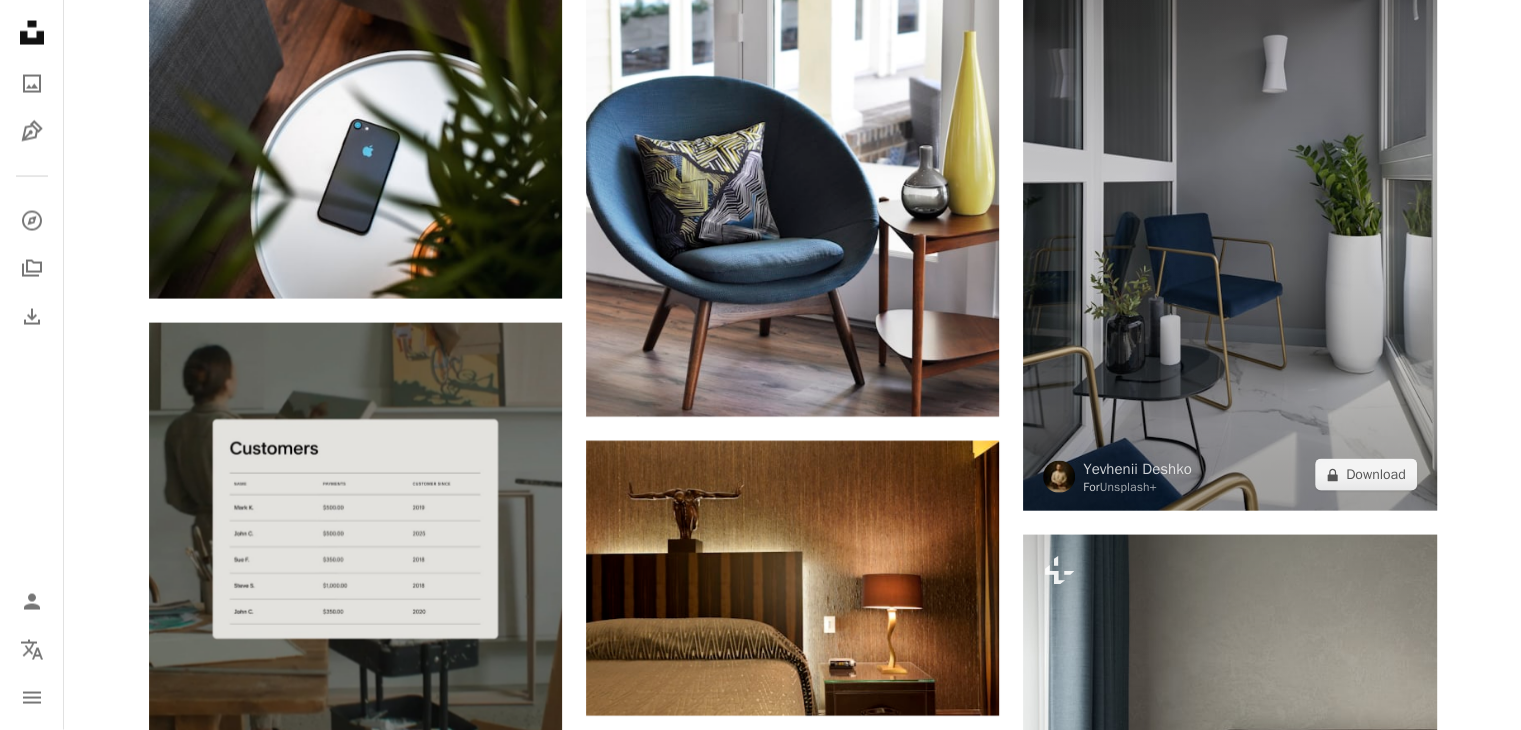 click at bounding box center (1229, 216) 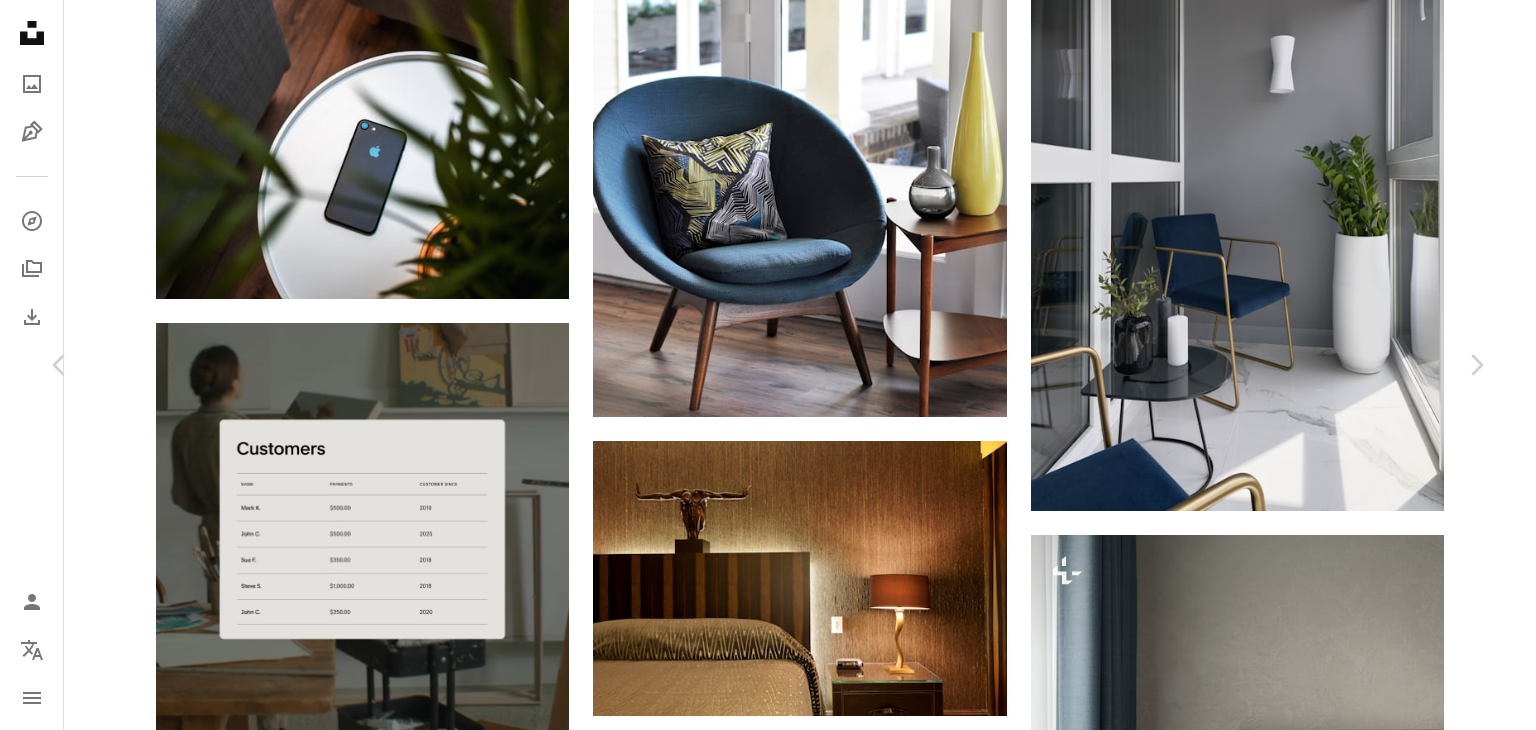 click on "An X shape Chevron left Chevron right An X shape Close Say thanks! Give a shoutout to [FIRST] [LAST] on social or copy the text below to attribute. A URL sharing icon (chains) Facebook icon X (formerly Twitter) icon Pinterest icon An envelope Photo by [FIRST] [LAST] on Unsplash
Copy content [FIRST] [LAST] Available for hire A checkmark inside of a circle A heart A plus sign Download free Chevron down Zoom in Views 14,623,966 Downloads 138,621 Featured in Photos , Architecture & Interiors , Interiors A forward-right arrow Share Info icon Info More Actions A map marker [LOCATION], United States Calendar outlined Published on March 2, 2018 Camera Canon, EOS 6D Safety Free to use under the Unsplash License fashion plant interior minimal leaves indoor chair style palm decor indoors indoor plant house plant modern design leafy background flower art space green Free pictures Browse premium related images on iStock | Save 20% with code UNSPLASH20 View more on iStock ↗ Related images A heart A plus sign [FIRST] [LAST] For Unsplash+ A lock" at bounding box center (768, 4961) 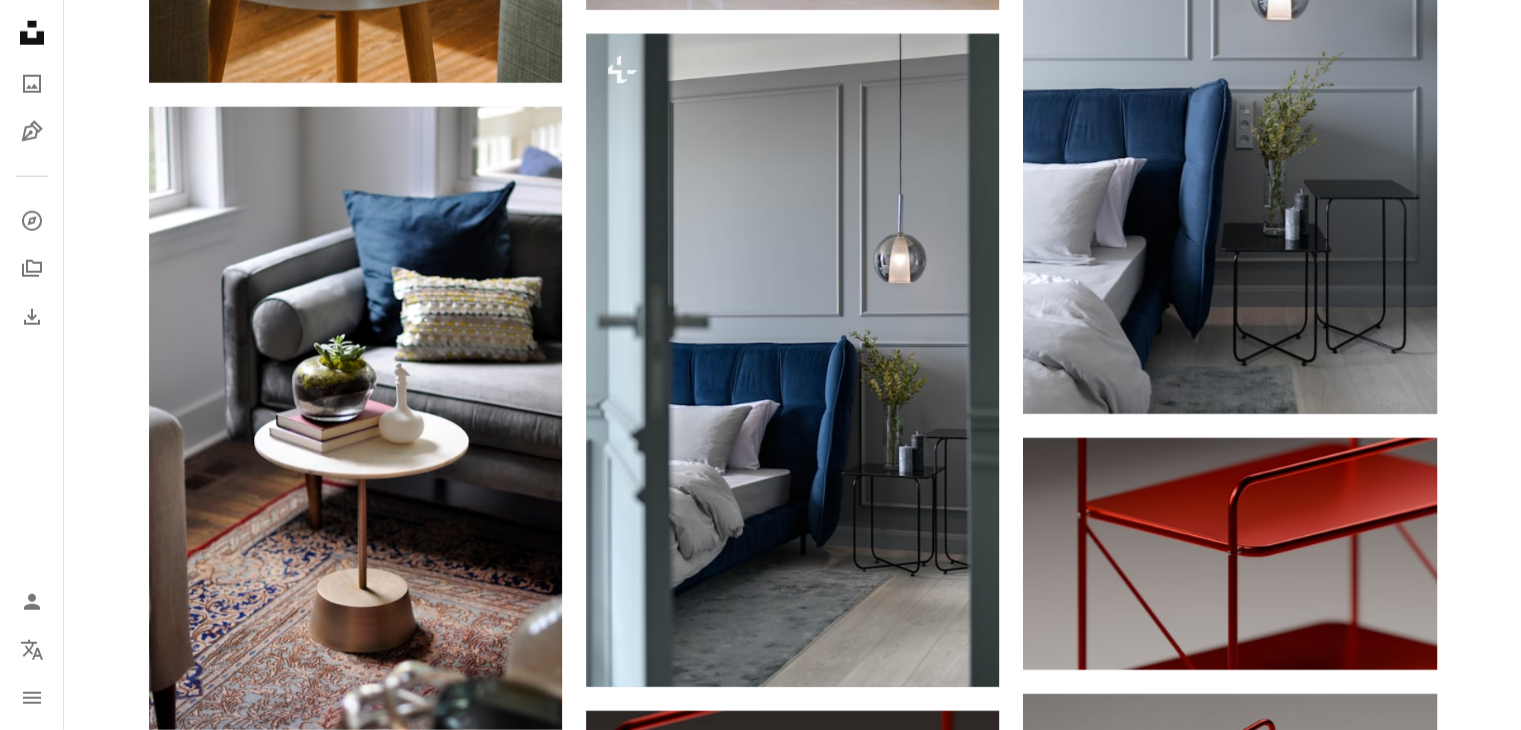 scroll, scrollTop: 5490, scrollLeft: 0, axis: vertical 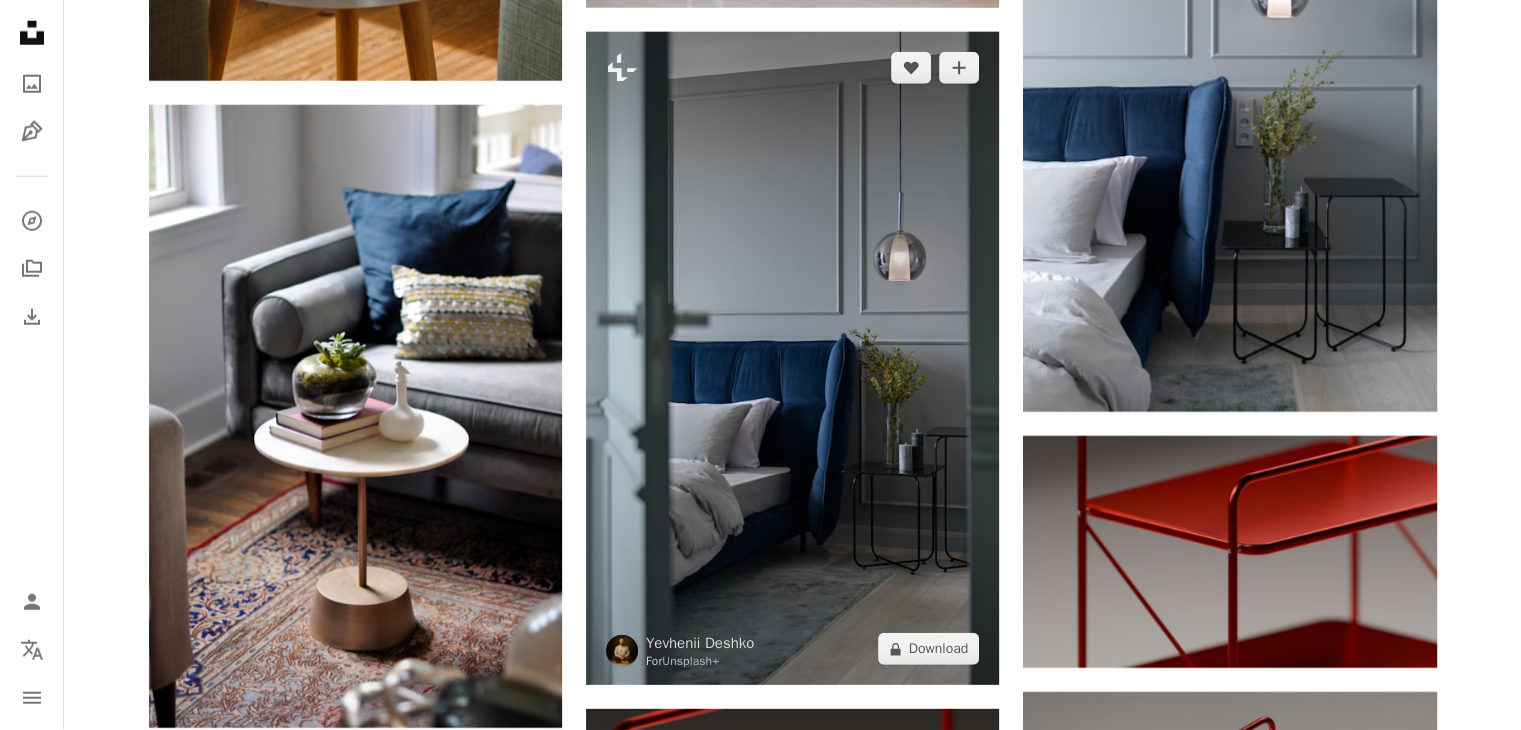 click at bounding box center [792, 358] 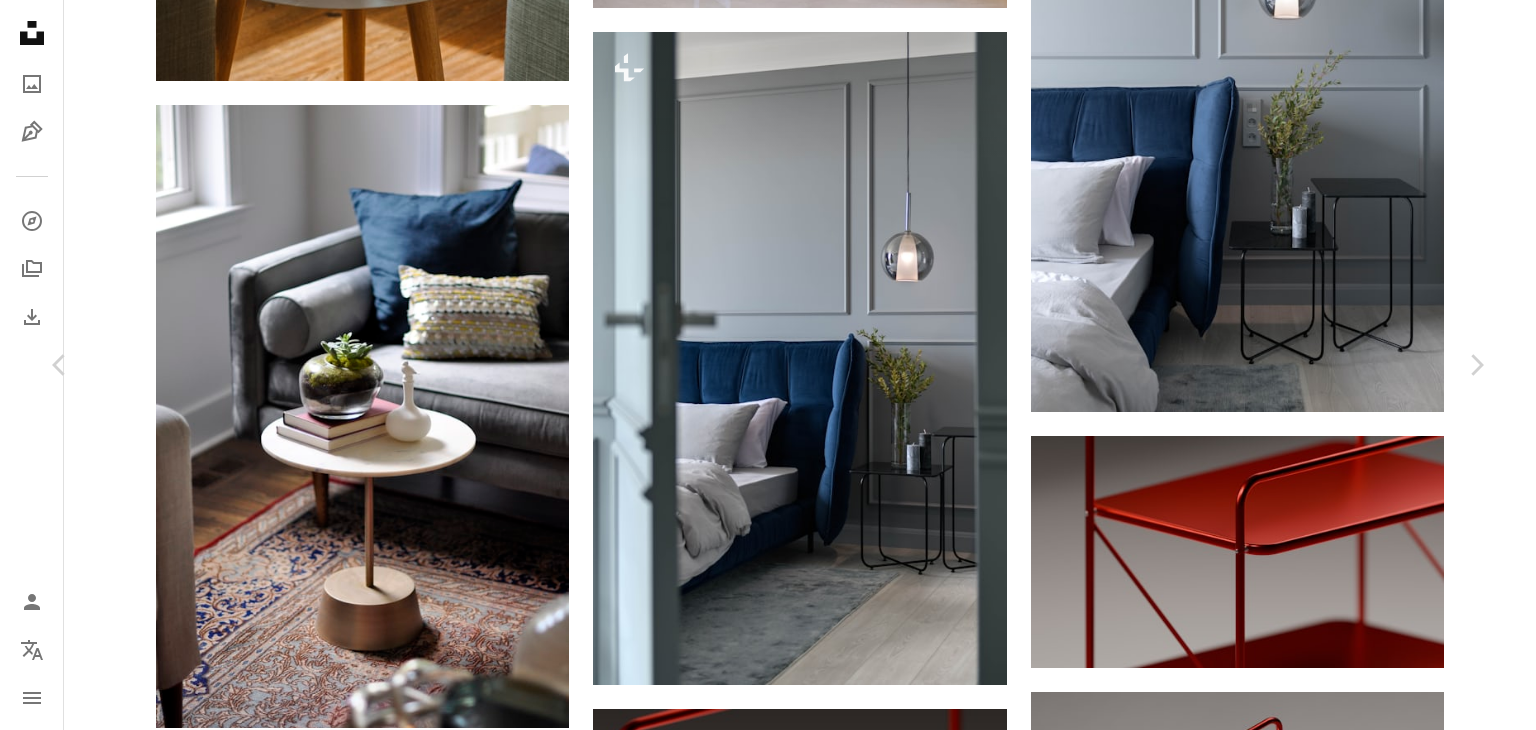 drag, startPoint x: 1469, startPoint y: 355, endPoint x: 340, endPoint y: 336, distance: 1129.1599 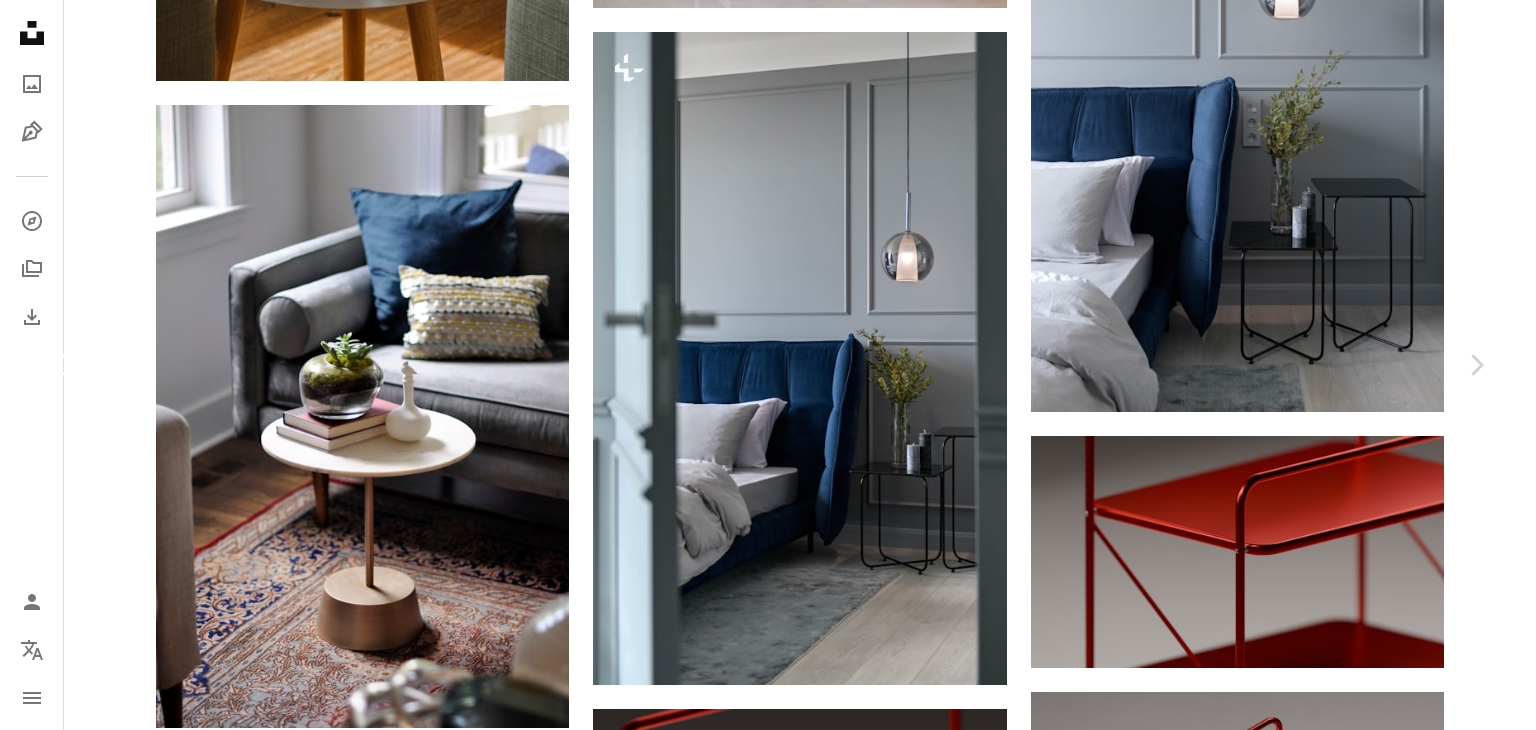click on "Chevron left" 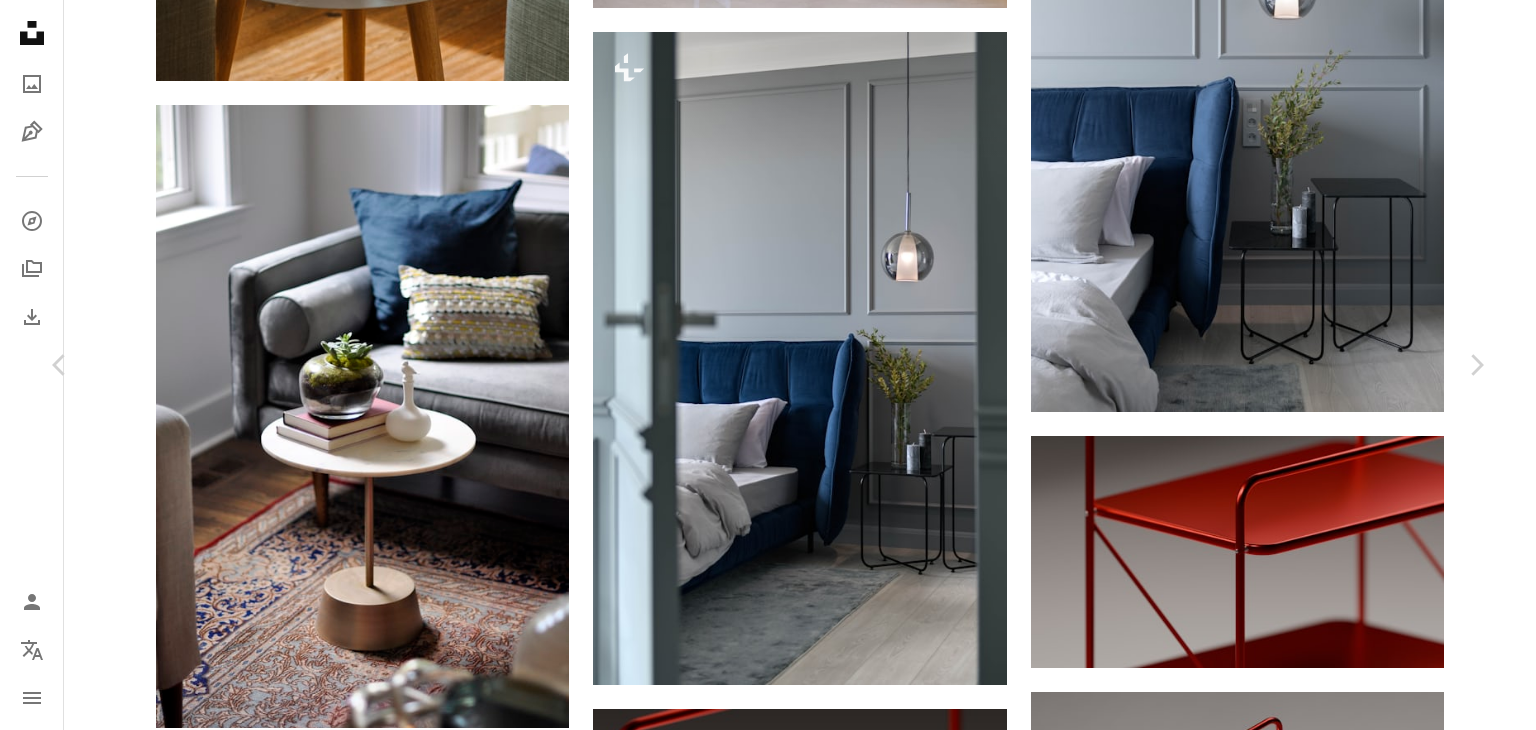 click on "An X shape Chevron left Chevron right [FIRST] [LAST] For Unsplash+ A heart A plus sign [FIRST] [LAST] For Unsplash+ A heart A plus sign [FIRST] [LAST] For Unsplash+ A heart A plus sign [FIRST] [LAST] For Unsplash+ A heart" at bounding box center [768, 3609] 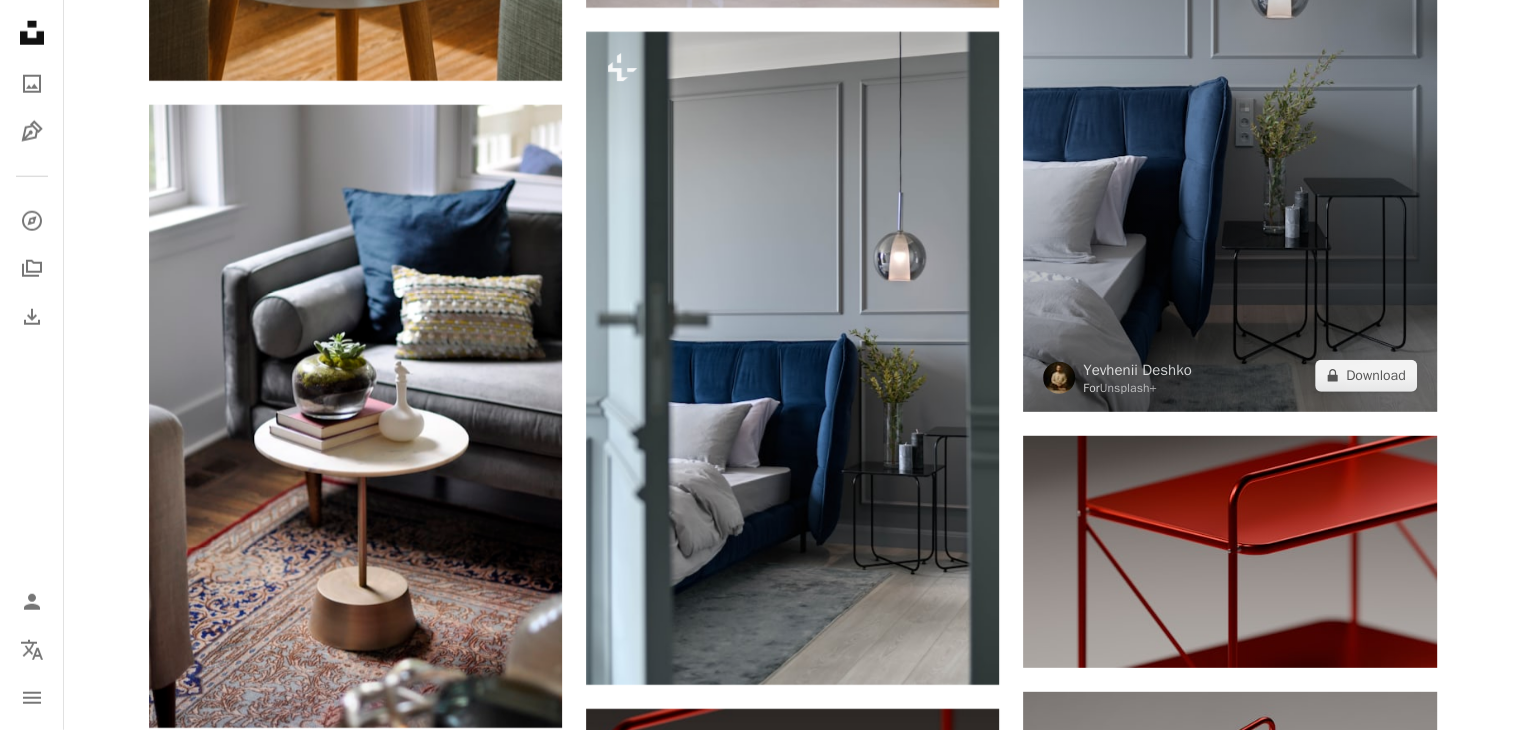 click at bounding box center (1229, 119) 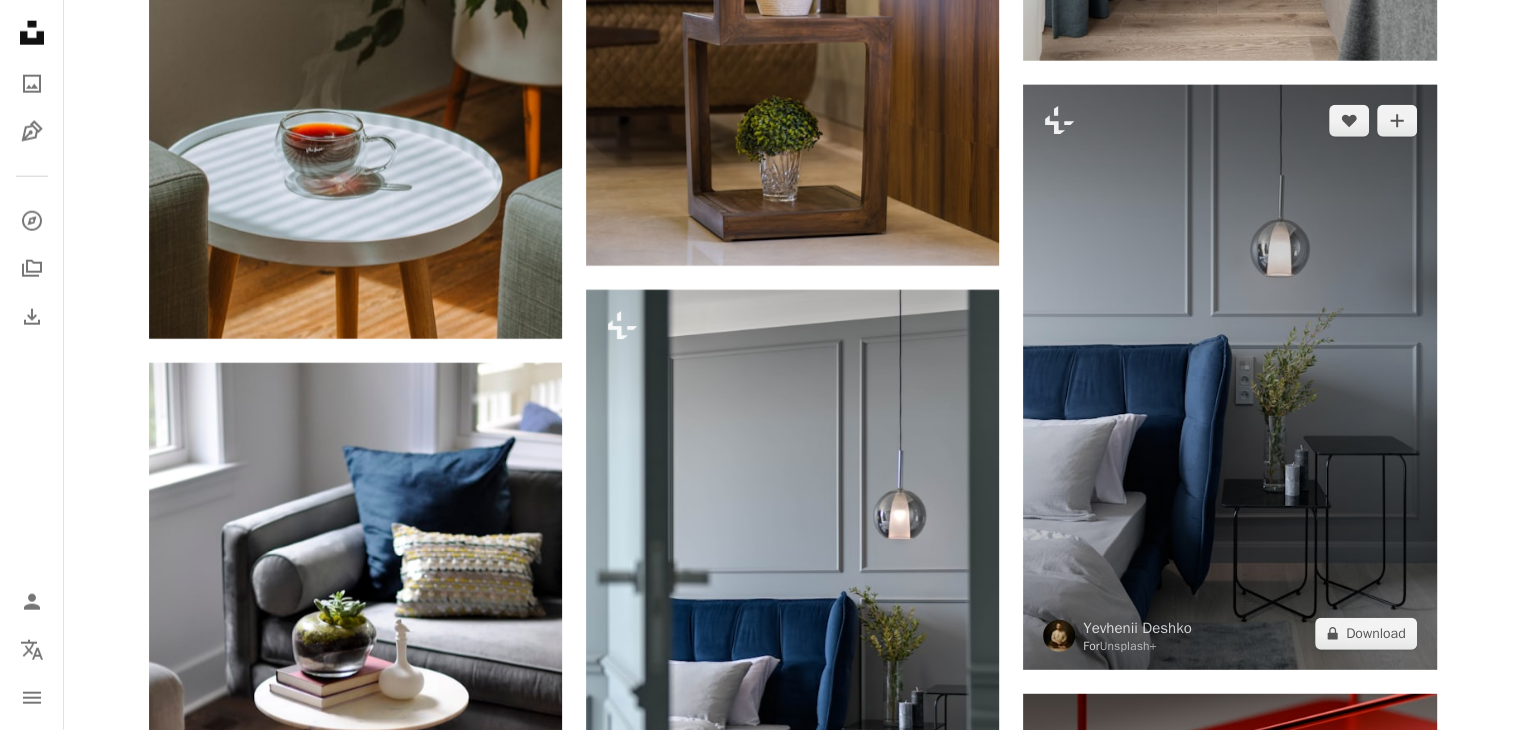 scroll, scrollTop: 5227, scrollLeft: 0, axis: vertical 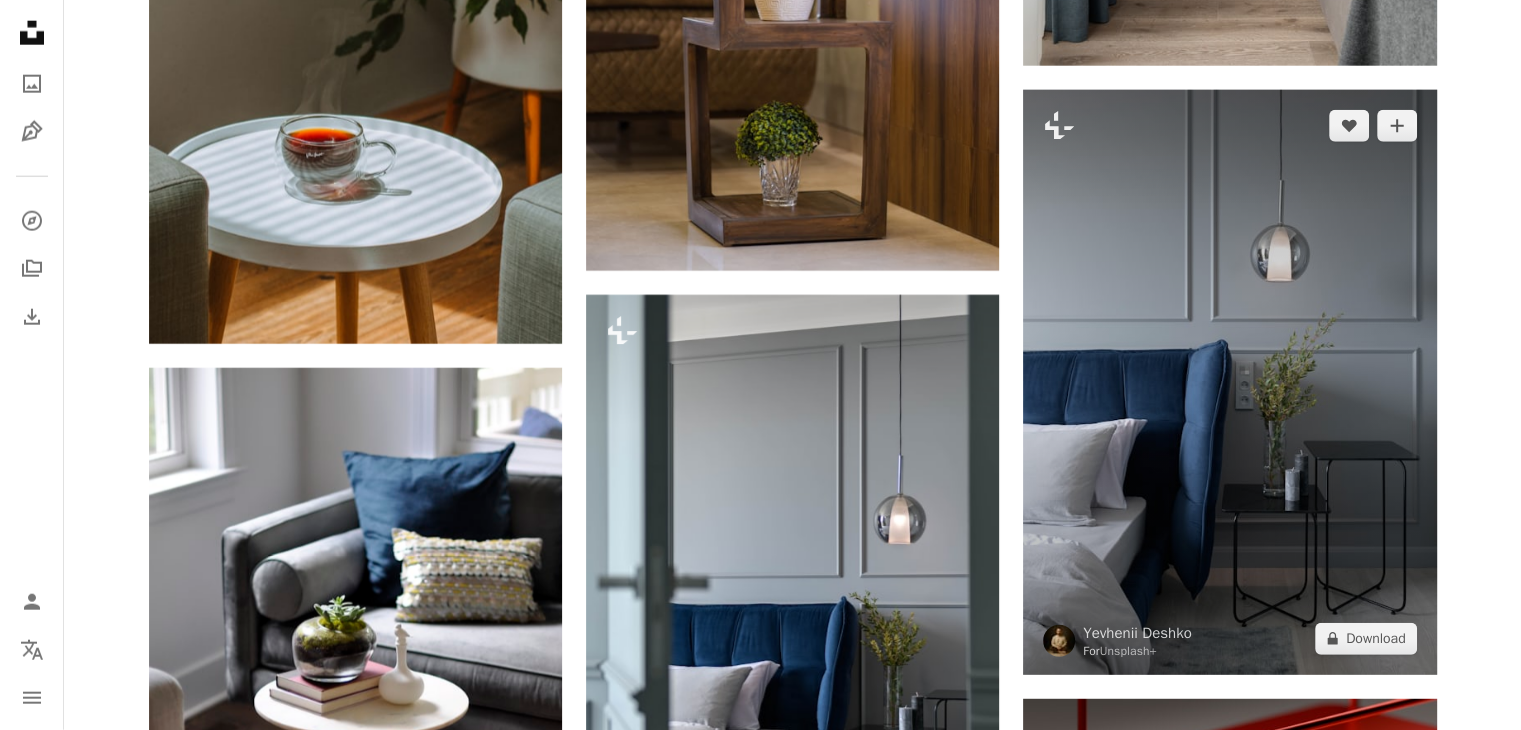 click at bounding box center [1229, 382] 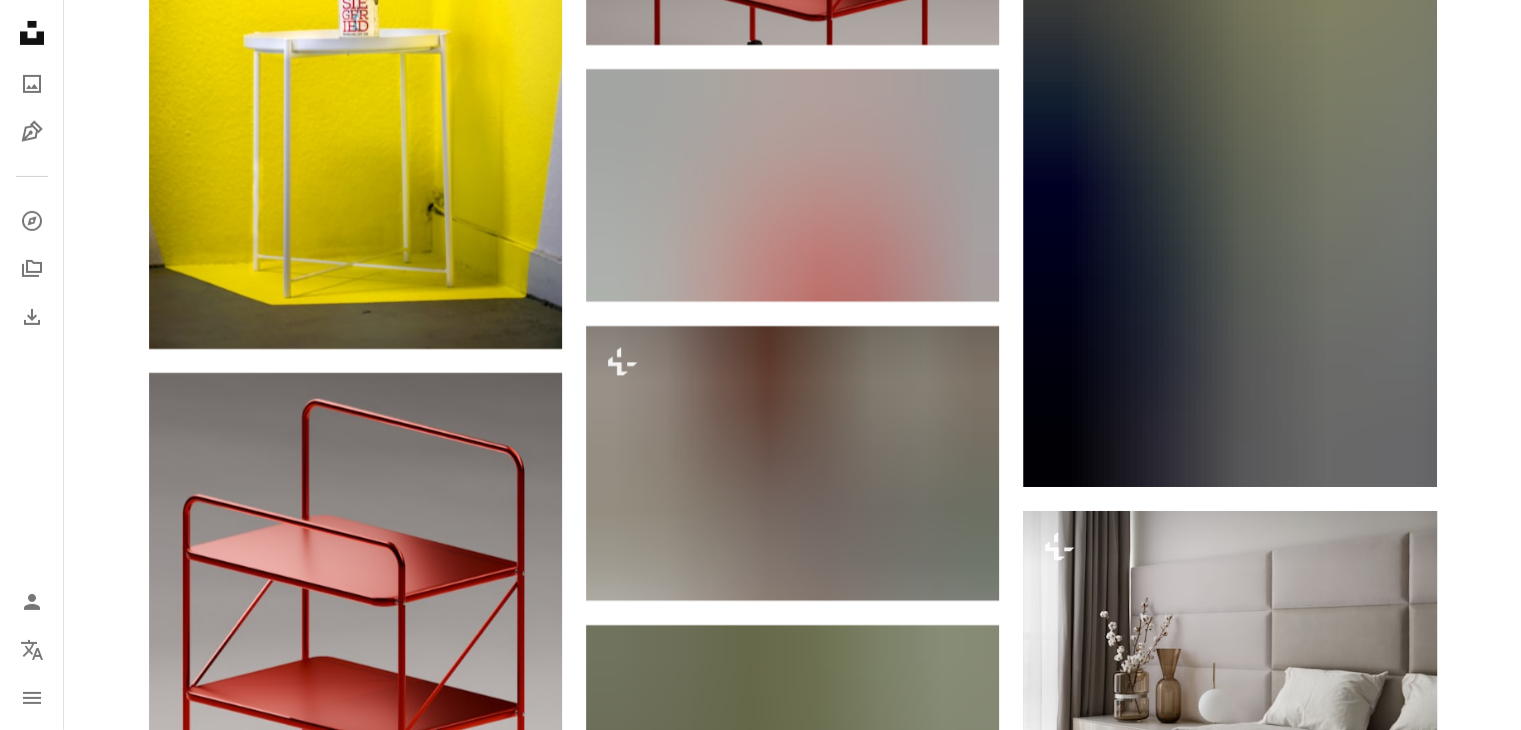 scroll, scrollTop: 6928, scrollLeft: 0, axis: vertical 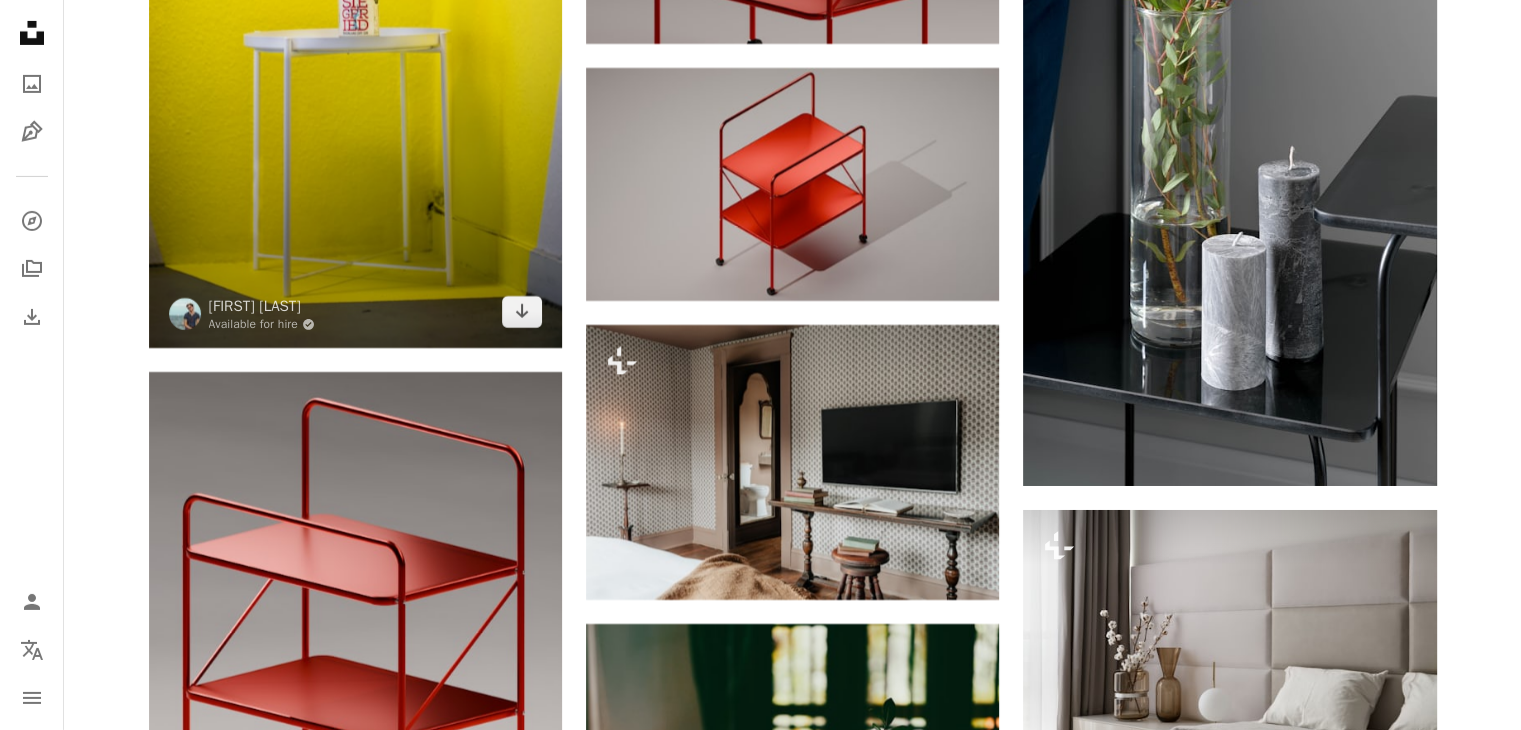 click at bounding box center [355, -20] 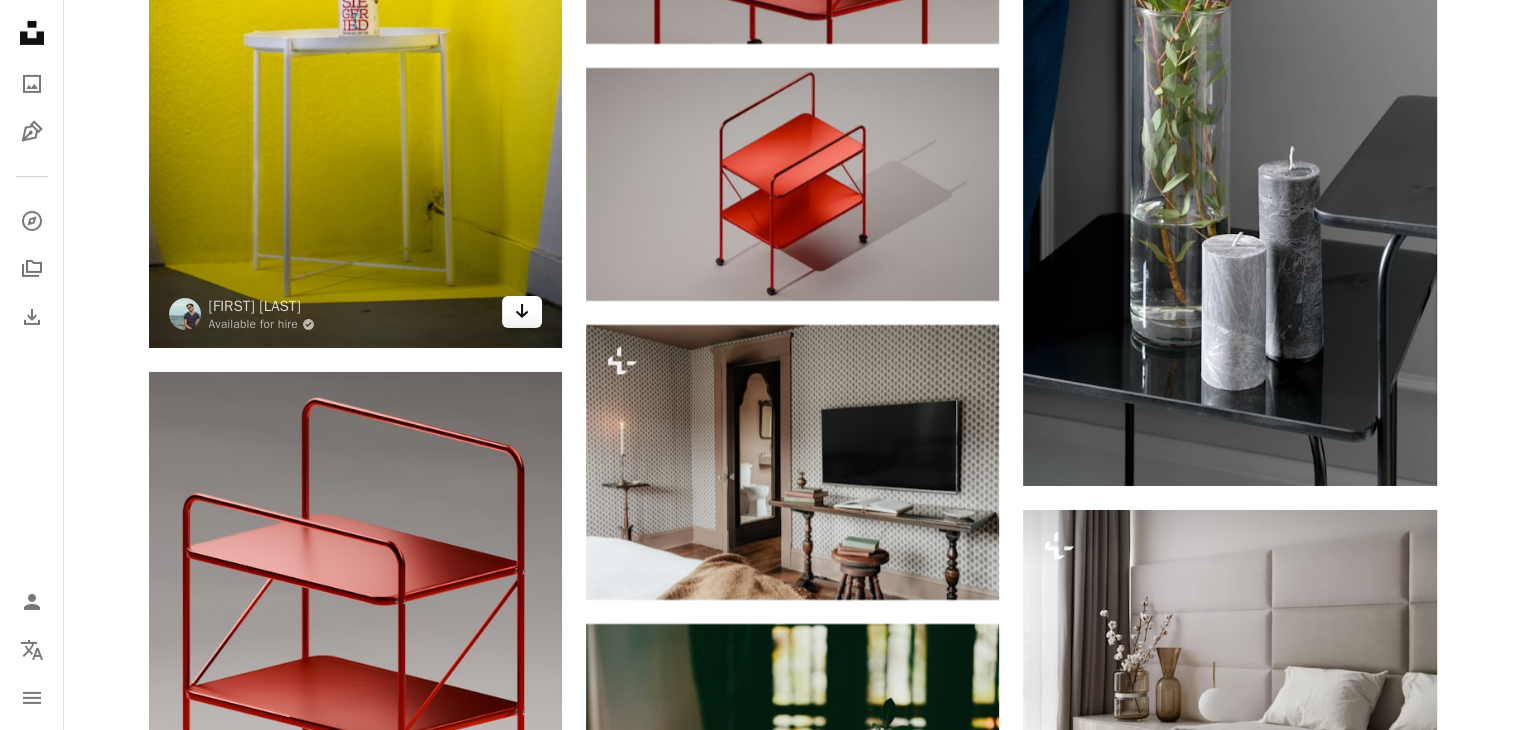 click on "Arrow pointing down" 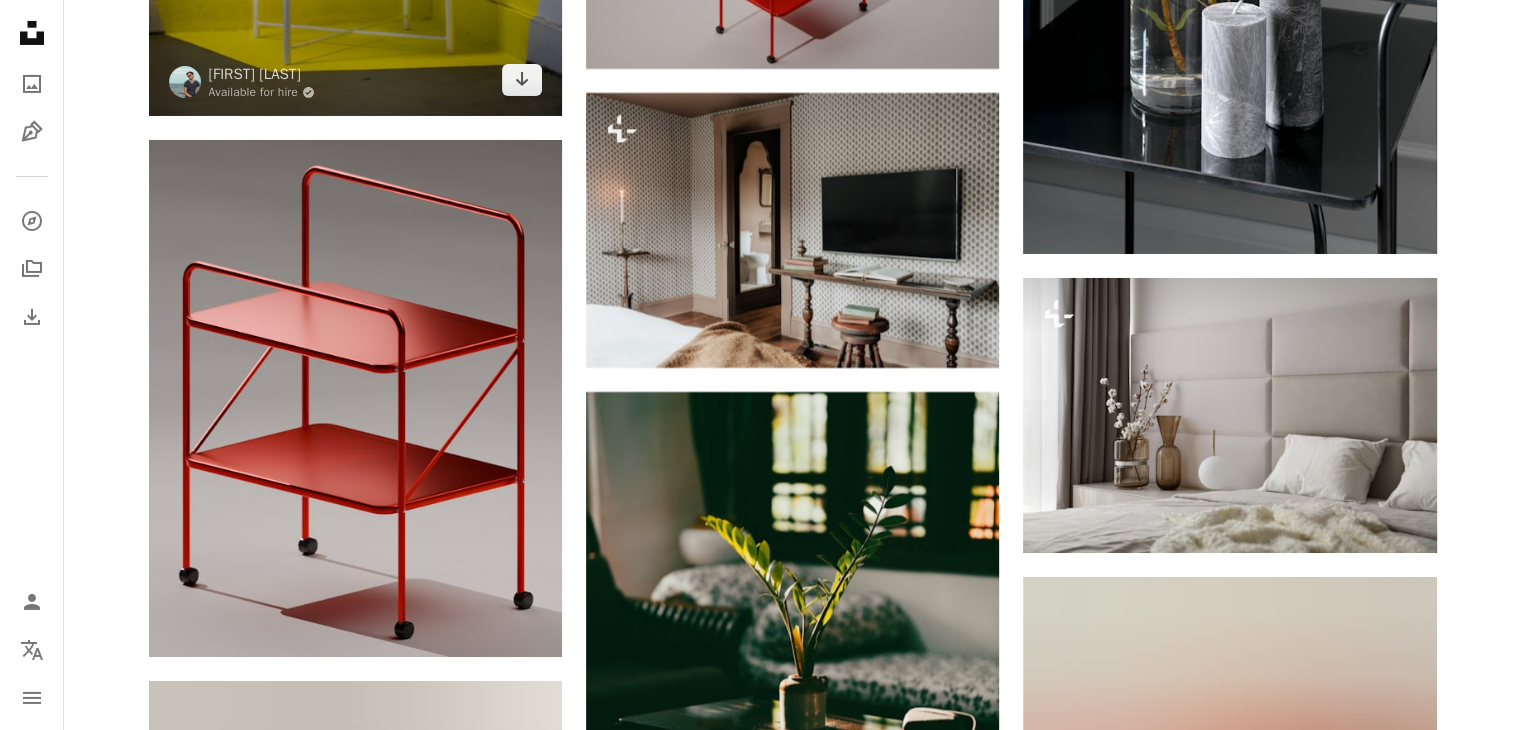 scroll, scrollTop: 7160, scrollLeft: 0, axis: vertical 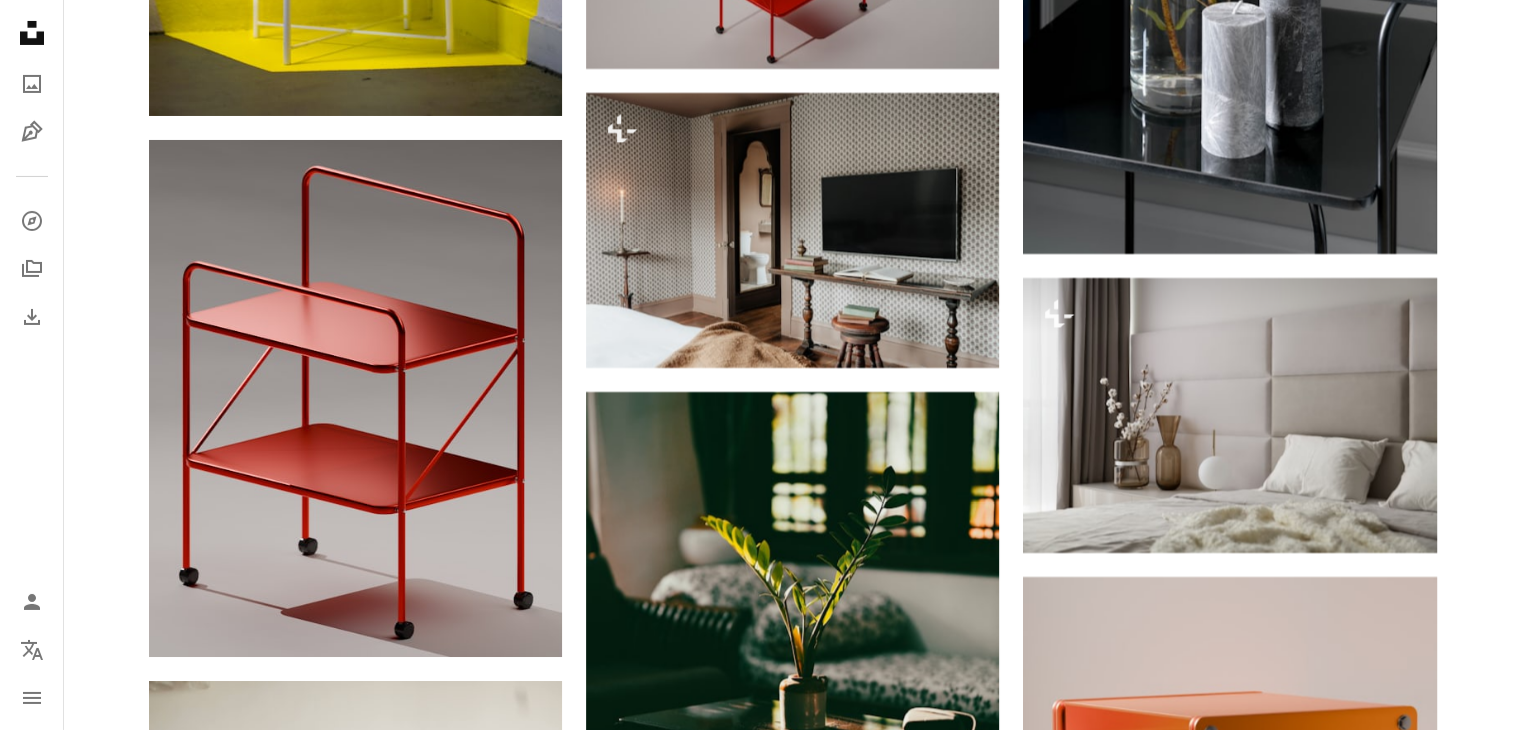 click on "Plus sign for Unsplash+ A heart A plus sign [FIRST] [LAST] For Unsplash+ A lock Download Plus sign for Unsplash+ A heart A plus sign [FIRST] [LAST] For Unsplash+ A lock Download A heart A plus sign [FIRST] [LAST] Available for hire A checkmark inside of a circle A heart A plus sign [FIRST] [LAST] Arrow pointing down A heart A plus sign [FIRST] [LAST] Available for hire A checkmark inside of a circle Arrow pointing down A heart A plus sign [FIRST] [LAST] Arrow pointing down Plus sign for Unsplash+ A heart A plus sign [FIRST] [LAST] For Unsplash+ A lock Download A heart A plus sign [FIRST] [LAST] Arrow pointing down A heart A plus sign [FIRST] [LAST] Available for hire A checkmark inside of a circle Arrow pointing down –– ––– ––– – ––– – – ––– ––– ––––– – – –– ––– – – ––– –– –– –––– –– Get Started For" at bounding box center [792, -1118] 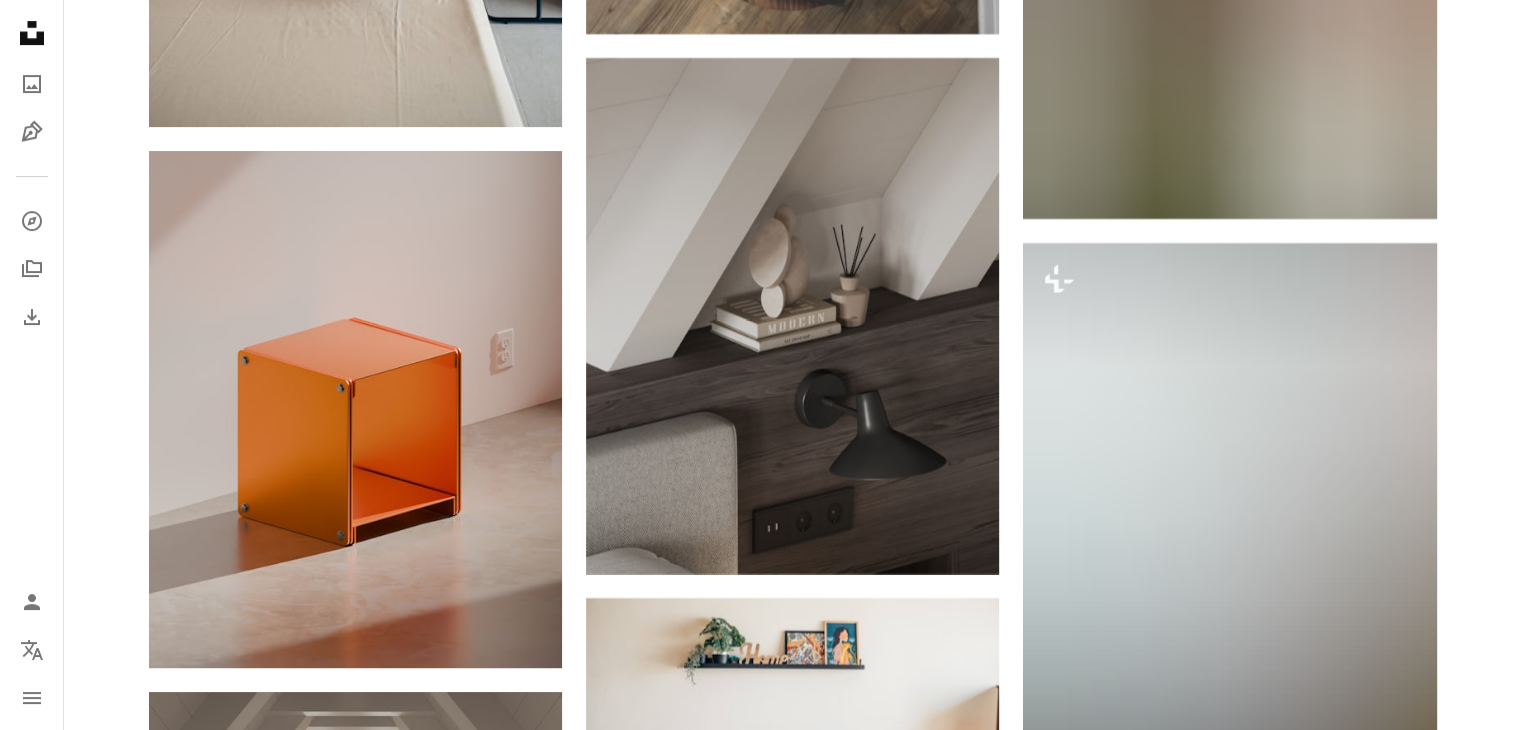 scroll, scrollTop: 8328, scrollLeft: 0, axis: vertical 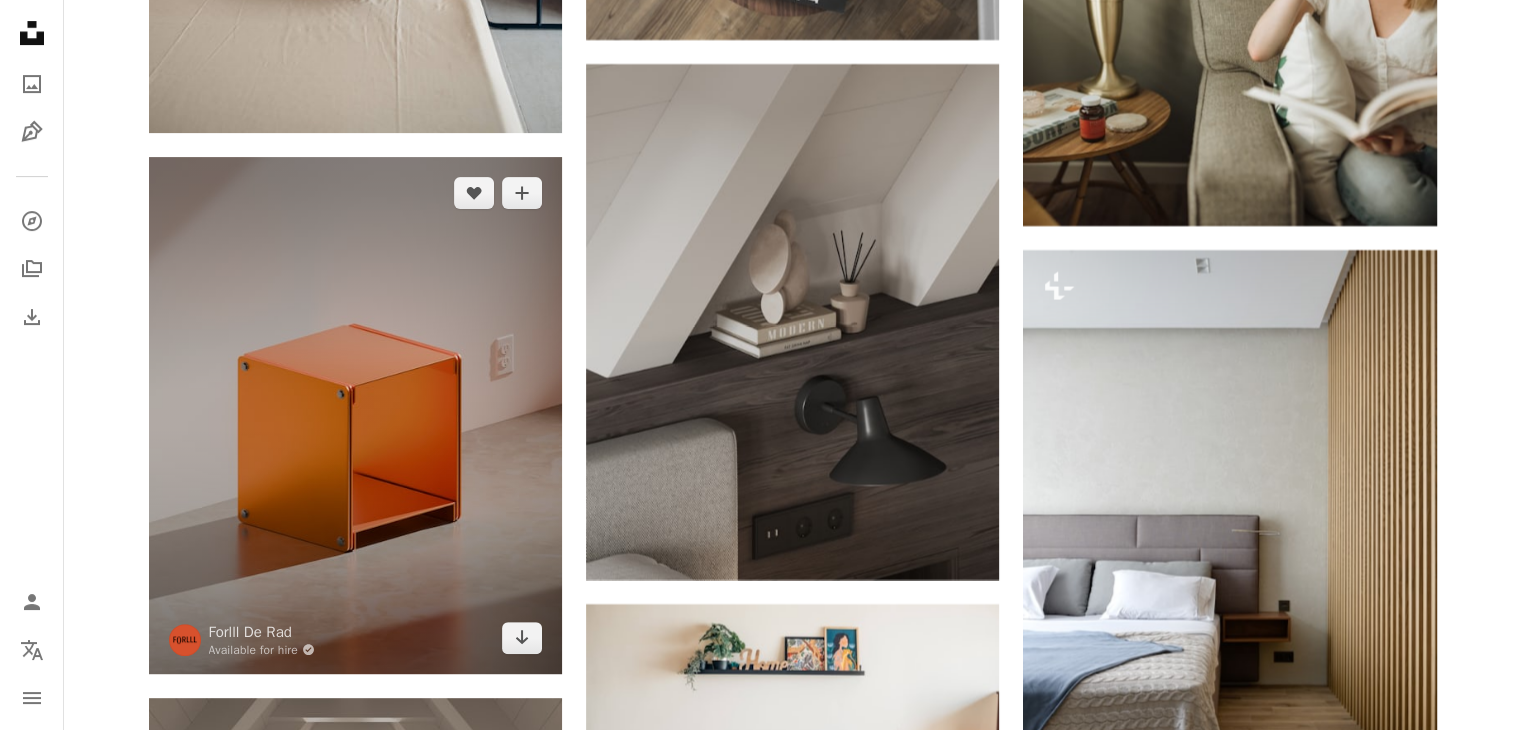 click at bounding box center [355, 415] 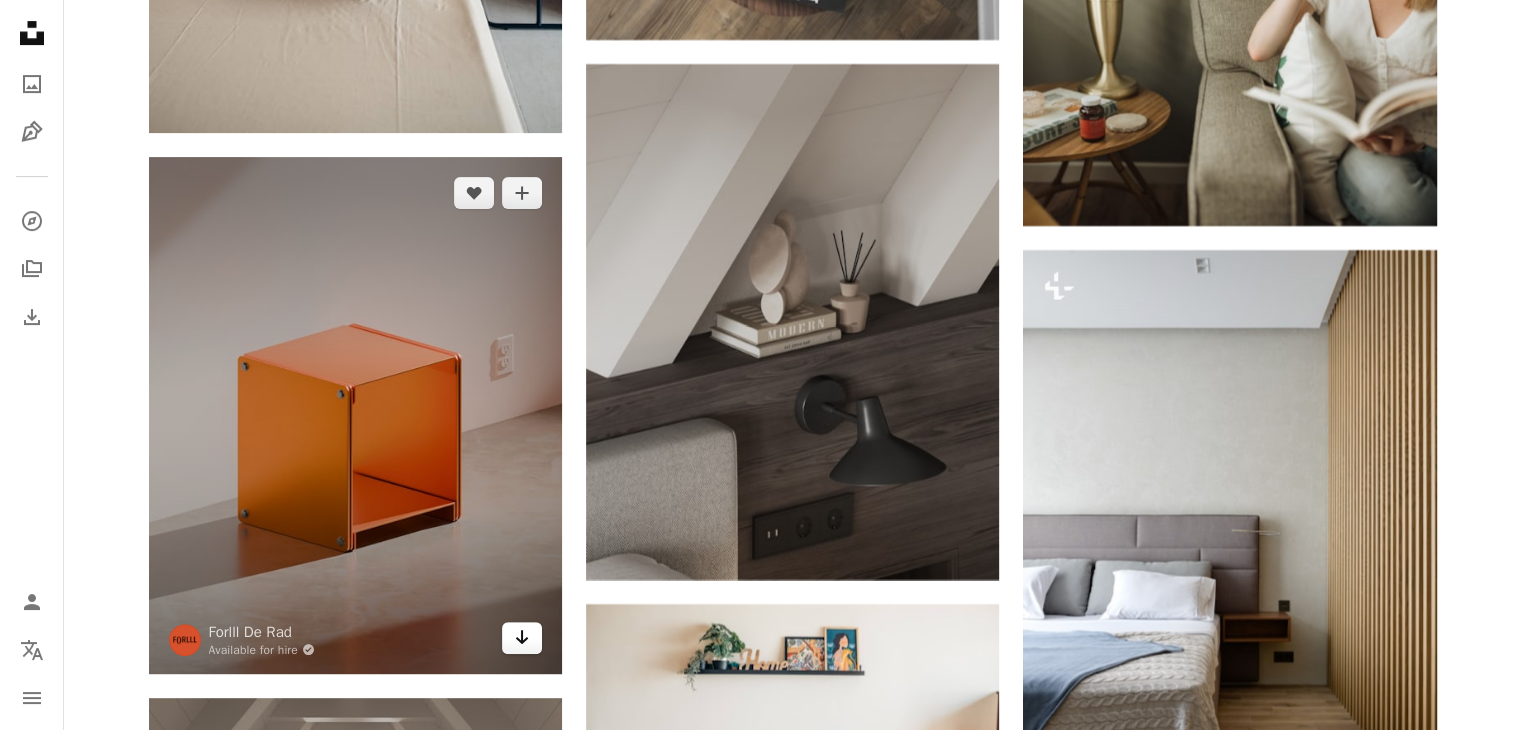 click on "Arrow pointing down" 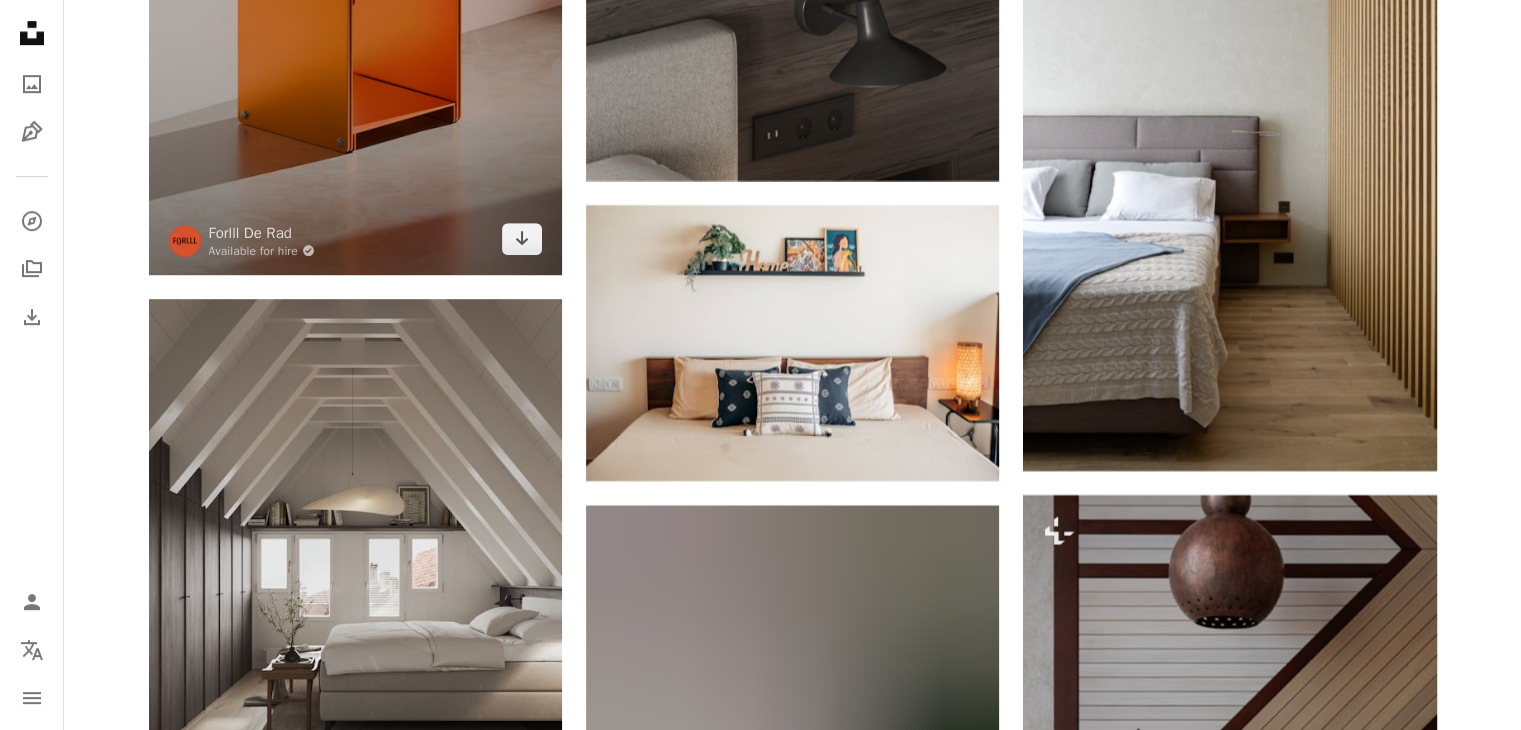 scroll, scrollTop: 8730, scrollLeft: 0, axis: vertical 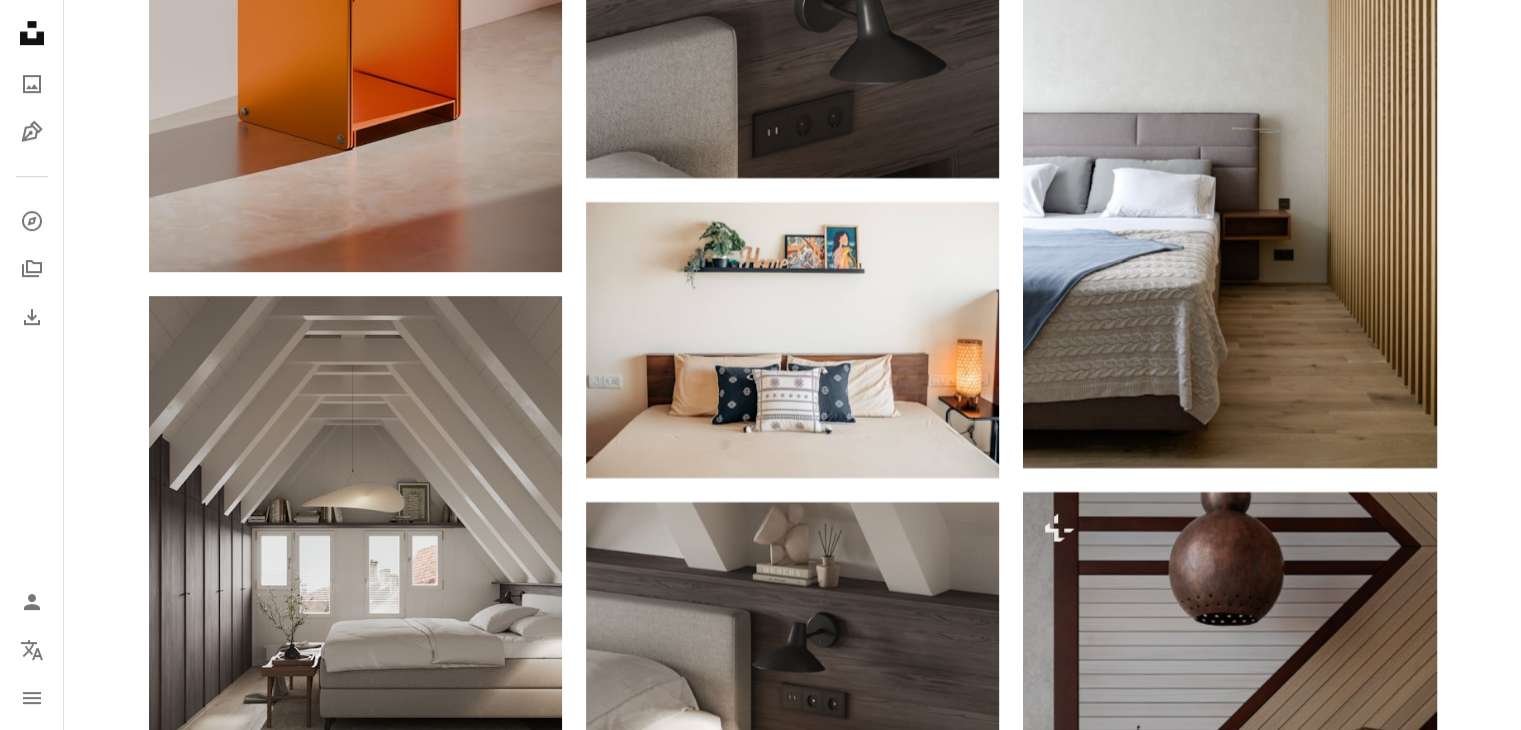 click on "Plus sign for Unsplash+ A heart A plus sign [FIRST] [LAST] For Unsplash+ A lock Download Plus sign for Unsplash+ A heart A plus sign [FIRST] [LAST] For Unsplash+ A lock Download A heart A plus sign [FIRST] [LAST] Available for hire A checkmark inside of a circle A heart A plus sign [FIRST] [LAST] Arrow pointing down A heart A plus sign [FIRST] [LAST] Available for hire A checkmark inside of a circle Arrow pointing down A heart A plus sign [FIRST] [LAST] Arrow pointing down Plus sign for Unsplash+ A heart A plus sign [FIRST] [LAST] For Unsplash+ A lock Download A heart A plus sign [FIRST] [LAST] Arrow pointing down A heart A plus sign [FIRST] [LAST] Available for hire A checkmark inside of a circle Arrow pointing down –– ––– ––– – ––– – – ––– ––– ––––– – – –– ––– – – ––– –– –– –––– –– Get Started For" at bounding box center (792, -2688) 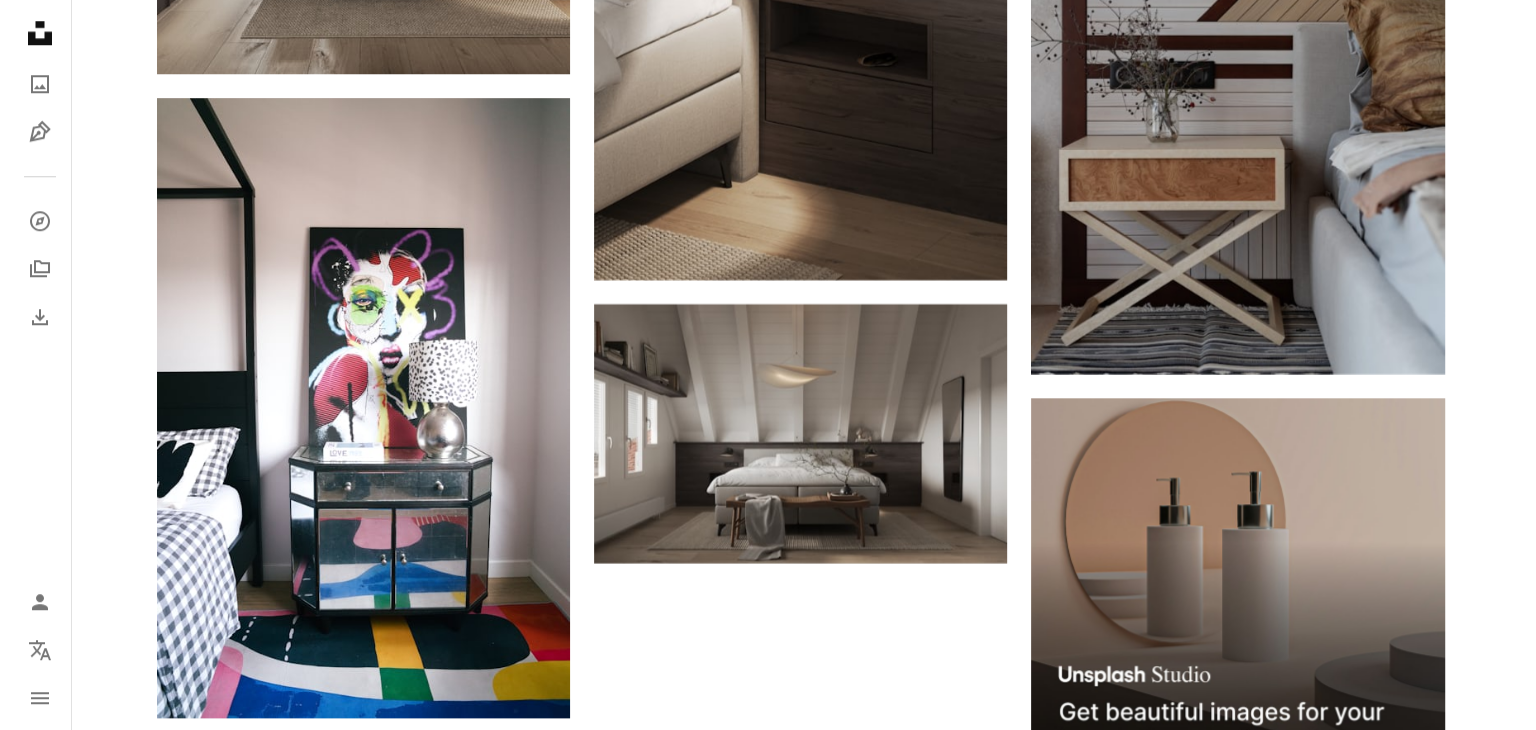 scroll, scrollTop: 9468, scrollLeft: 0, axis: vertical 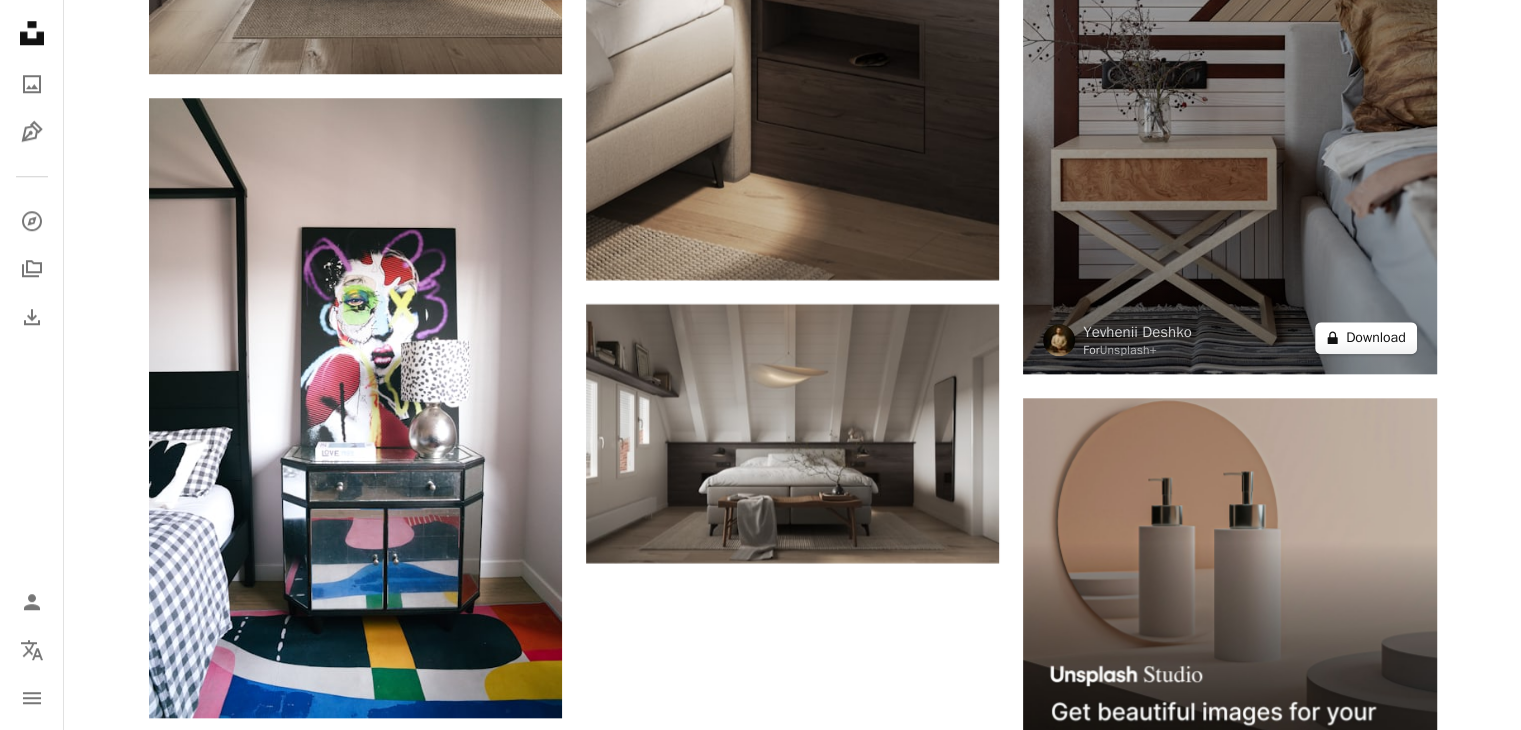 click on "A lock Download" at bounding box center (1366, 338) 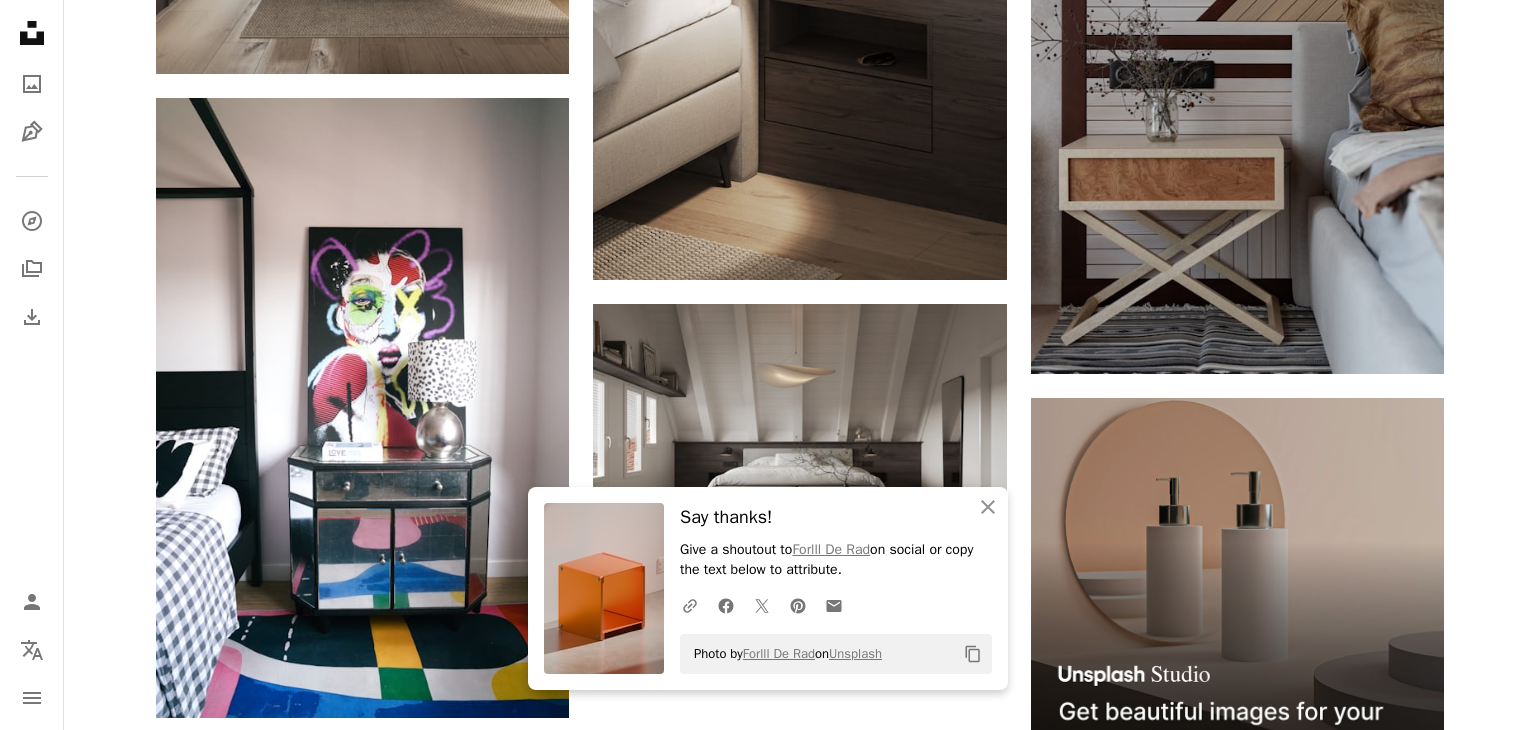 click on "An X shape An X shape Close Say thanks! Give a shoutout to [FIRST] [LAST] on social or copy the text below to attribute. A URL sharing icon (chains) Facebook icon X (formerly Twitter) icon Pinterest icon An envelope Photo by [FIRST] [LAST] on Unsplash
Copy content Premium, ready to use images. Get unlimited access. A plus sign Members-only content added monthly A plus sign Unlimited royalty-free downloads A plus sign Illustrations New A plus sign Enhanced legal protections yearly 66% off monthly $12 $4 USD per month * Get Unsplash+ * When paid annually, billed upfront $48 Taxes where applicable. Renews automatically. Cancel anytime." at bounding box center [768, 3401] 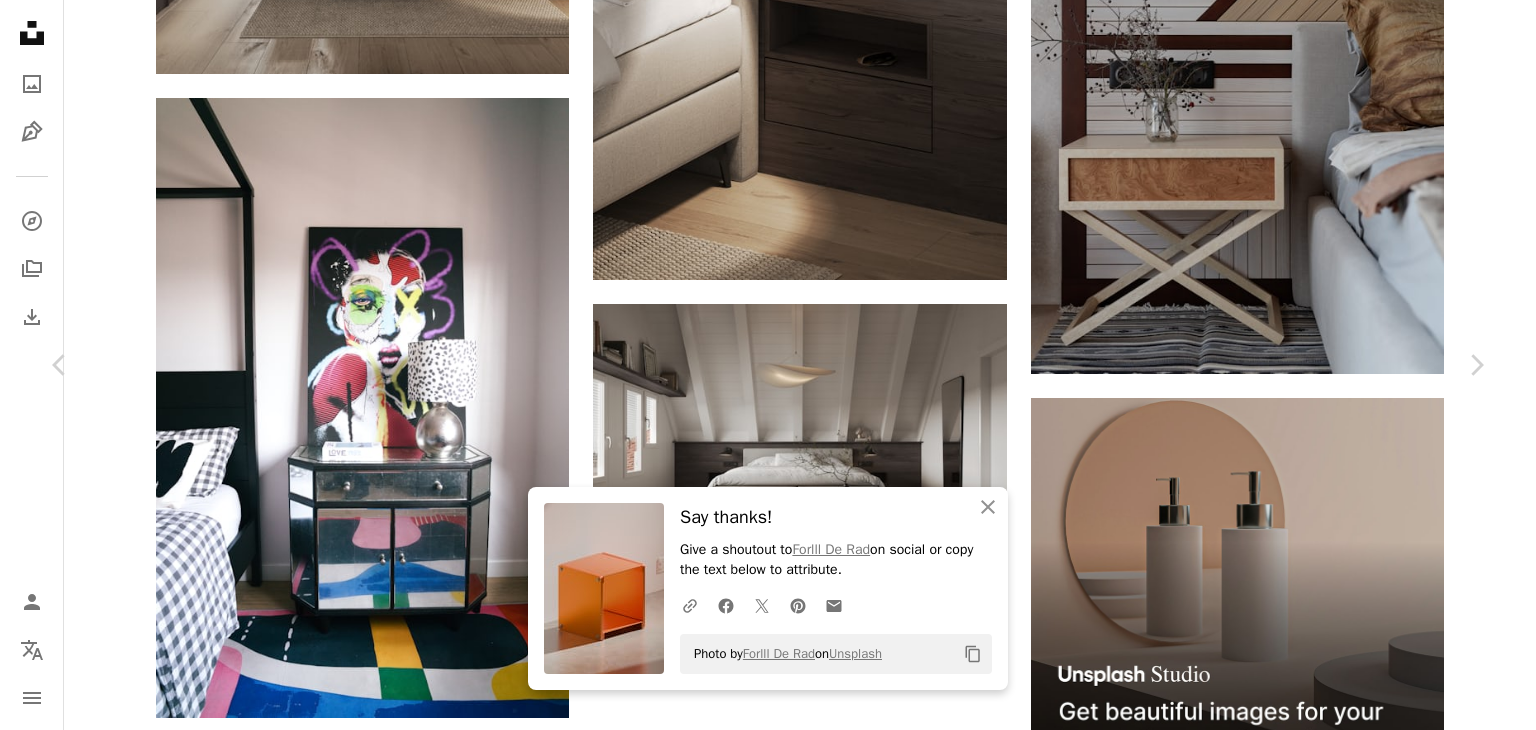 scroll, scrollTop: 167, scrollLeft: 0, axis: vertical 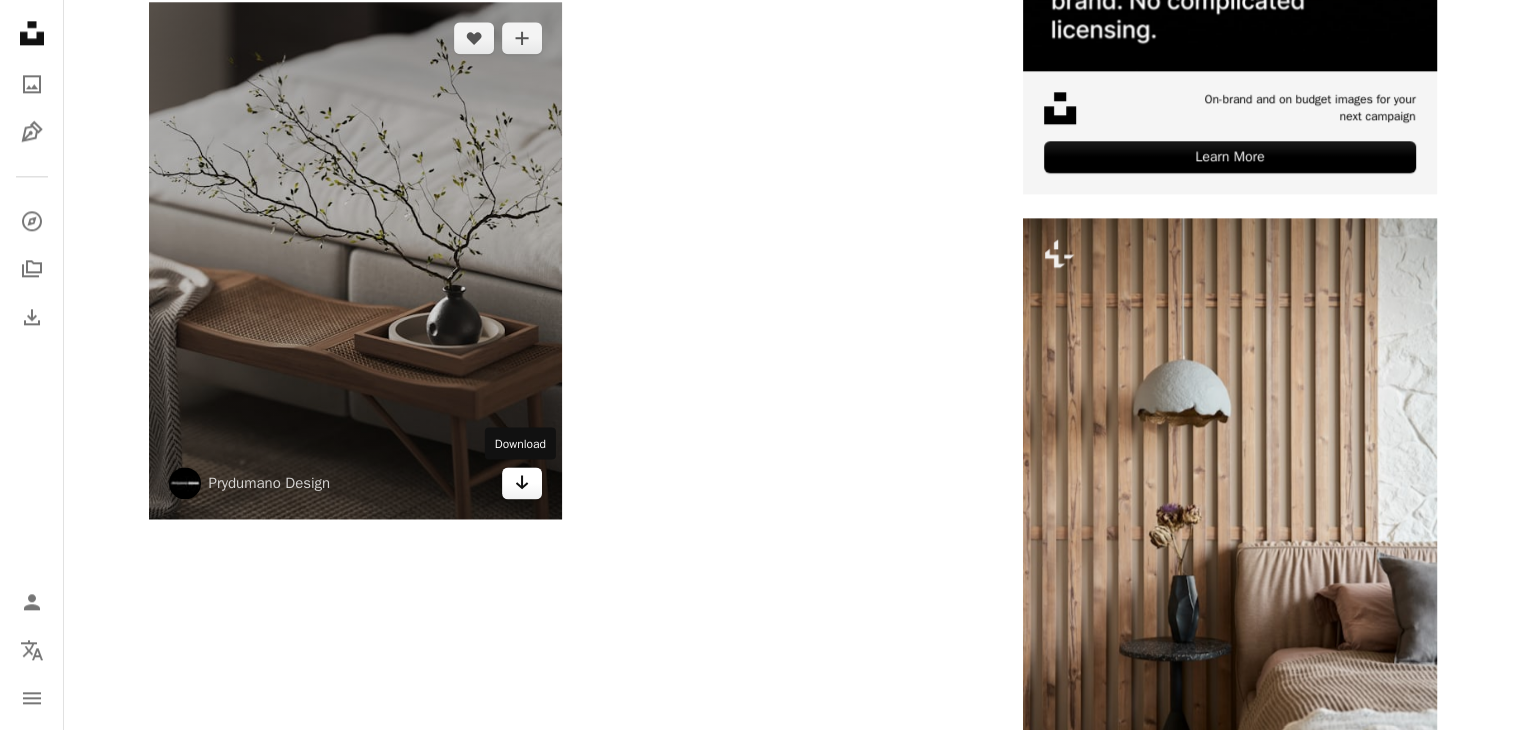 click on "Arrow pointing down" 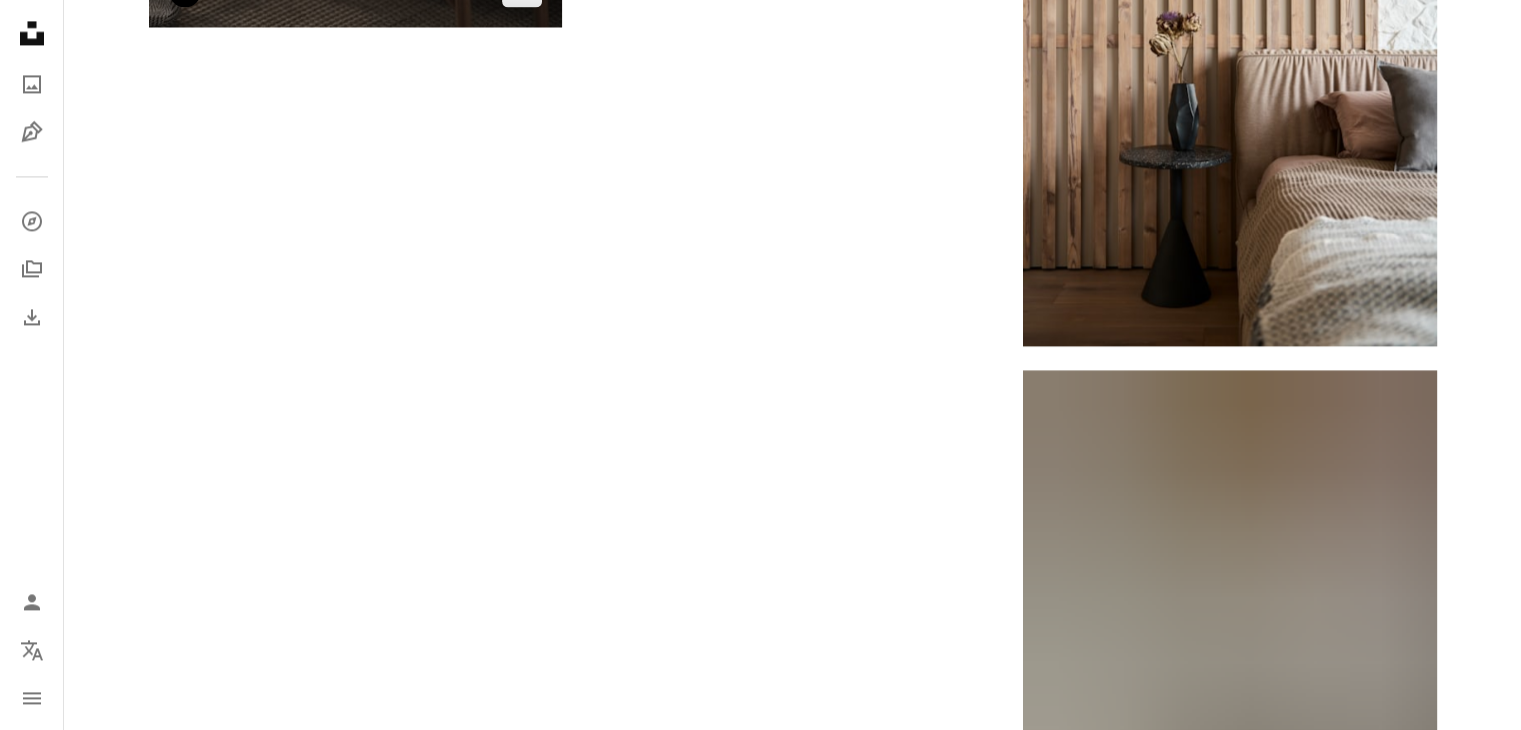 scroll, scrollTop: 10703, scrollLeft: 0, axis: vertical 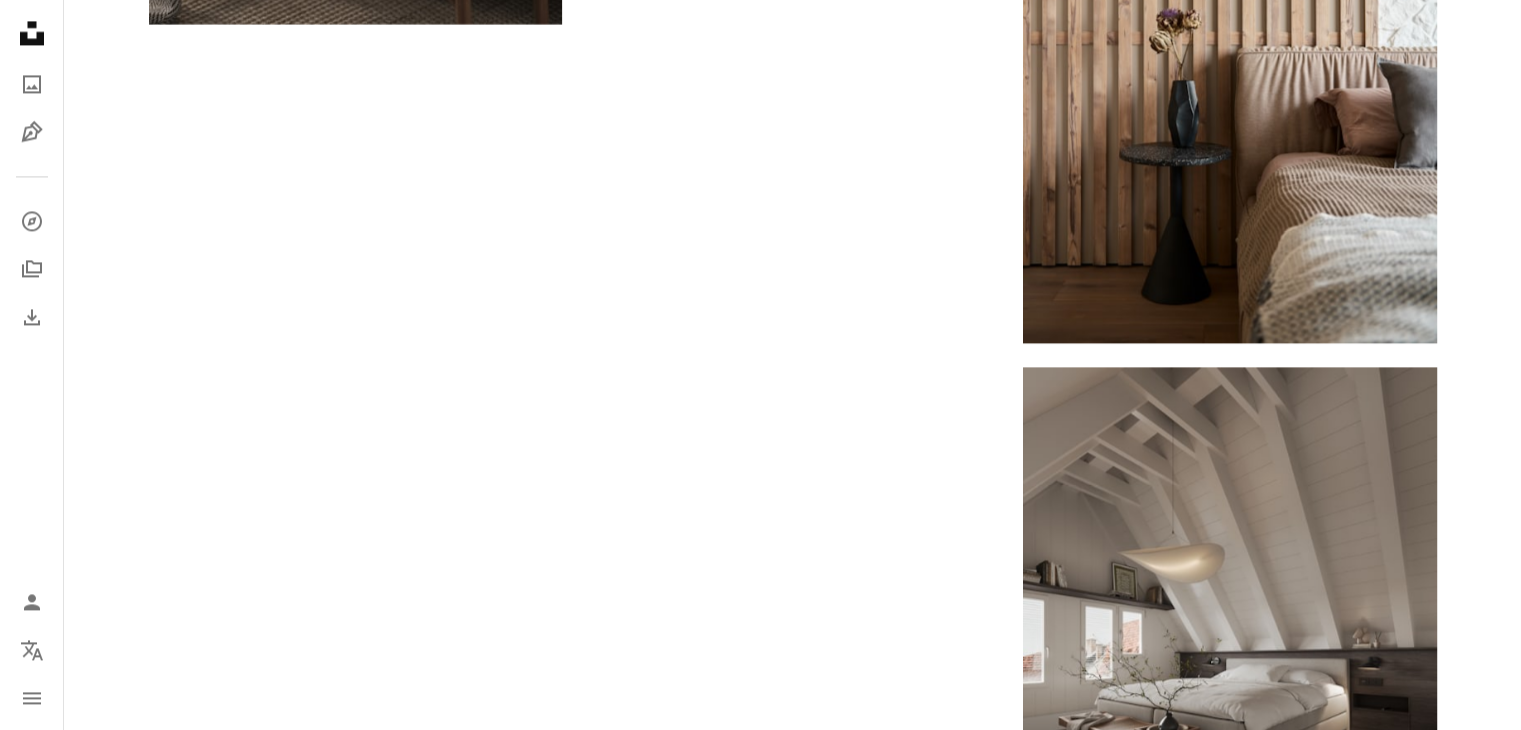 click on "Plus sign for Unsplash+ A heart A plus sign [FIRST] [LAST] For Unsplash+ A lock Download Plus sign for Unsplash+ A heart A plus sign [FIRST] [LAST] For Unsplash+ A lock Download A heart A plus sign [FIRST] [LAST] Available for hire A checkmark inside of a circle A heart A plus sign [FIRST] [LAST] Arrow pointing down A heart A plus sign [FIRST] [LAST] Available for hire A checkmark inside of a circle Arrow pointing down A heart A plus sign [FIRST] [LAST] Arrow pointing down Plus sign for Unsplash+ A heart A plus sign [FIRST] [LAST] For Unsplash+ A lock Download A heart A plus sign [FIRST] [LAST] Arrow pointing down A heart A plus sign [FIRST] [LAST] Available for hire A checkmark inside of a circle Arrow pointing down –– ––– ––– – ––– – – ––– ––– ––––– – – –– ––– – – ––– –– –– –––– –– Get Started For" at bounding box center (792, -4661) 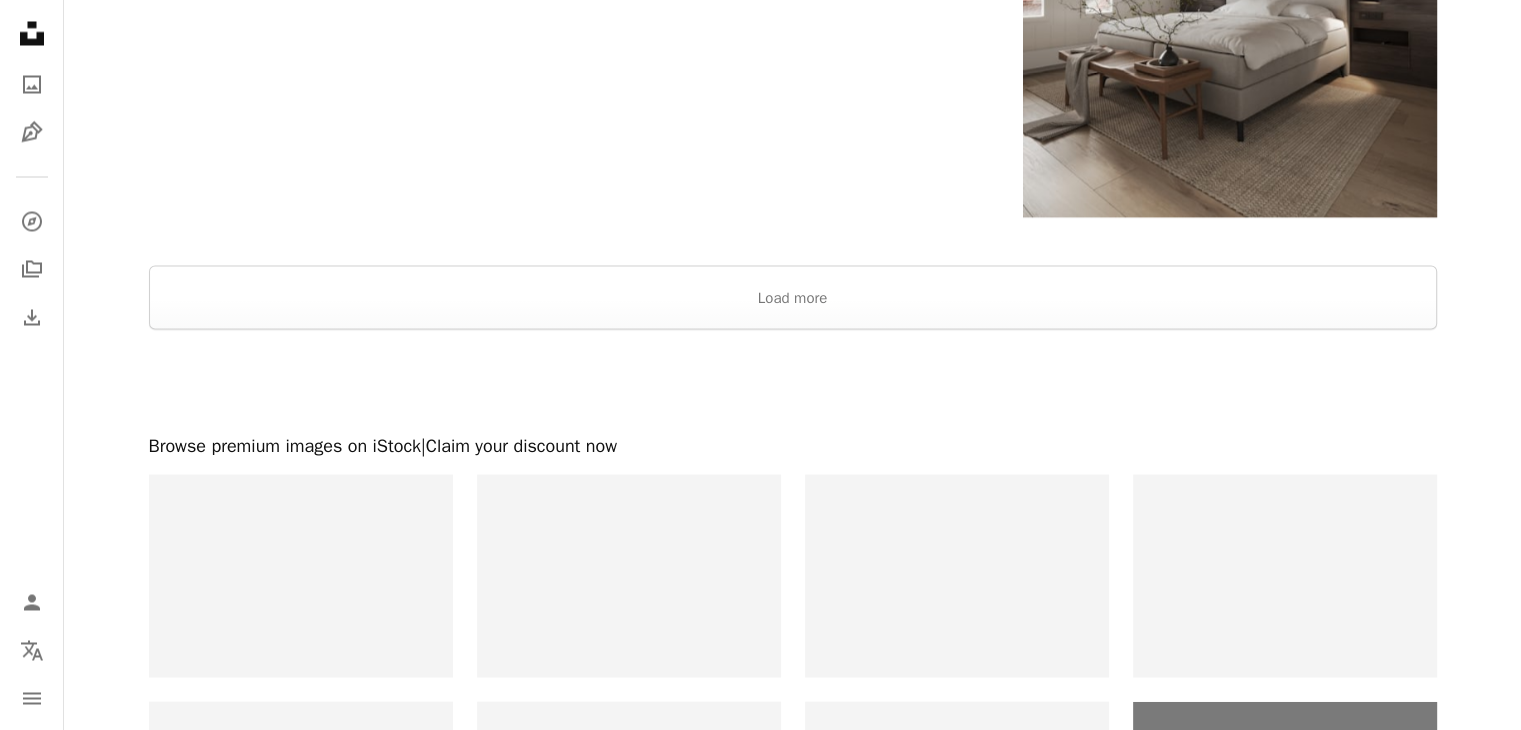 scroll, scrollTop: 11371, scrollLeft: 0, axis: vertical 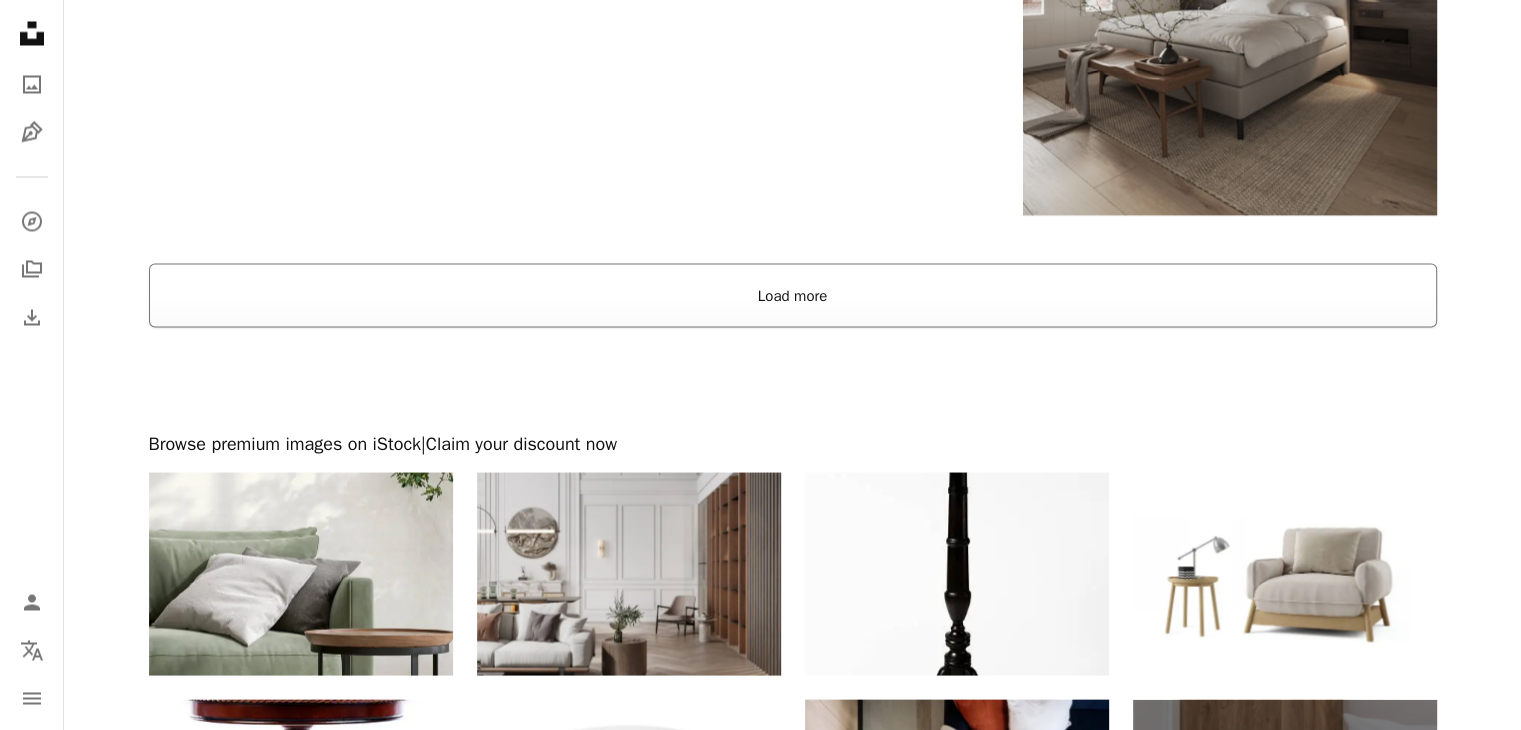 click on "Load more" at bounding box center [793, 295] 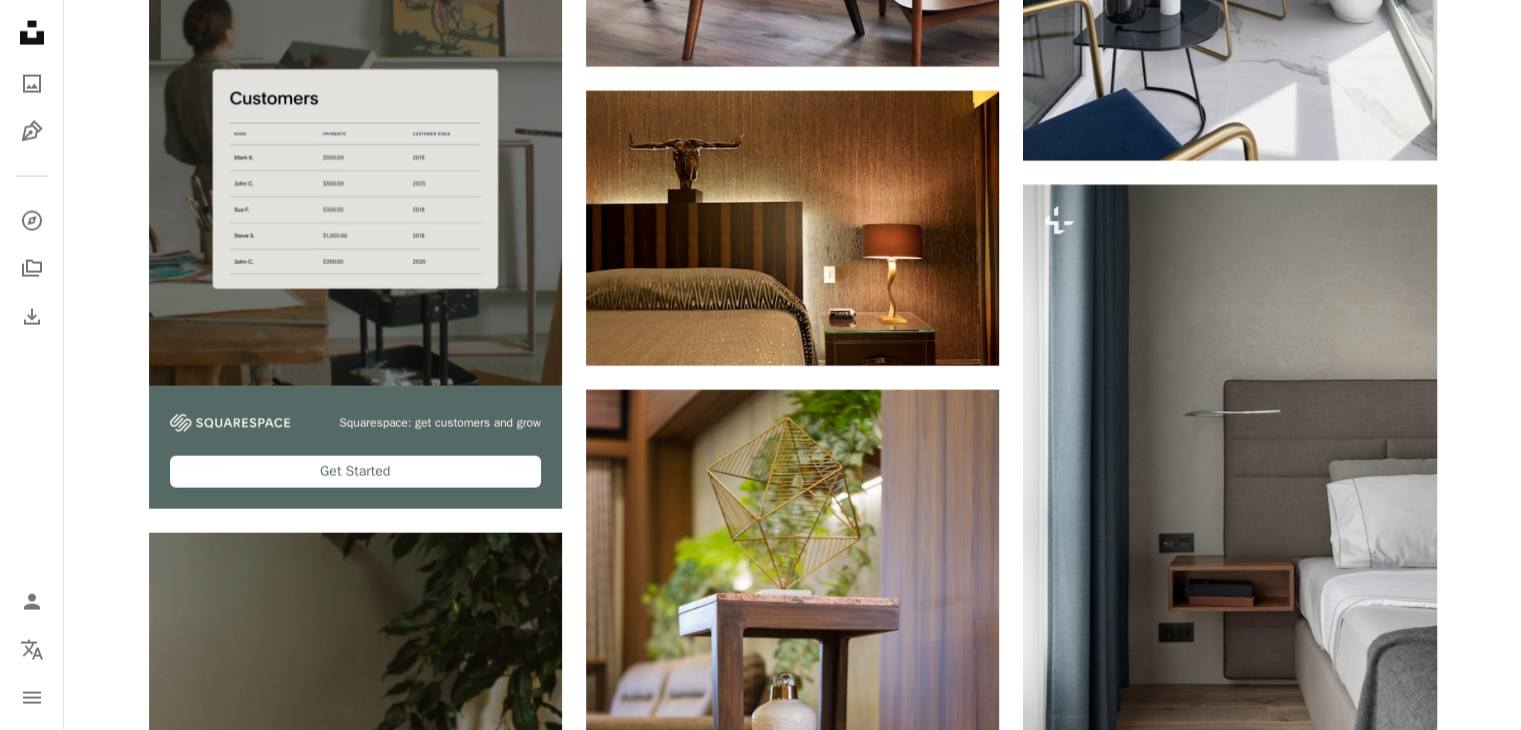 scroll, scrollTop: 0, scrollLeft: 0, axis: both 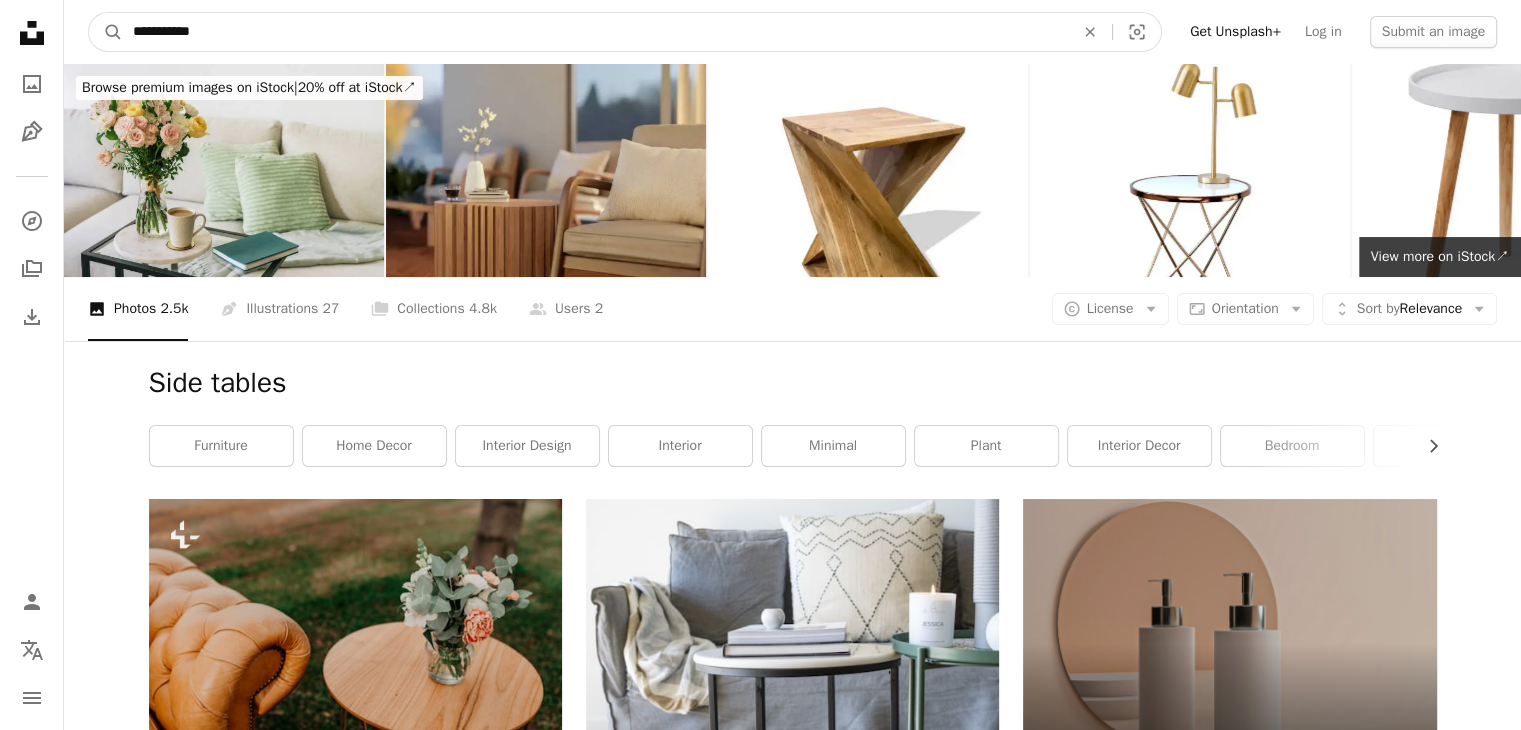 click on "**********" at bounding box center [595, 32] 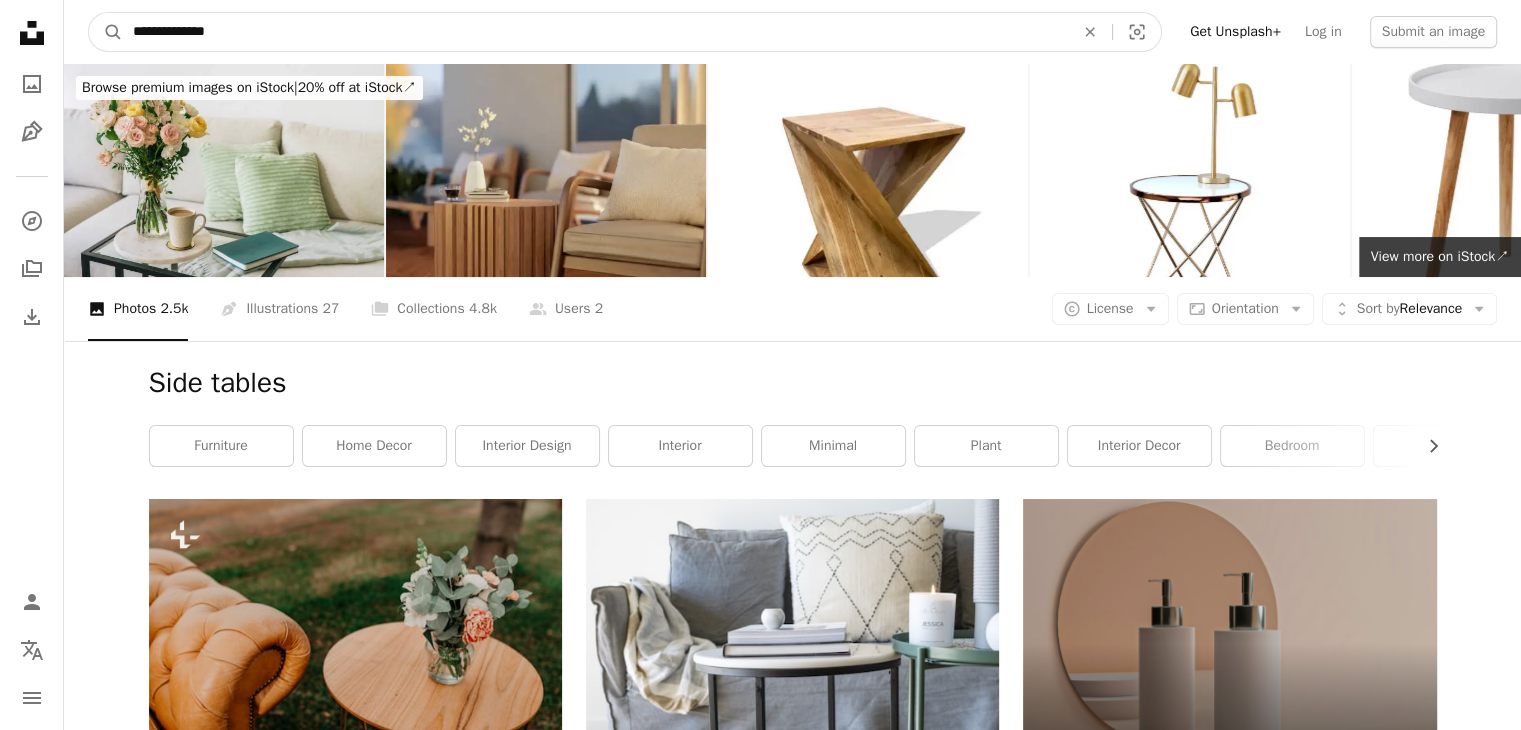 type on "**********" 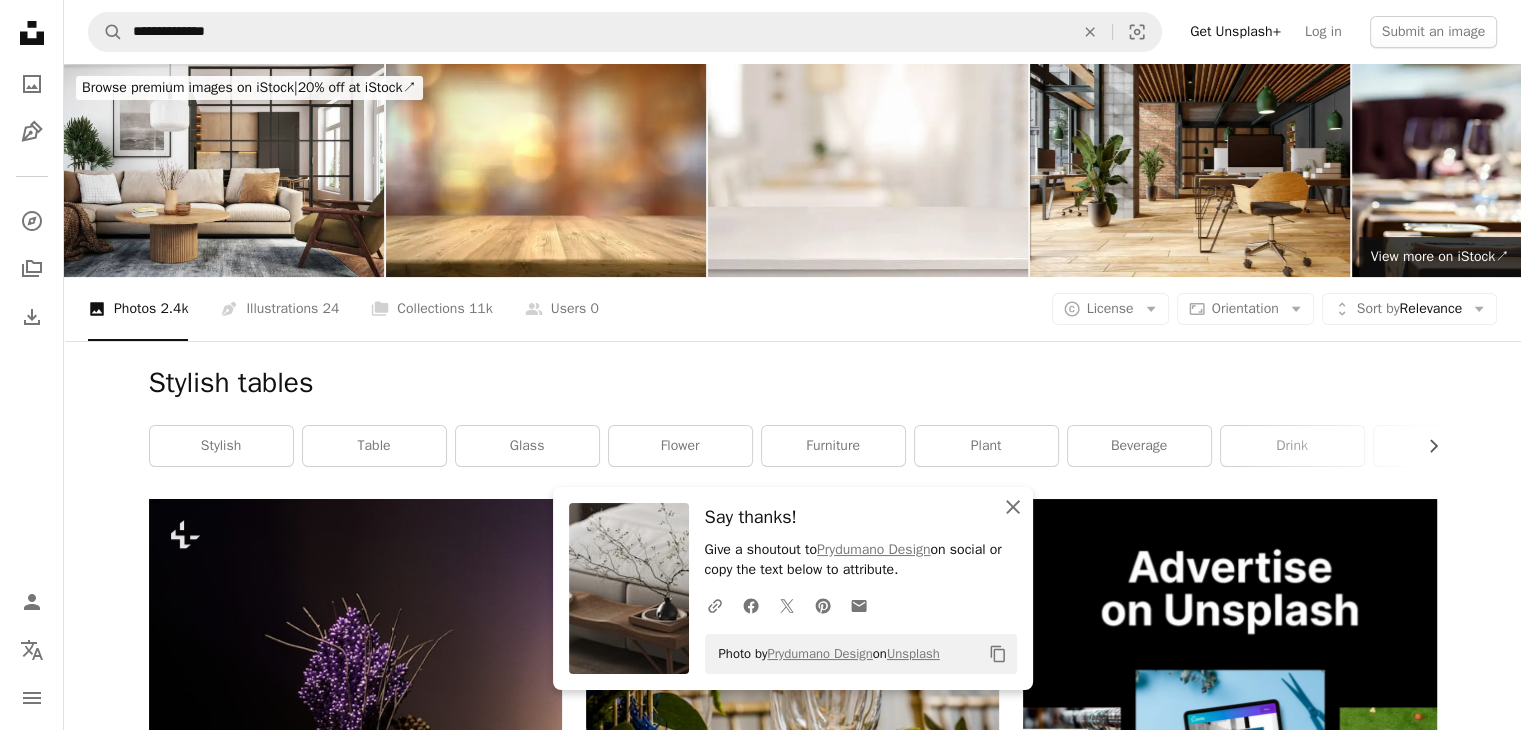 click on "An X shape" 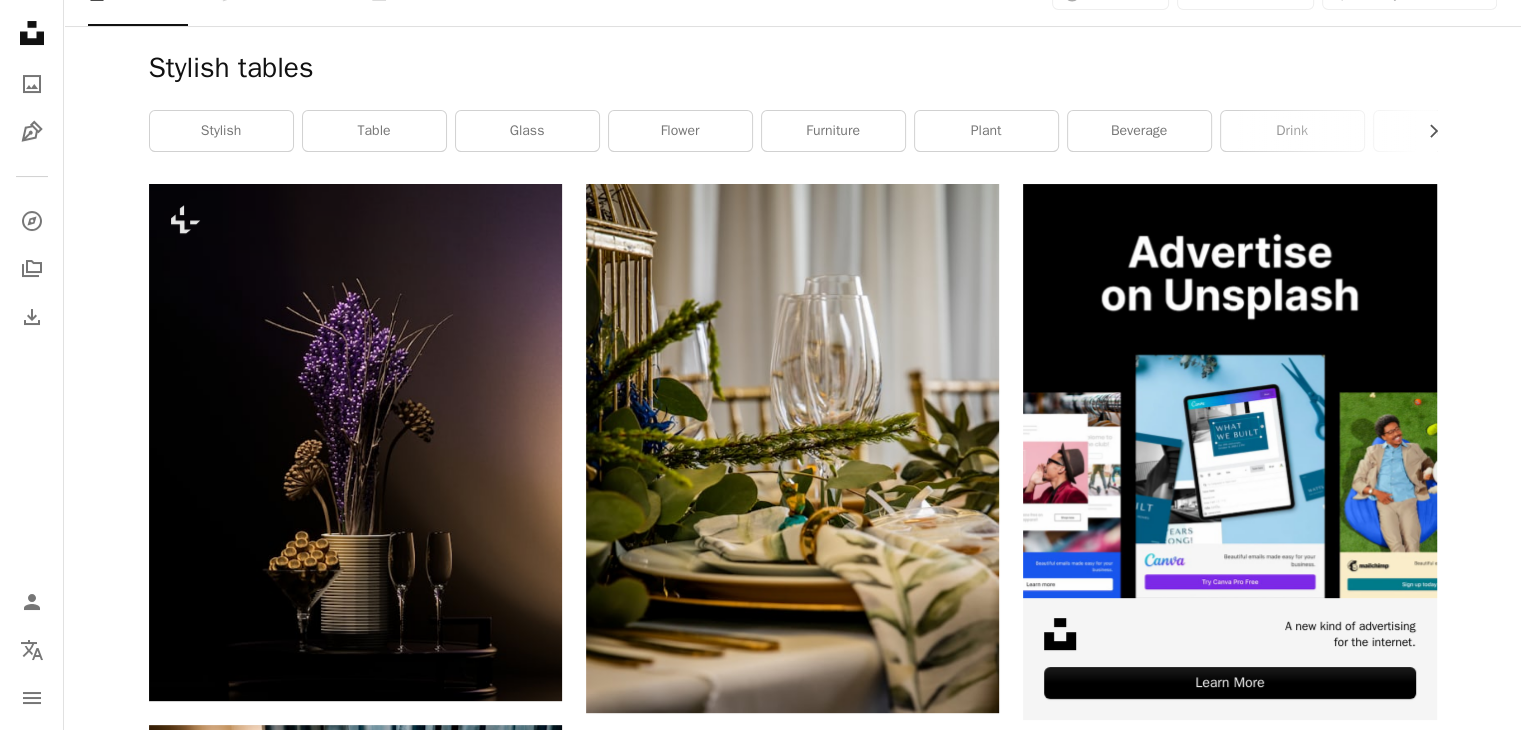 scroll, scrollTop: 316, scrollLeft: 0, axis: vertical 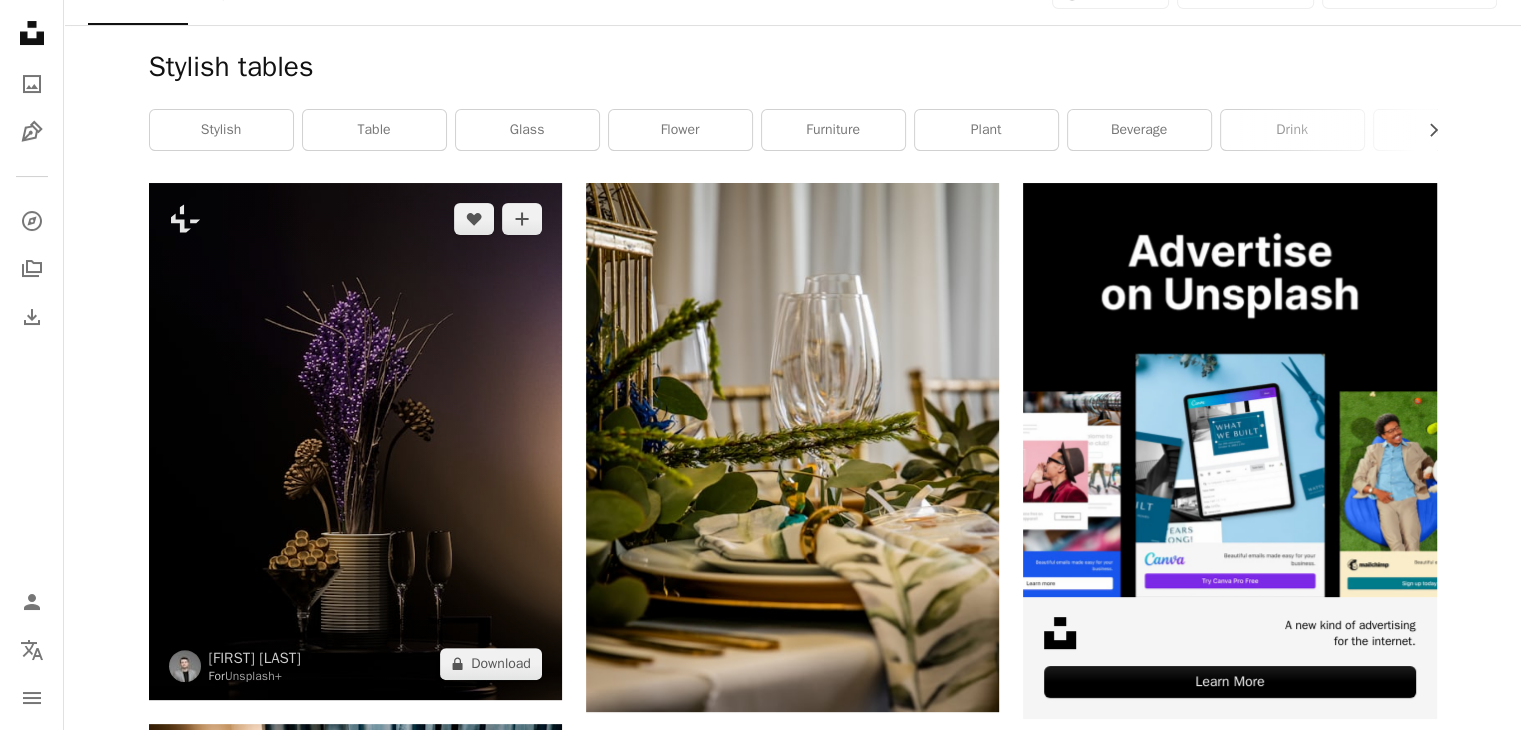 click at bounding box center (355, 441) 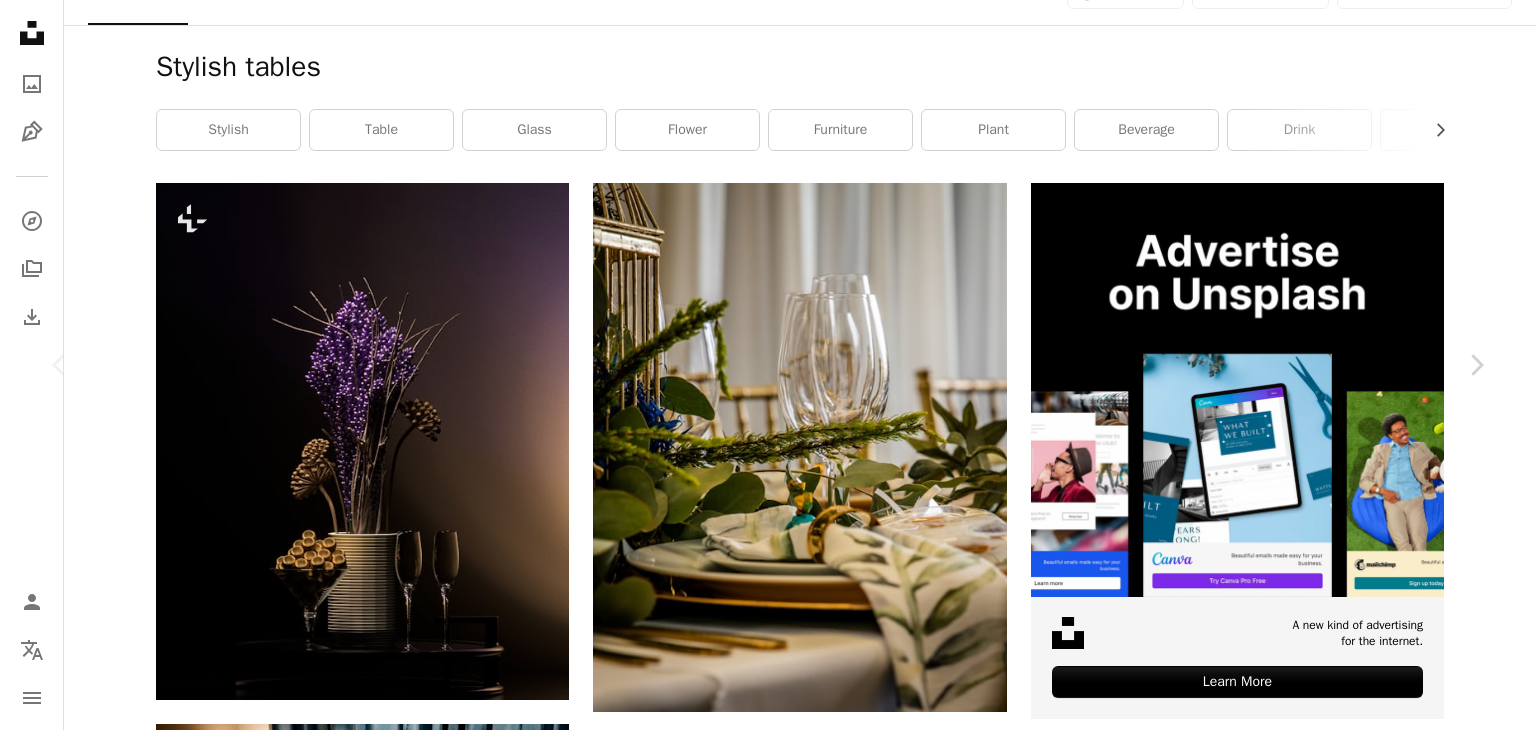 click on "A lock Download" at bounding box center [1325, 4632] 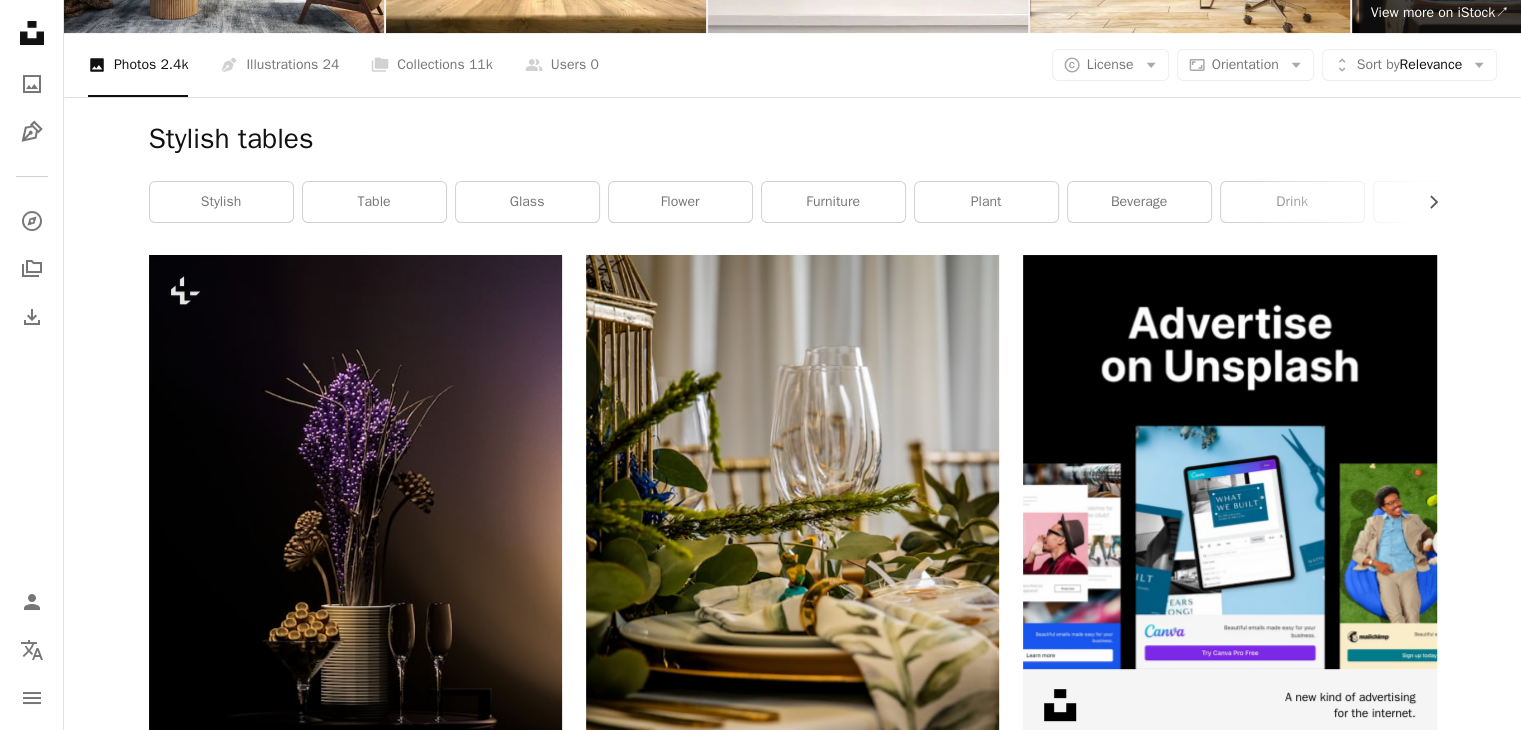 scroll, scrollTop: 0, scrollLeft: 0, axis: both 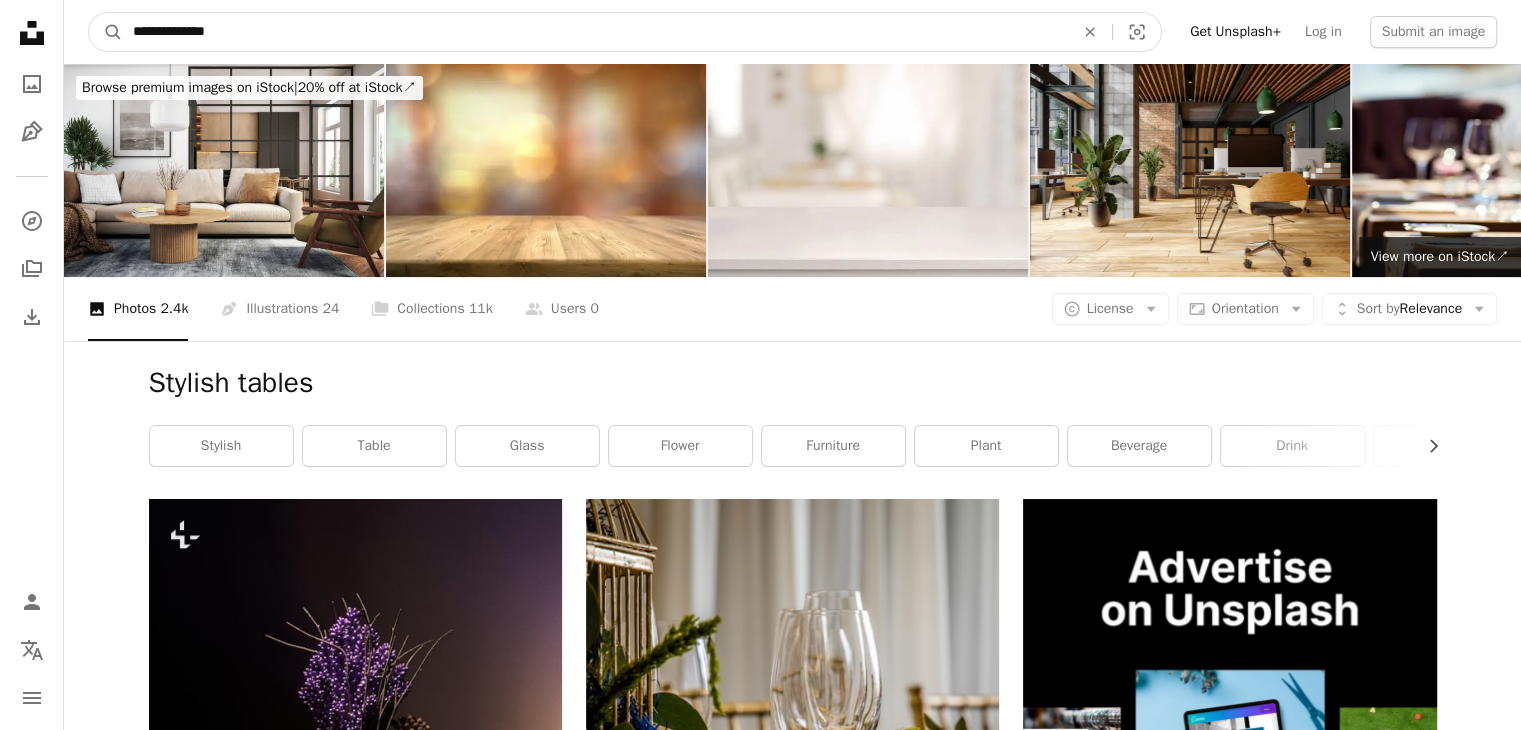 click on "**********" at bounding box center [595, 32] 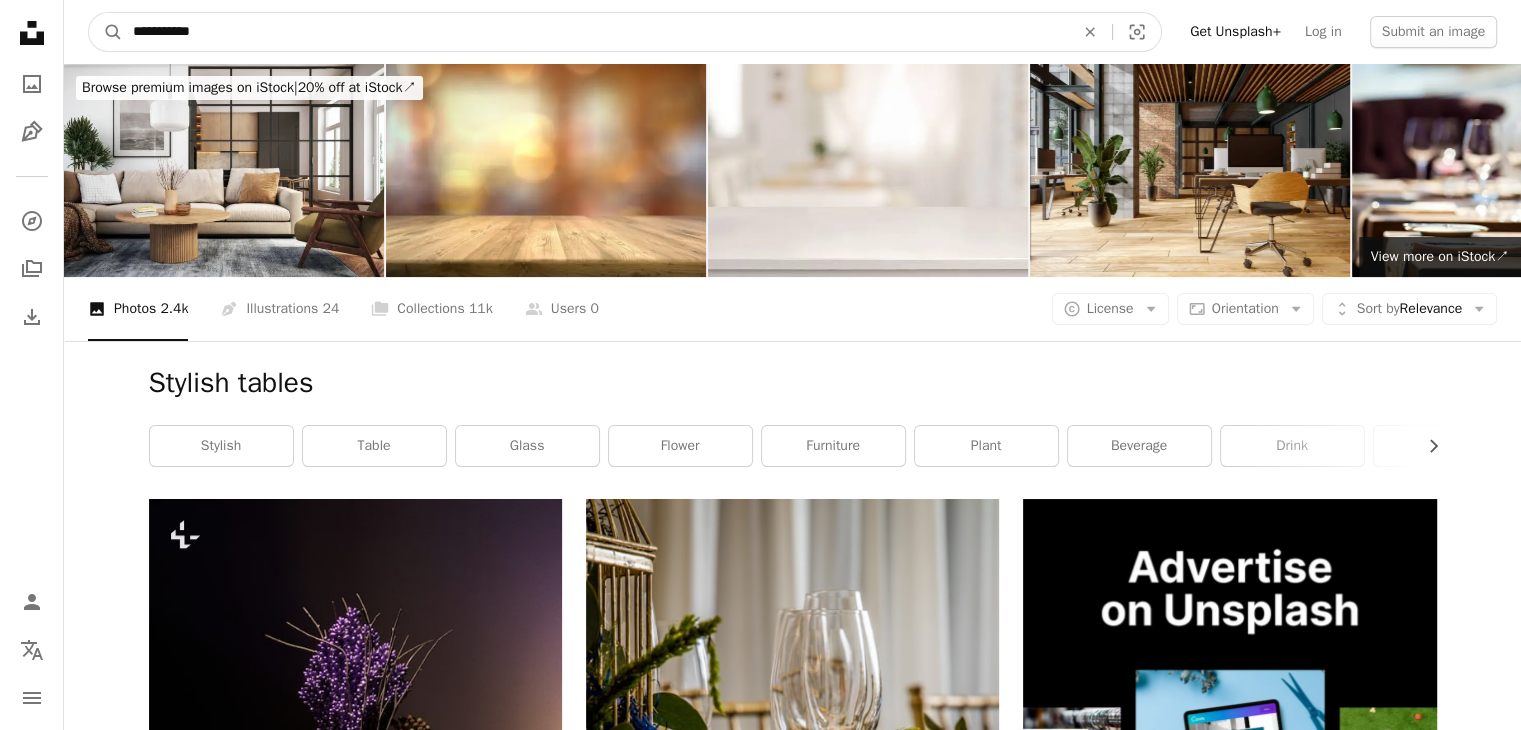 type on "**********" 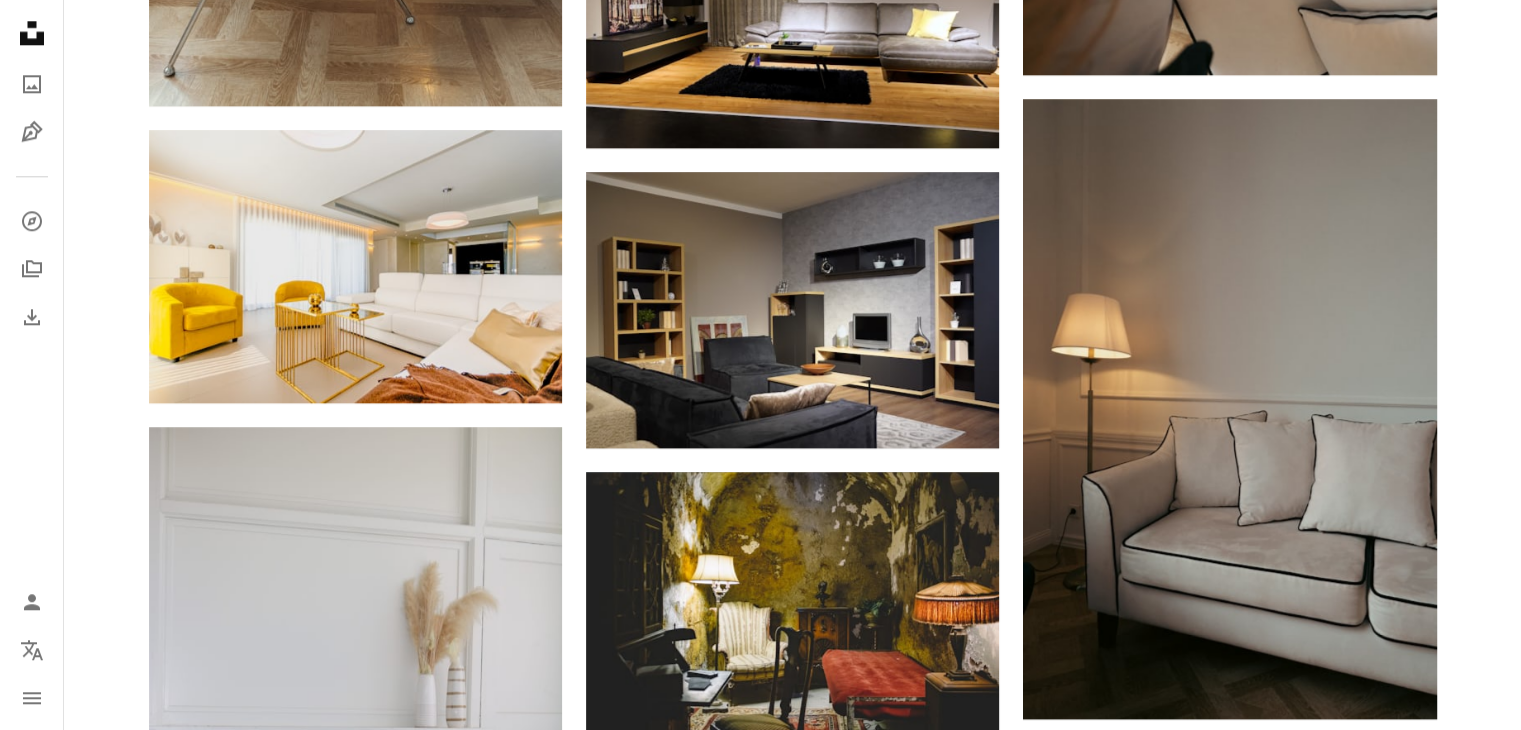 scroll, scrollTop: 2210, scrollLeft: 0, axis: vertical 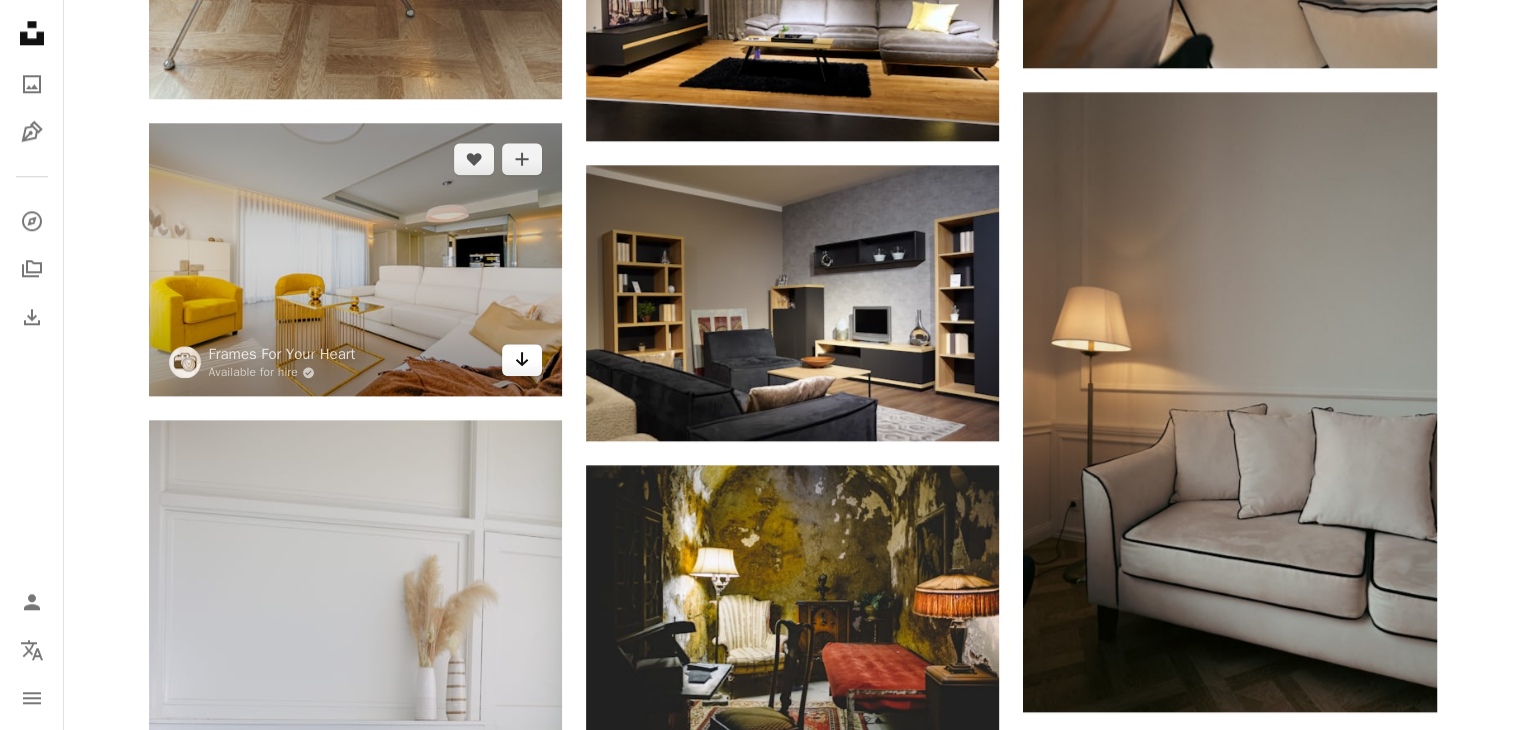 click on "Arrow pointing down" 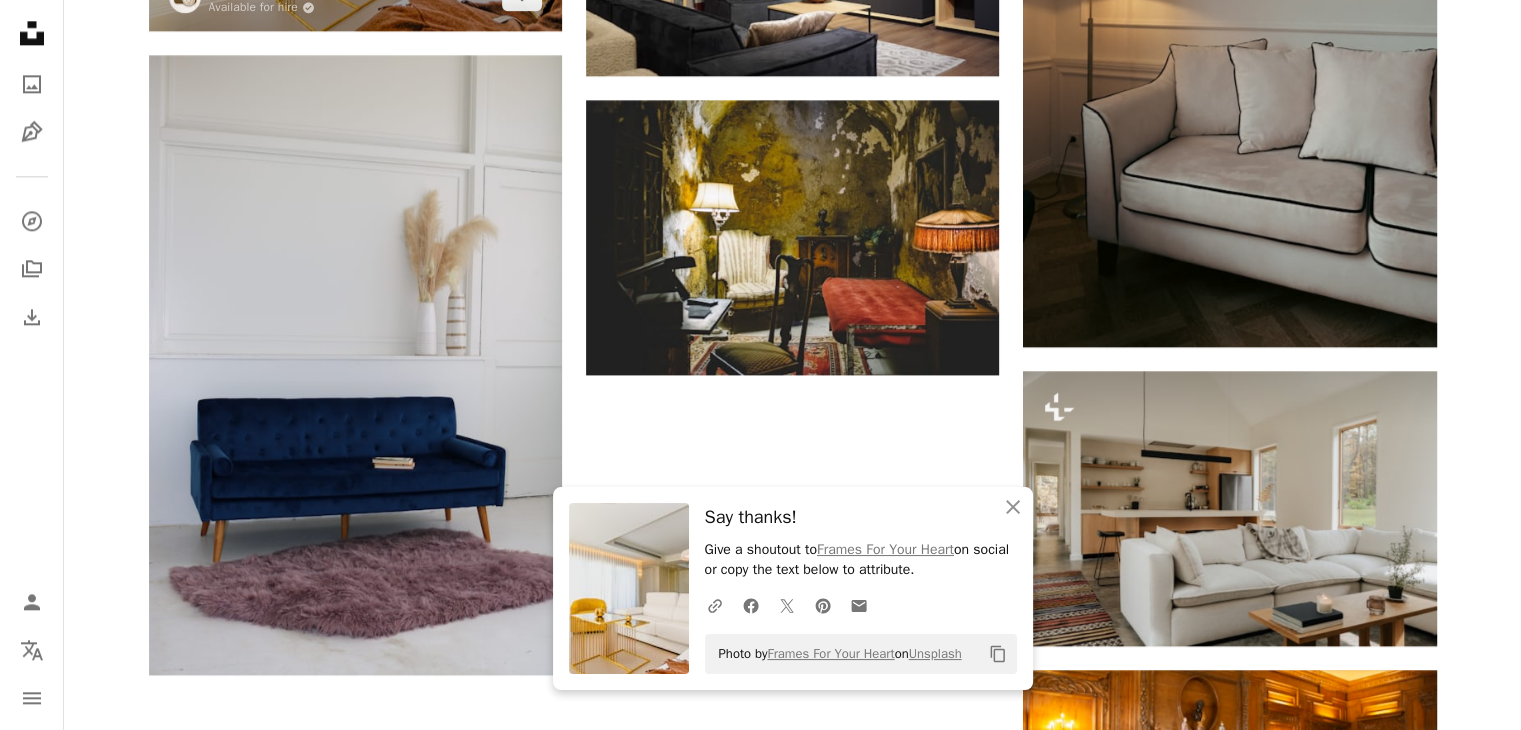 scroll, scrollTop: 2576, scrollLeft: 0, axis: vertical 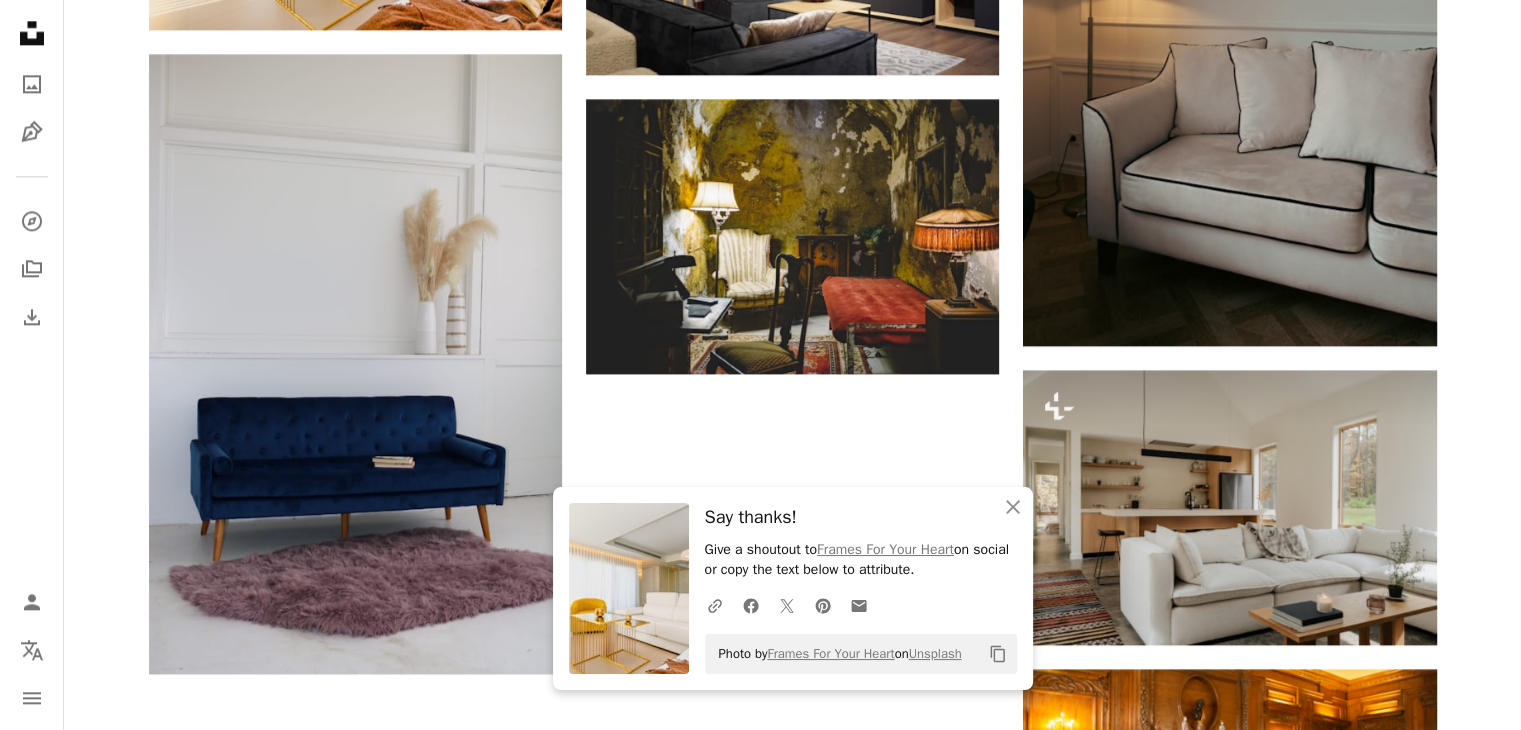 click on "Plus sign for Unsplash+ A heart A plus sign Getty Images For Unsplash+ A lock Download A heart A plus sign Nadi Spasibenko Arrow pointing down A heart A plus sign Albero Furniture Bratislava Arrow pointing down Plus sign for Unsplash+ A heart A plus sign Getty Images For Unsplash+ A lock Download A heart A plus sign Nadi Spasibenko Arrow pointing down A heart A plus sign Frames For Your Heart Available for hire A checkmark inside of a circle Arrow pointing down A heart A plus sign Peyton Rajewski Arrow pointing down A heart A plus sign Paul Weaver Arrow pointing down Plus sign for Unsplash+ A heart A plus sign Getty Images For Unsplash+ A lock Download A heart A plus sign Marko Bianchi Arrow pointing down Plus sign for Unsplash+ A heart A plus sign Hans Isaacson For Unsplash+ A lock Download A heart A plus sign Albero Furniture Bratislava Arrow pointing down A heart A plus sign Albero Furniture Bratislava Arrow pointing down A heart A plus sign Ashim D’Silva Available for hire Arrow pointing down For" at bounding box center (792, -567) 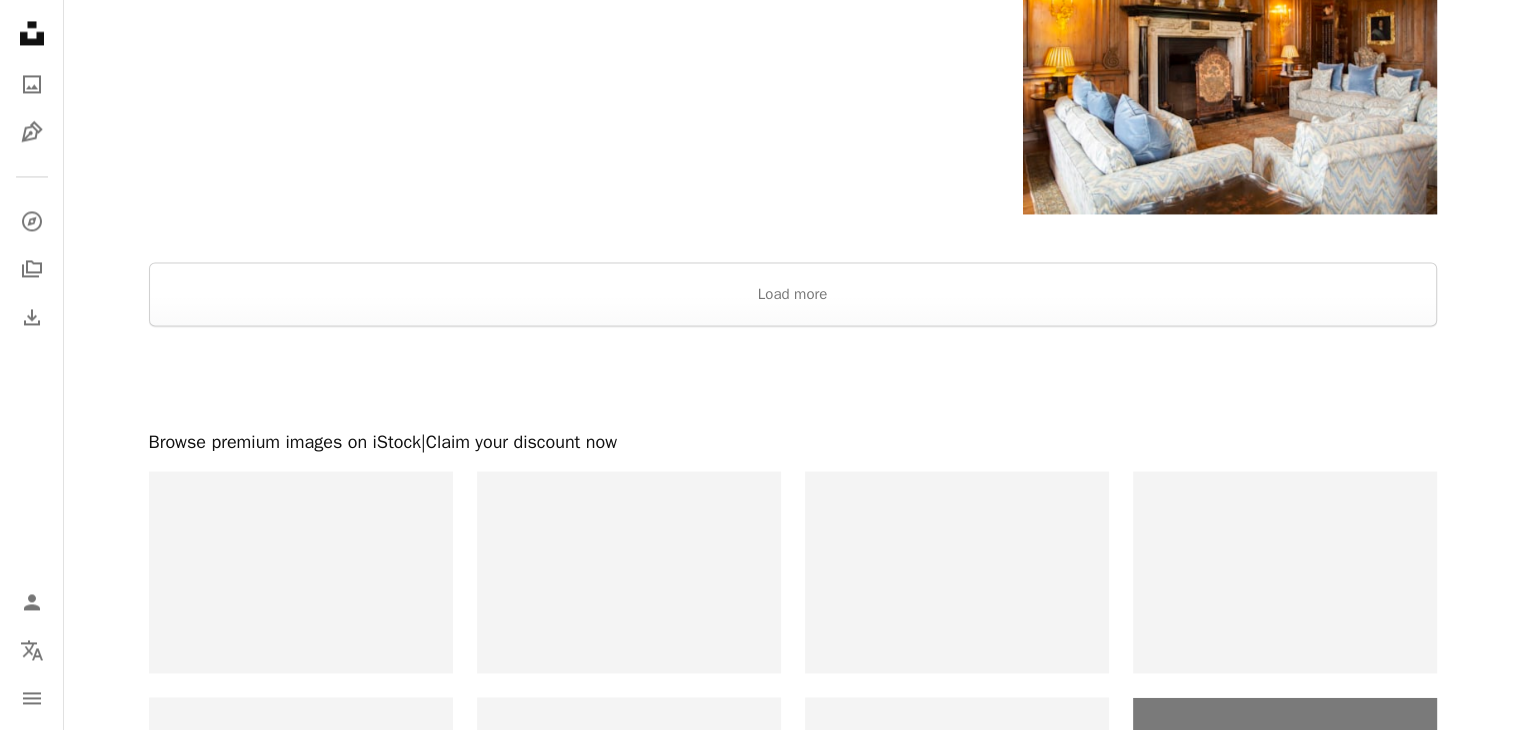 scroll, scrollTop: 3308, scrollLeft: 0, axis: vertical 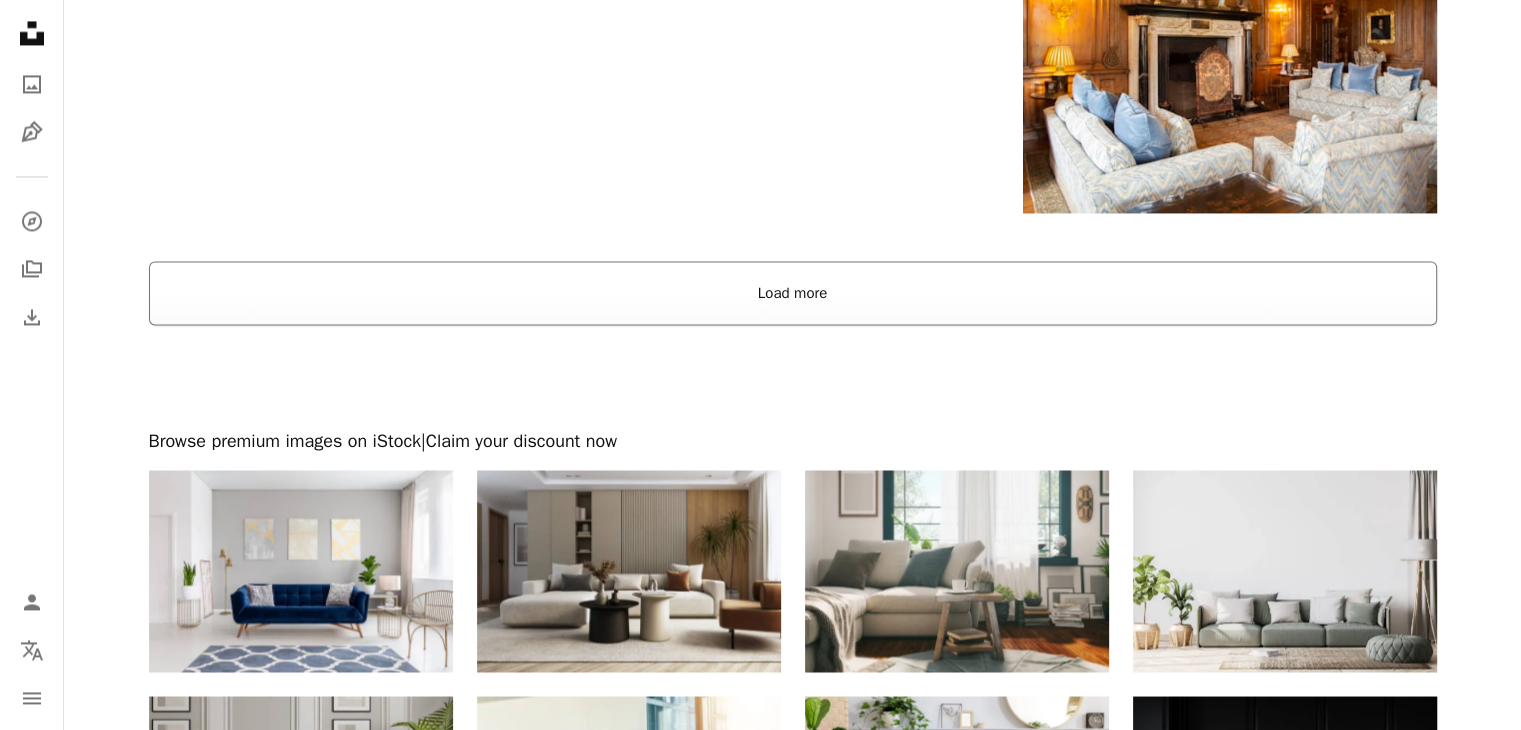 click on "Load more" at bounding box center [793, 293] 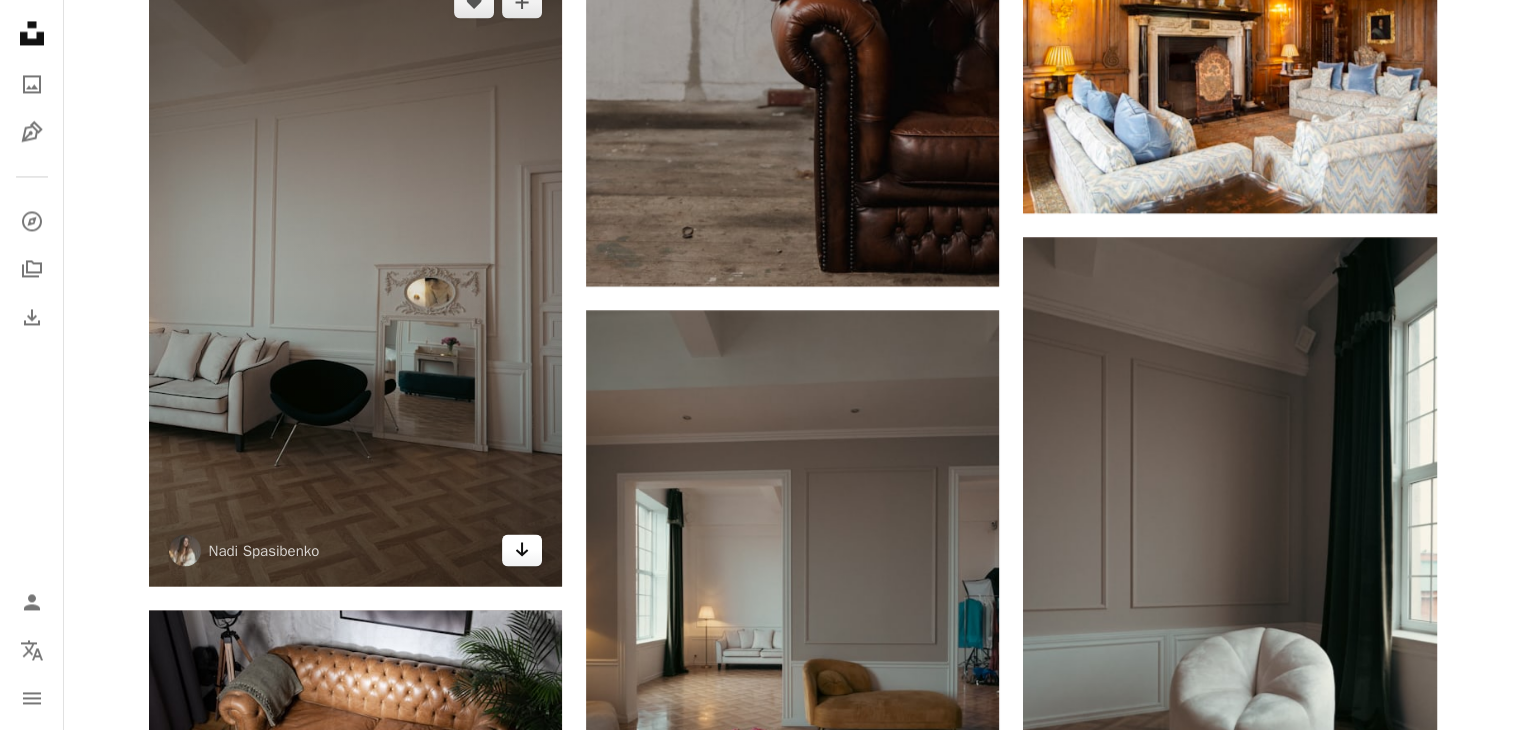 click on "Arrow pointing down" 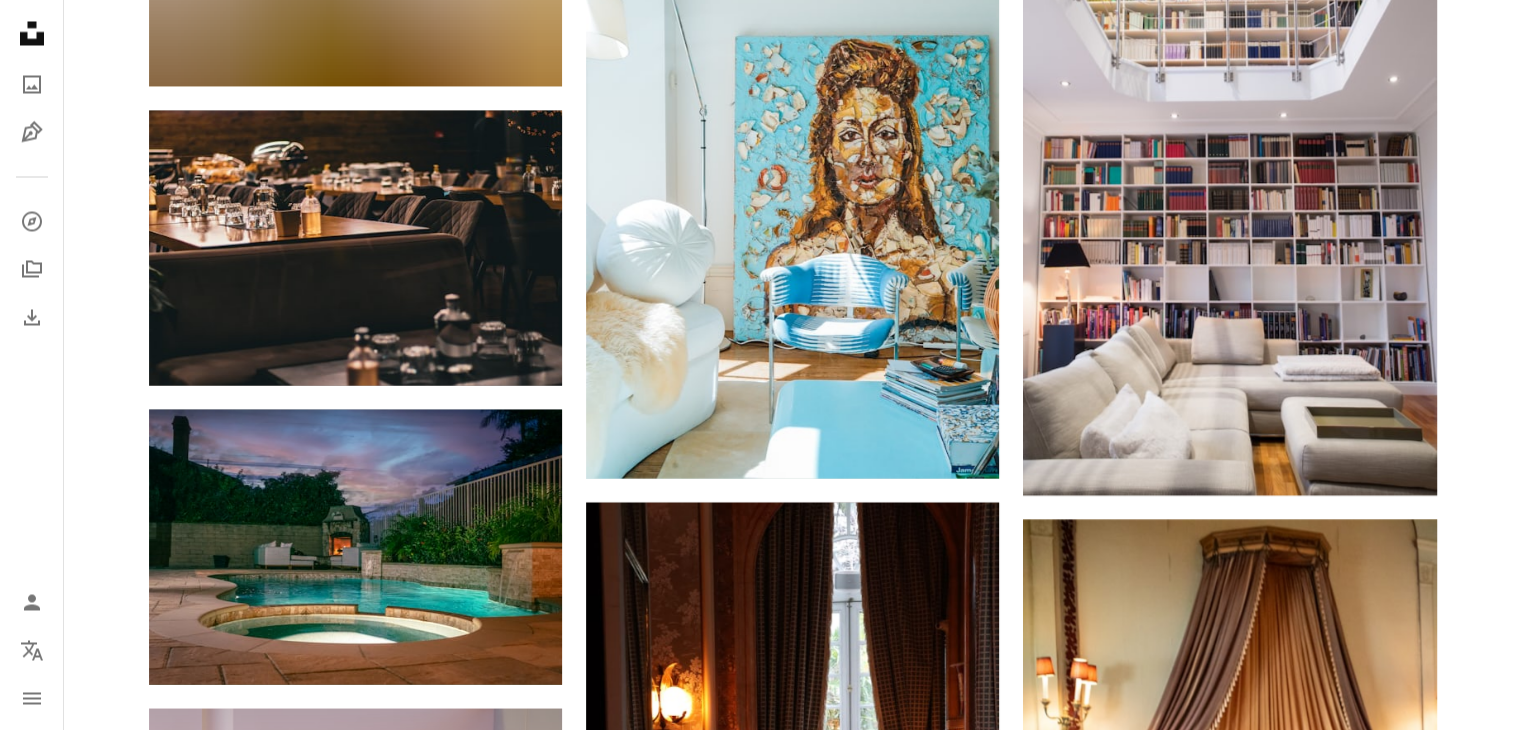 scroll, scrollTop: 11356, scrollLeft: 0, axis: vertical 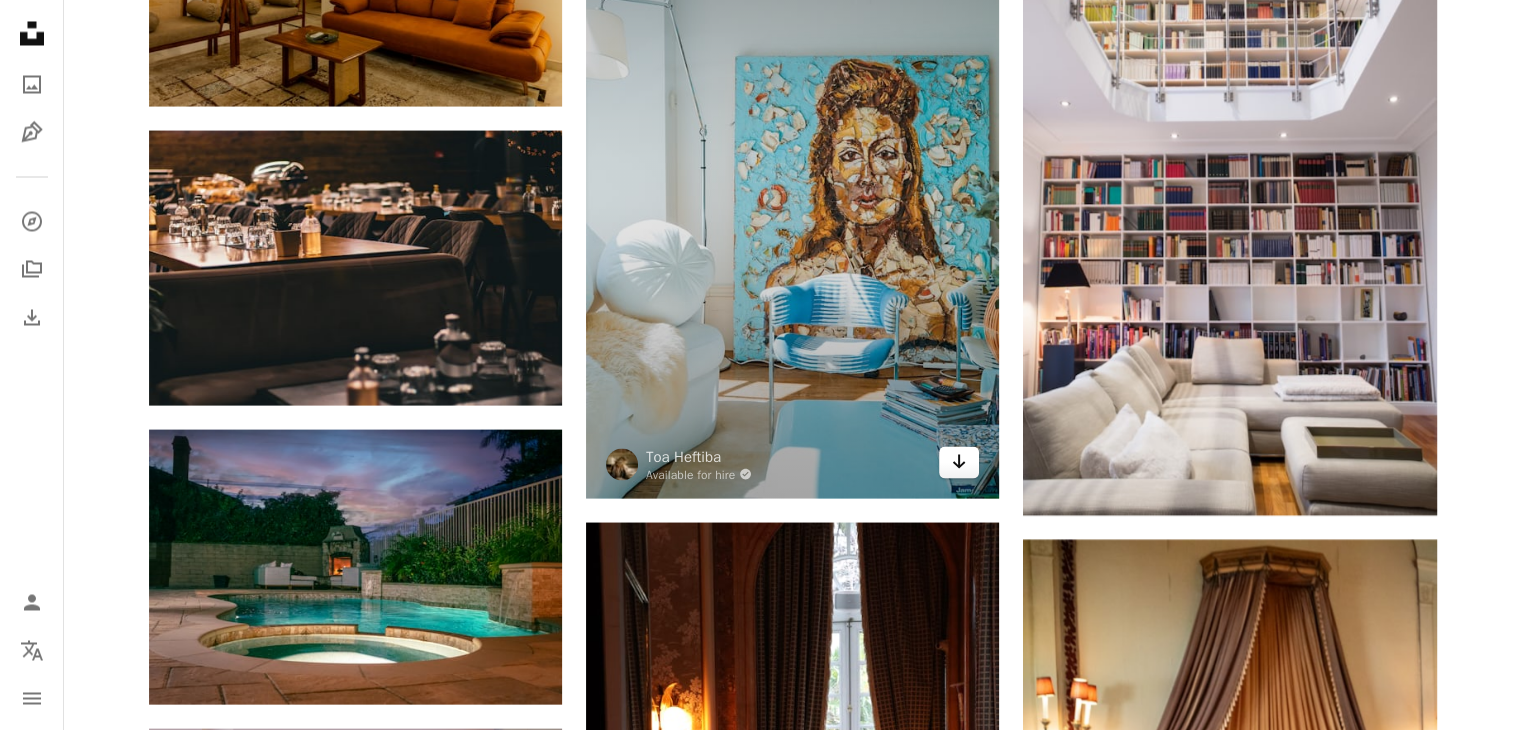 click on "Arrow pointing down" at bounding box center (959, 462) 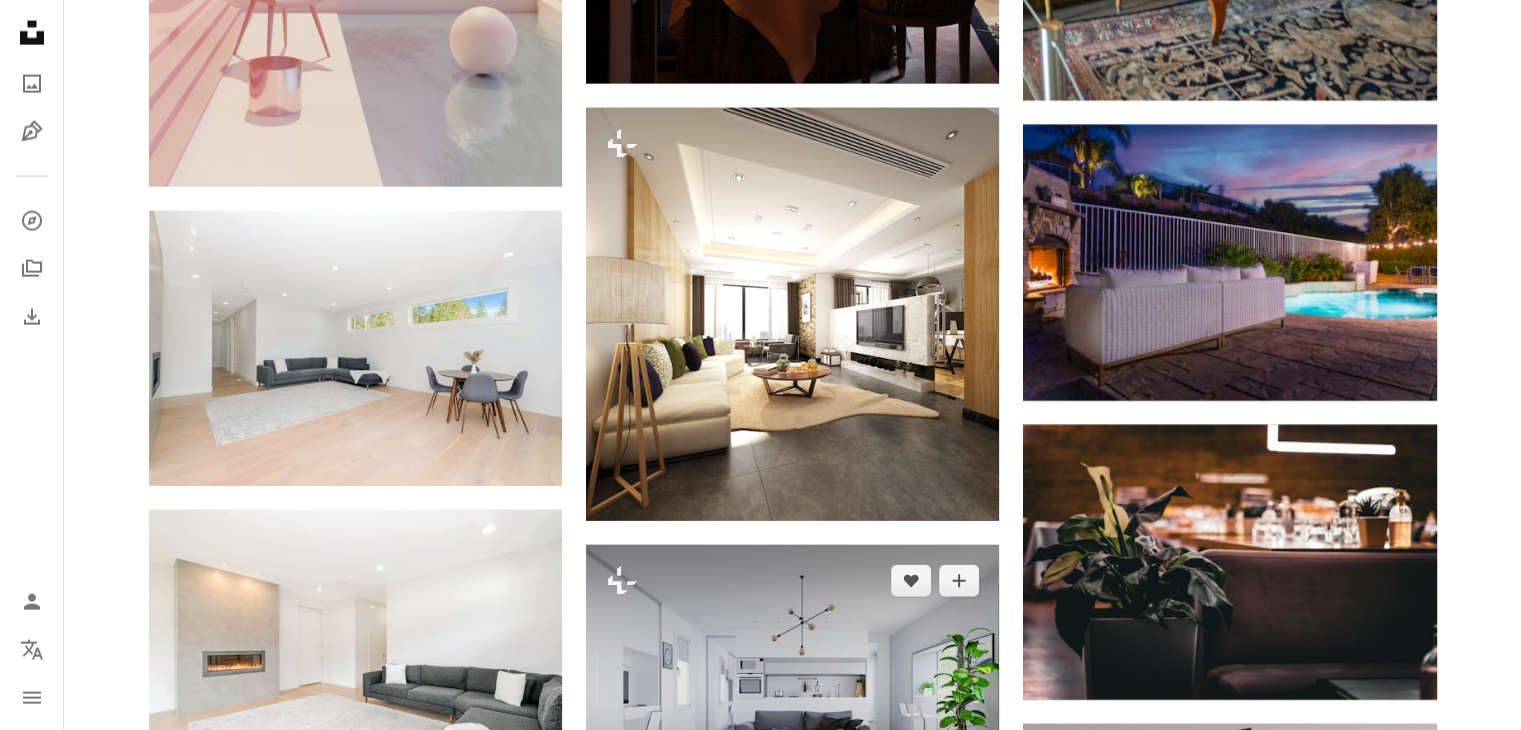 scroll, scrollTop: 12526, scrollLeft: 0, axis: vertical 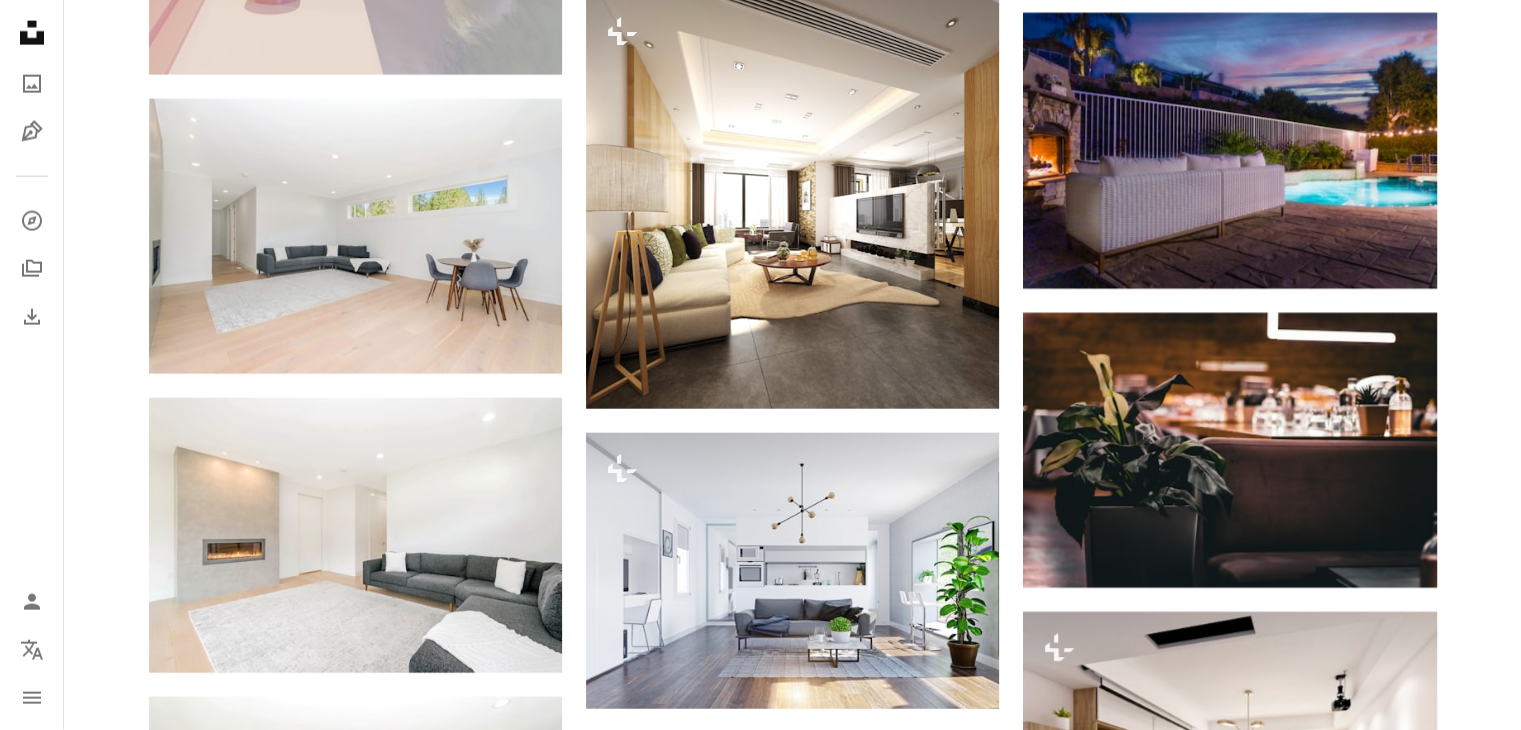click on "Photo by Nadi Spasibenko Arrow pointing down Photo by Albero Furniture Bratislava Arrow pointing down Photo by Nadi Spasibenko Arrow pointing down Photo by Frames For Your Heart Available for hire Photo by Peyton Rajewski Arrow pointing down Photo by Nadi Spasibenko Arrow pointing down Photo by Mindaugas Norvilas Arrow pointing down Photo by Luba Glazunova Arrow pointing down" at bounding box center (793, -3833) 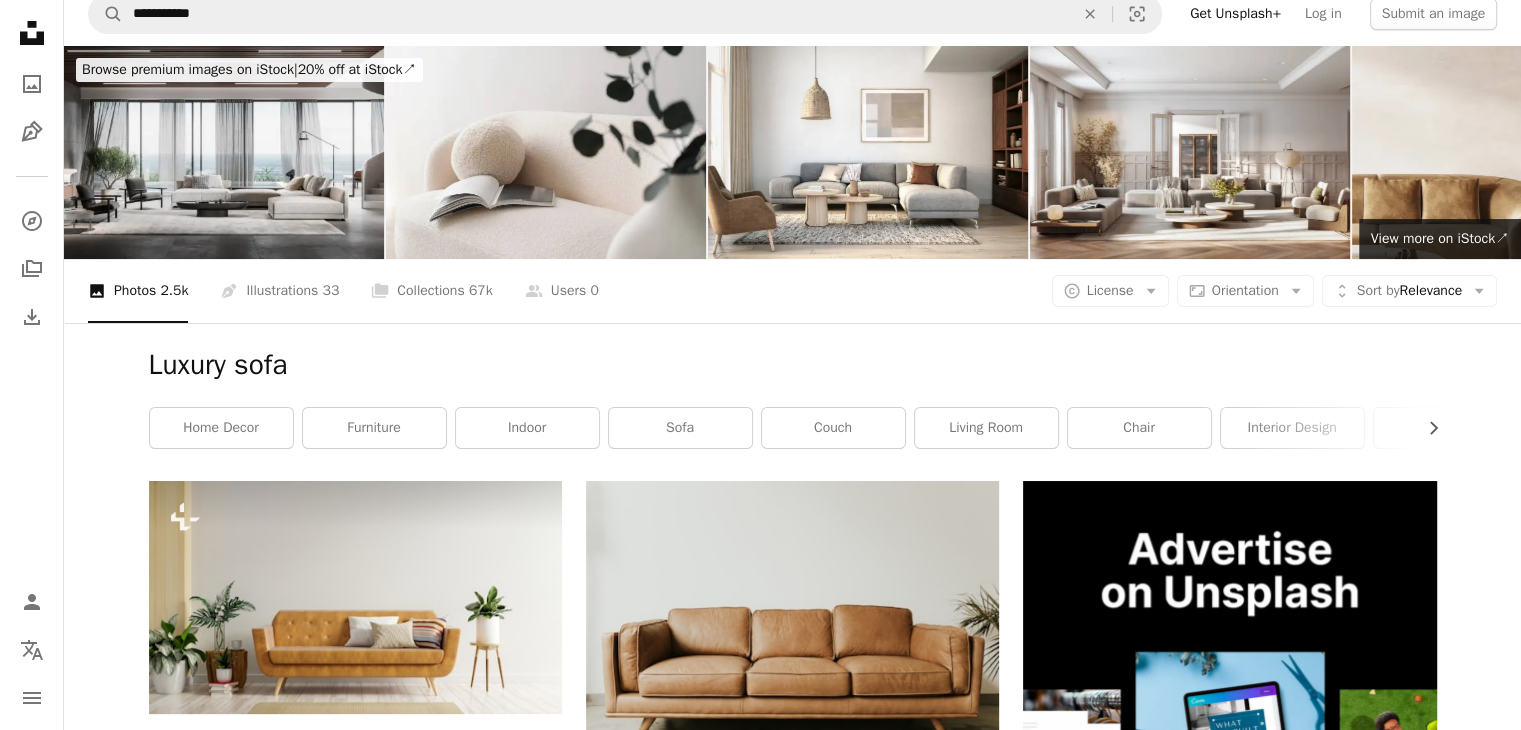 scroll, scrollTop: 0, scrollLeft: 0, axis: both 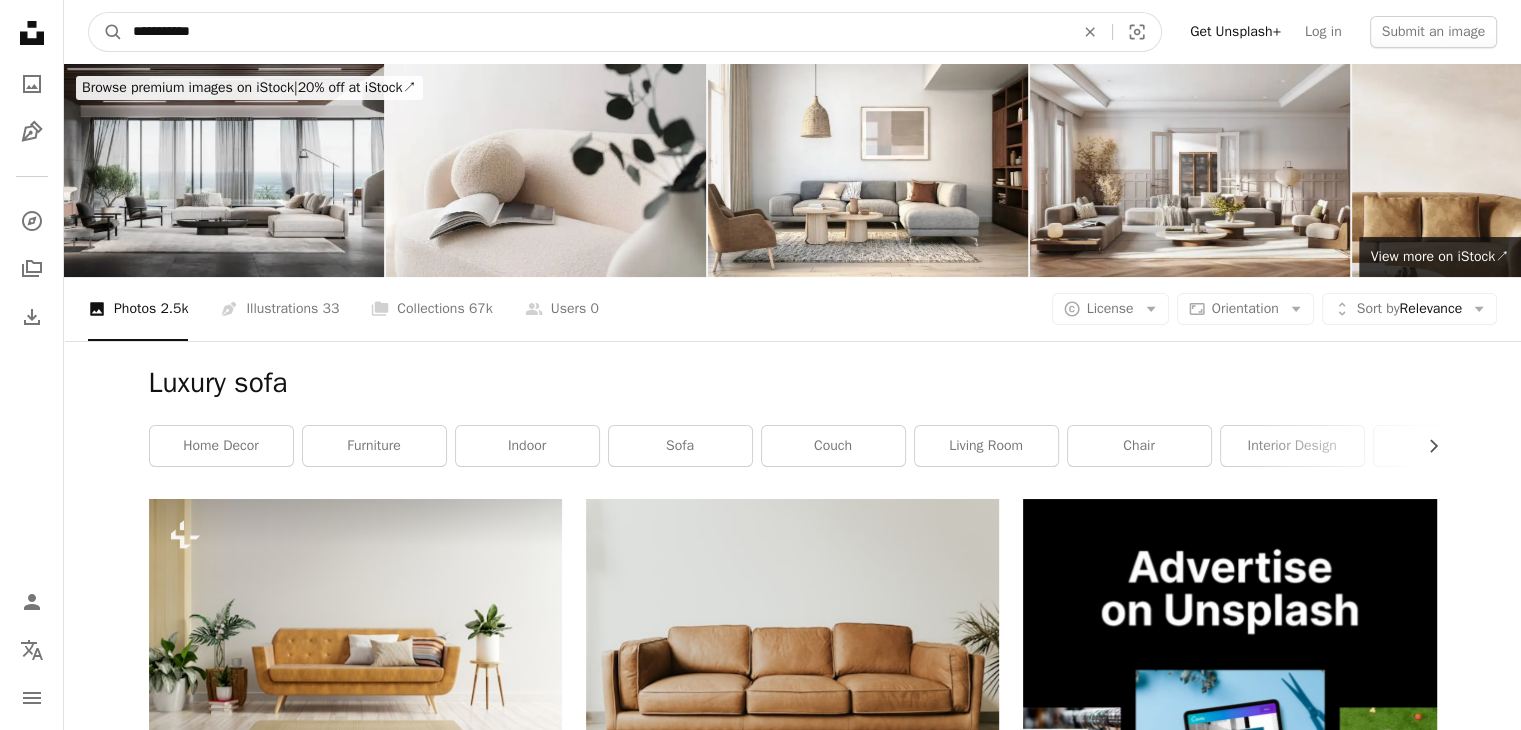 click on "**********" at bounding box center [595, 32] 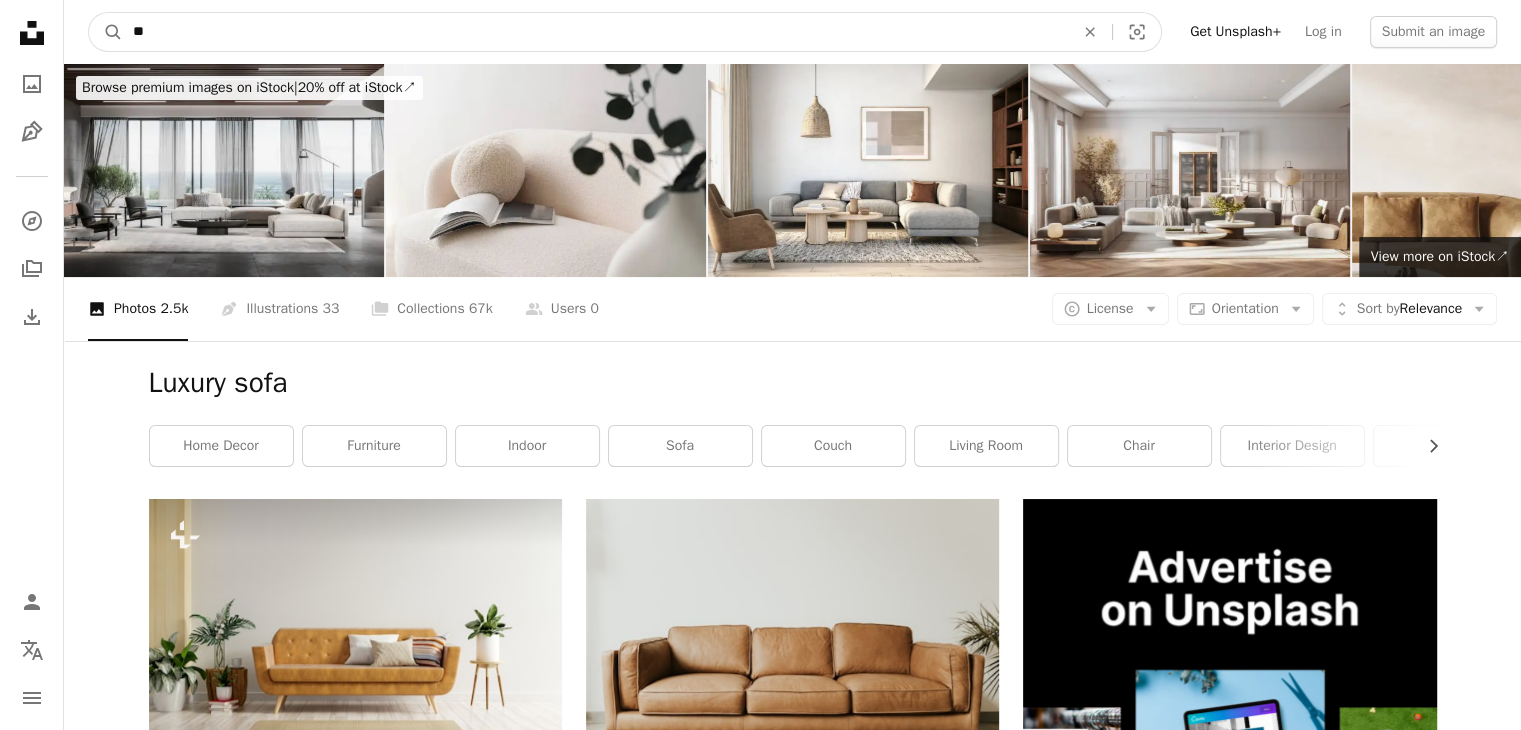type on "*" 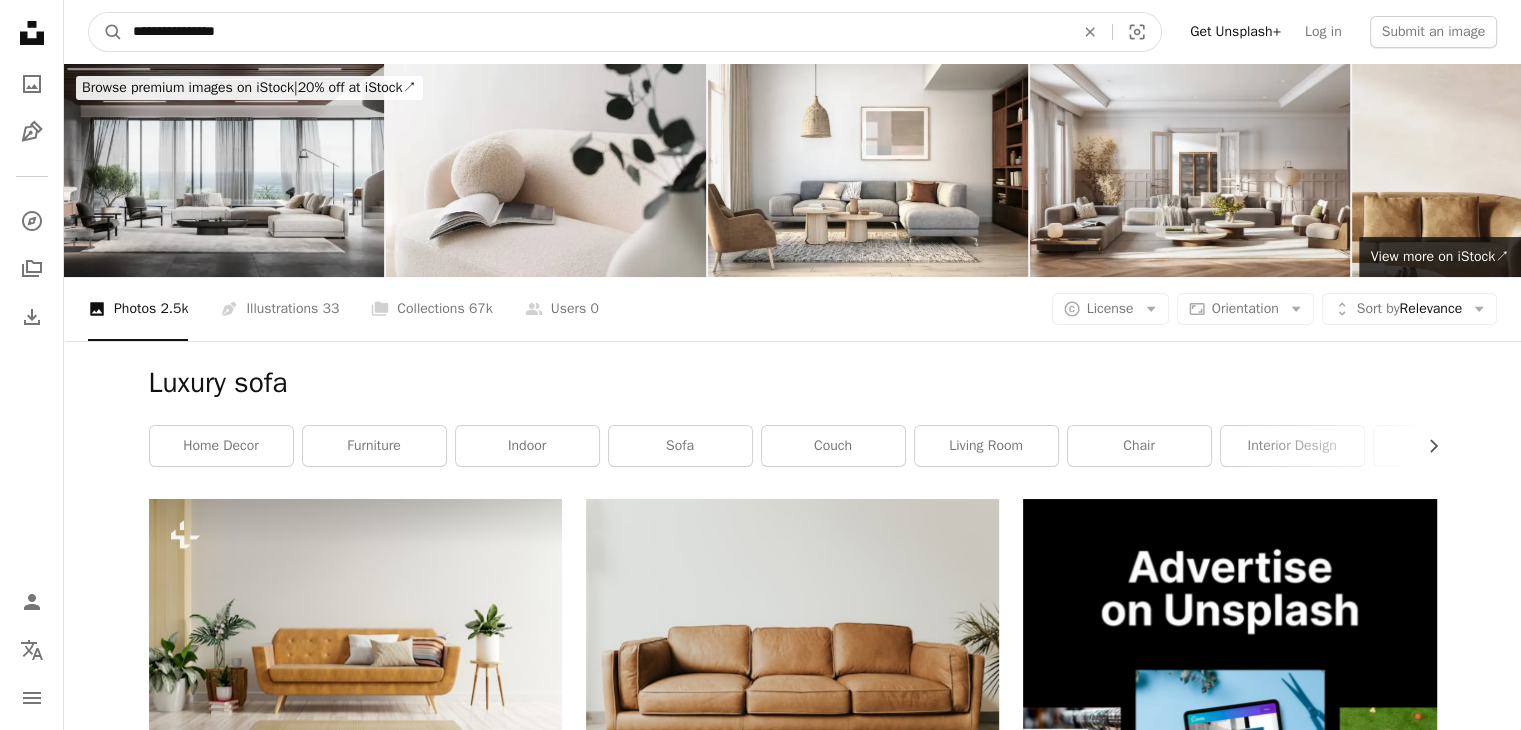 type on "**********" 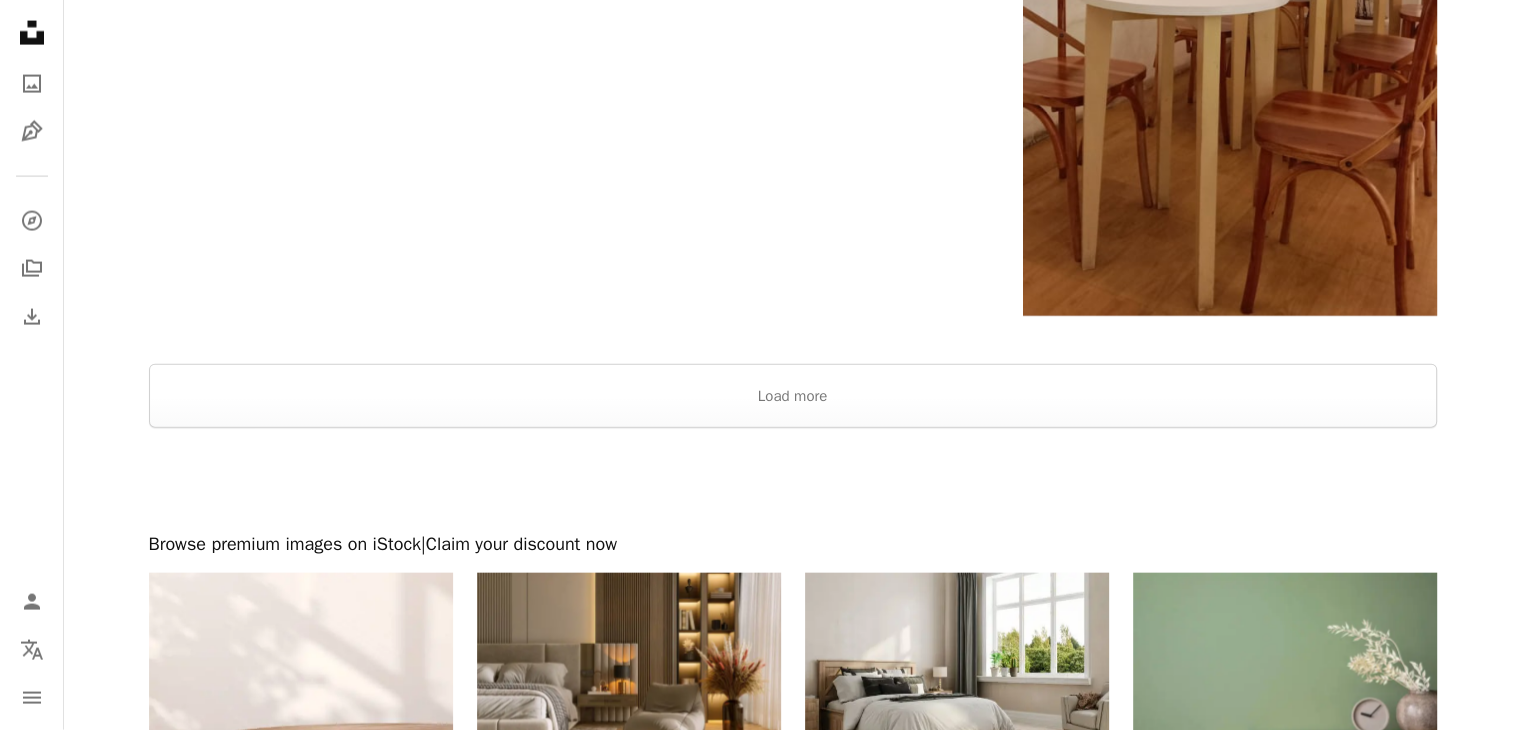 scroll, scrollTop: 4492, scrollLeft: 0, axis: vertical 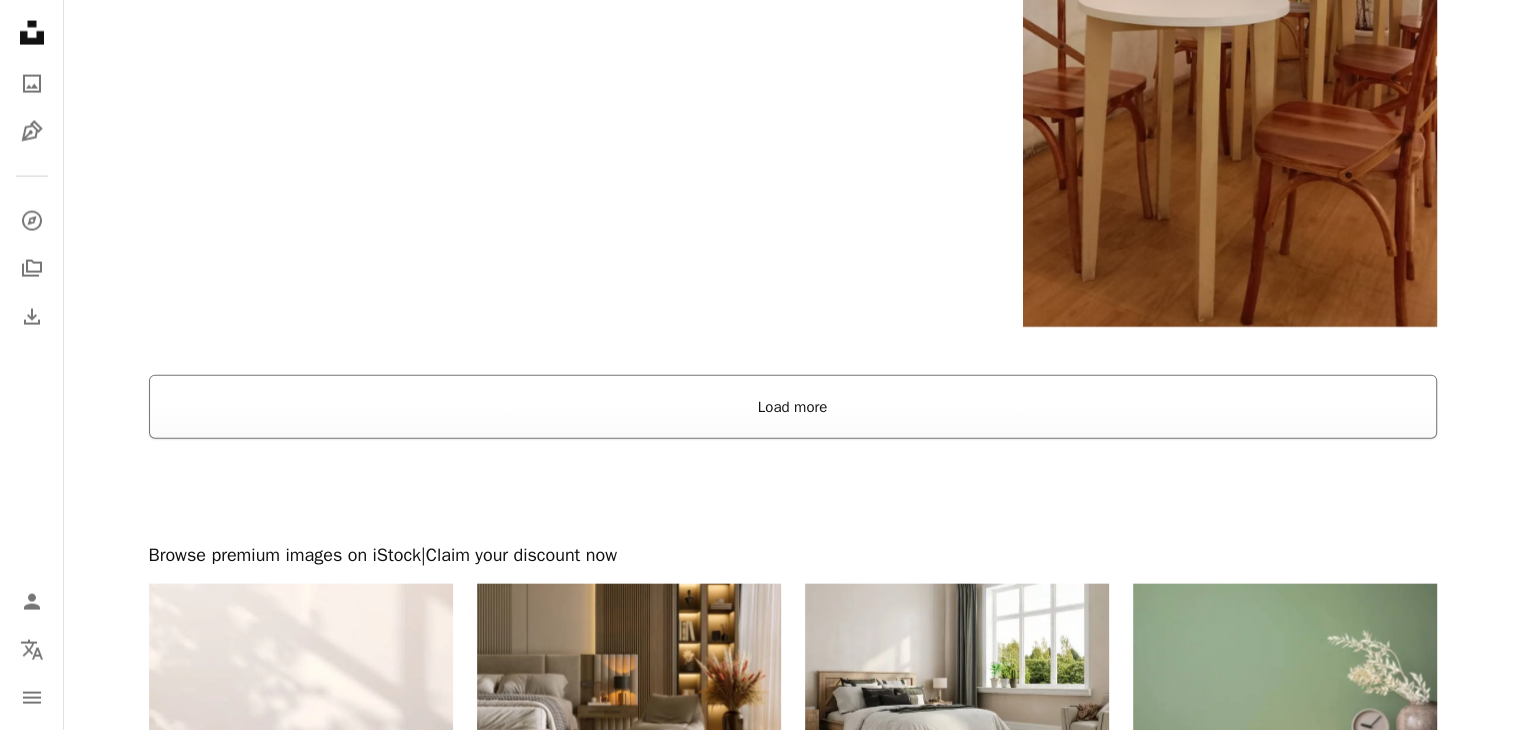 click on "Load more" at bounding box center [793, 407] 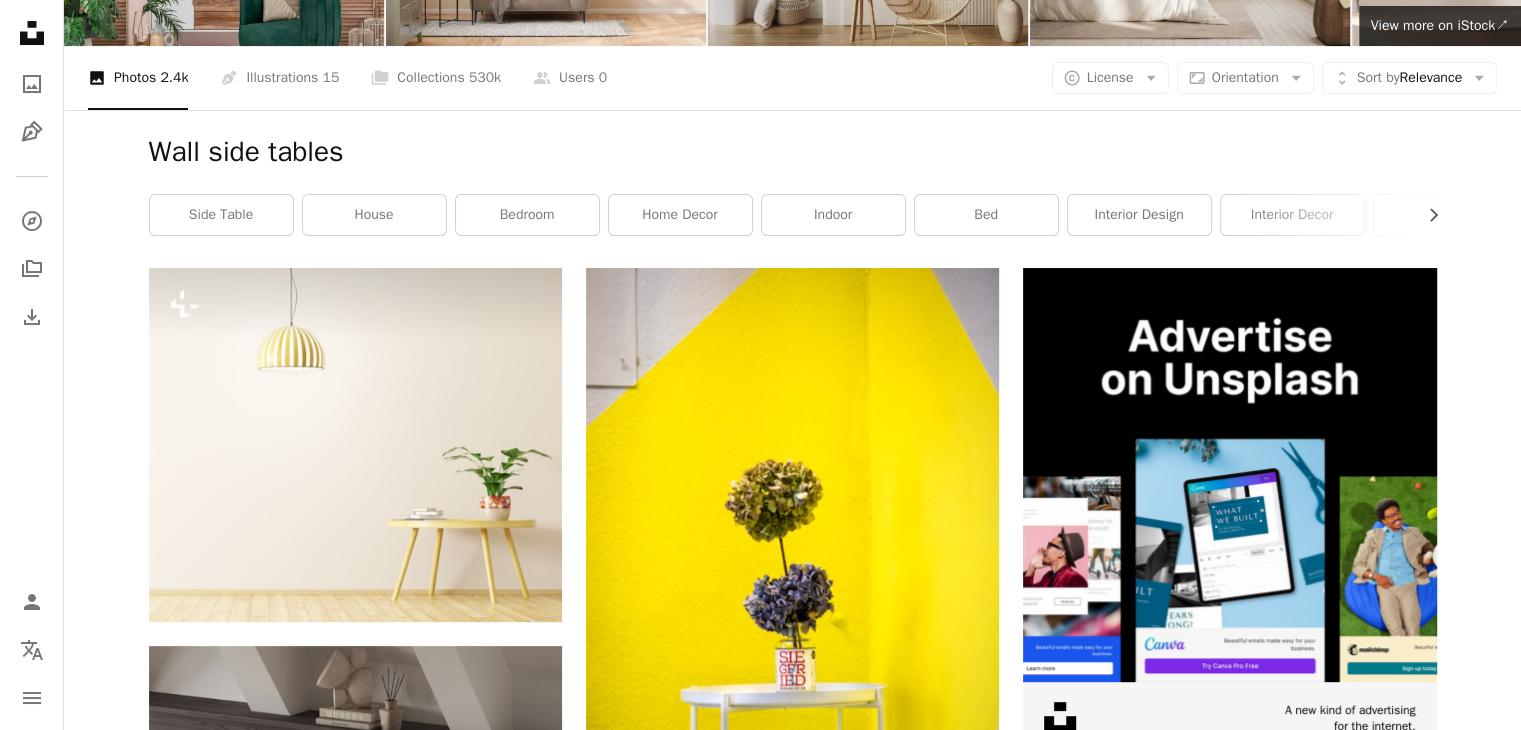 scroll, scrollTop: 0, scrollLeft: 0, axis: both 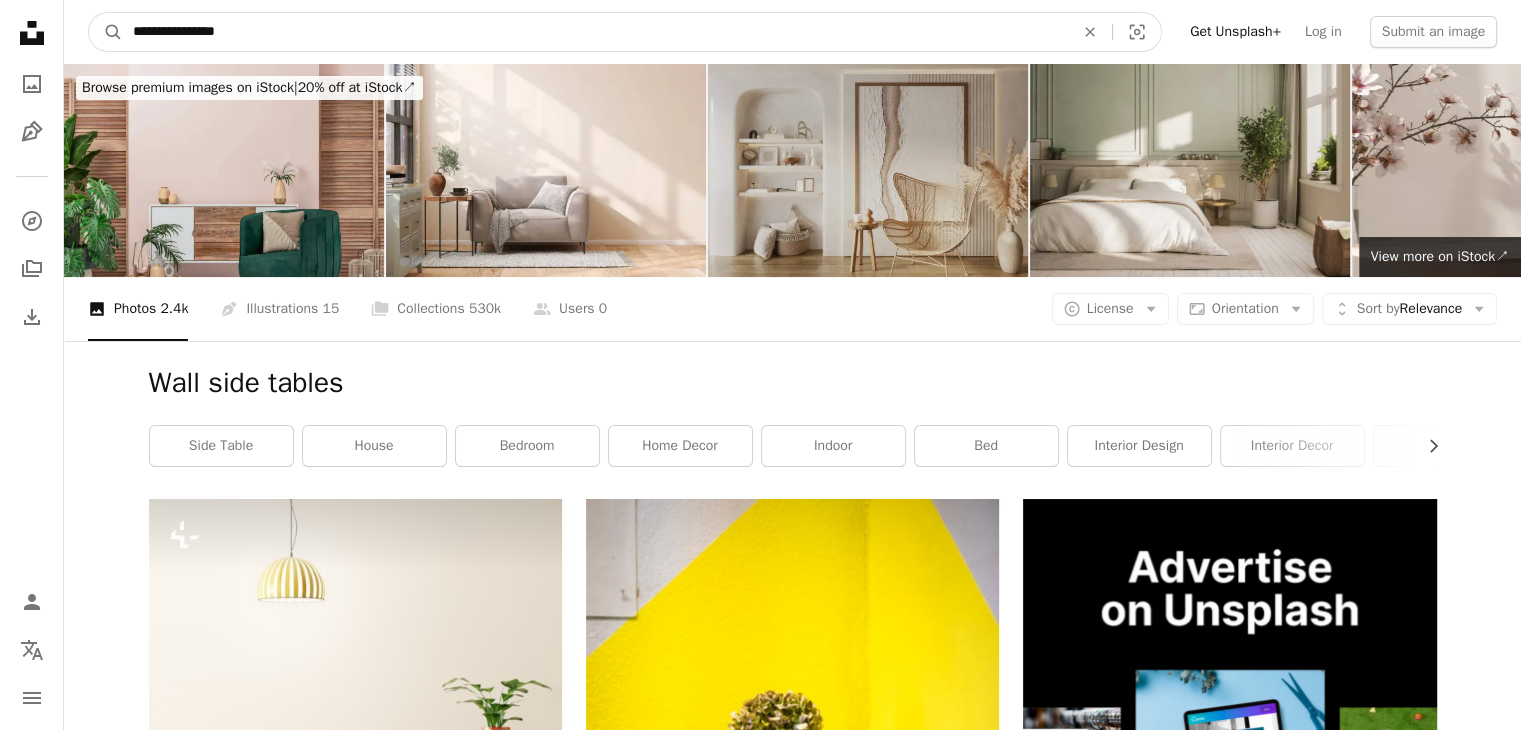 click on "**********" at bounding box center (595, 32) 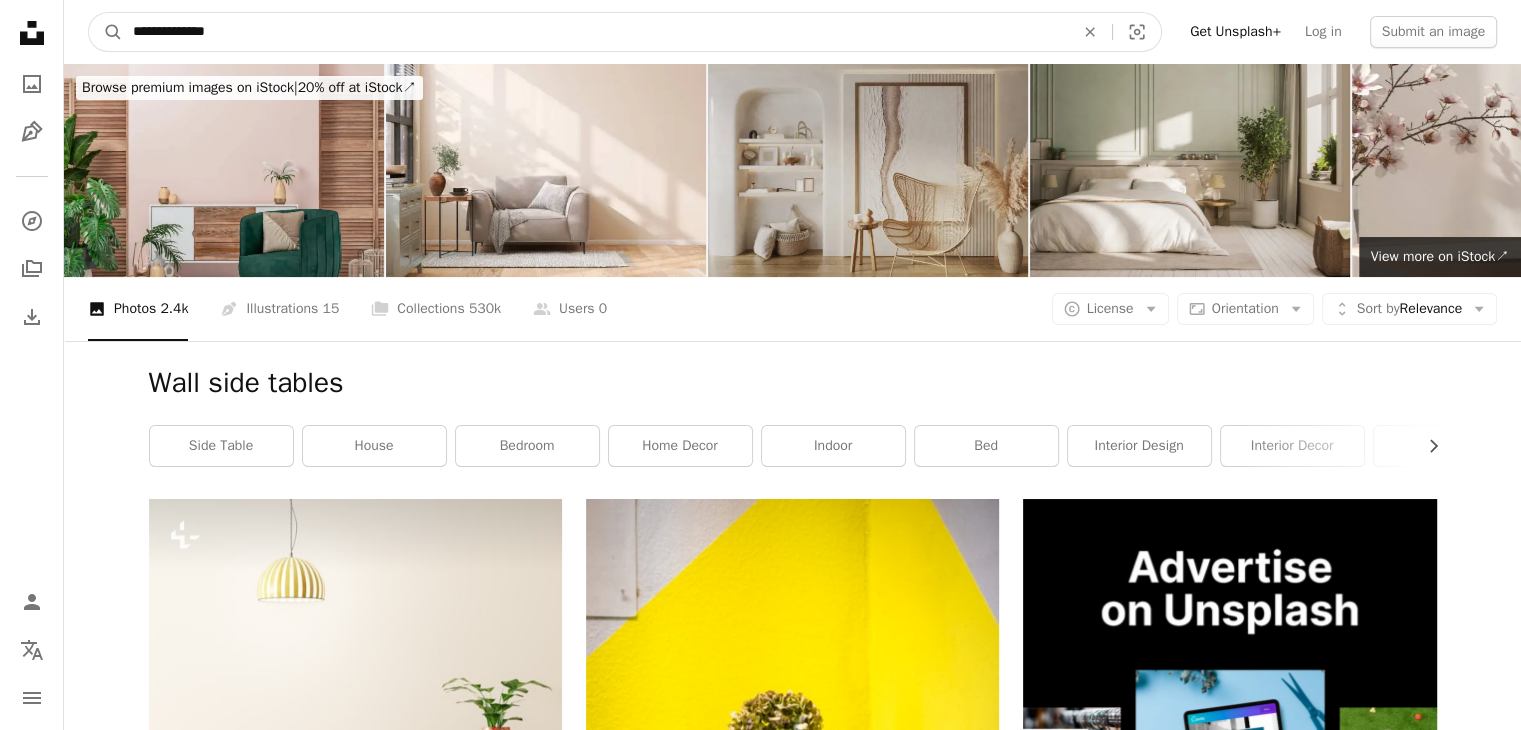 type on "**********" 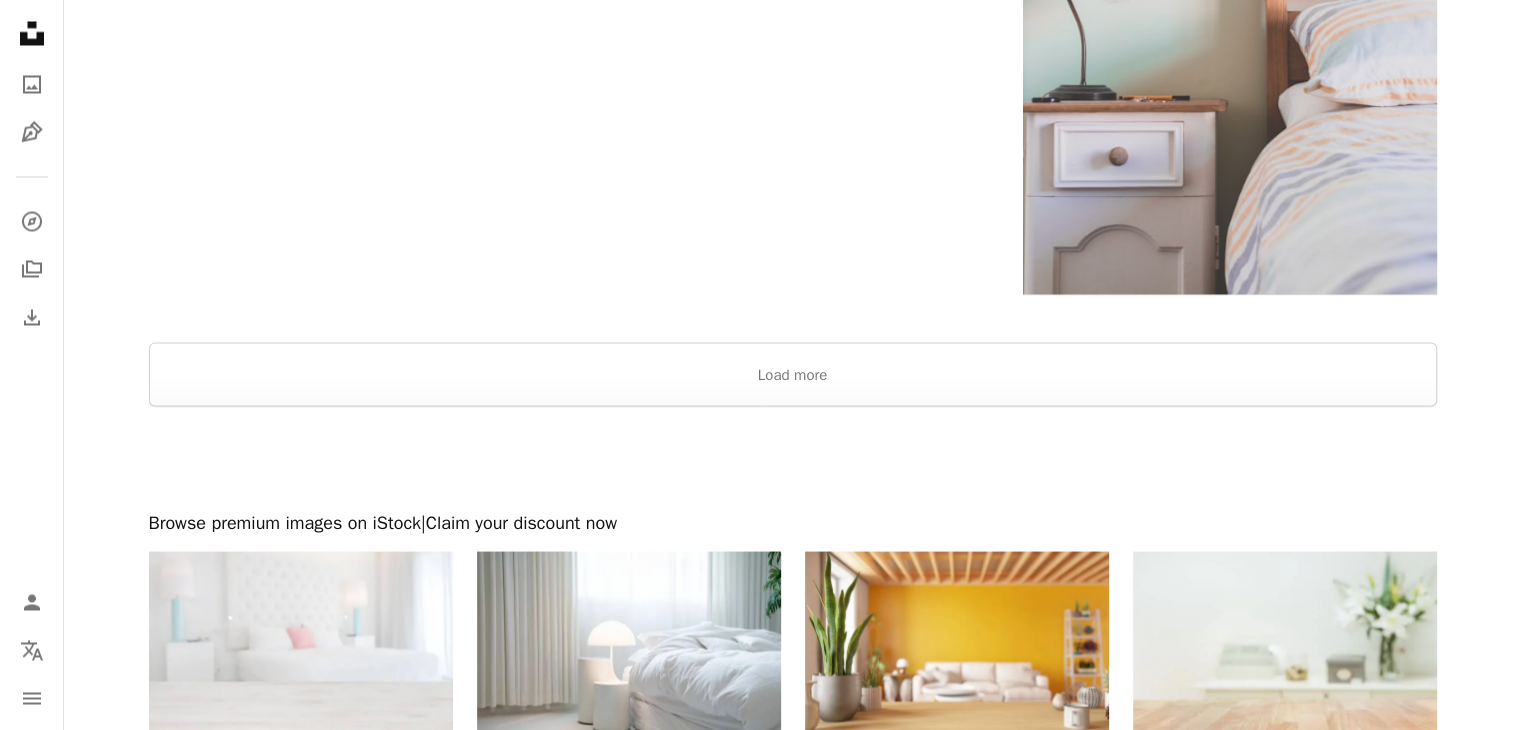 scroll, scrollTop: 3743, scrollLeft: 0, axis: vertical 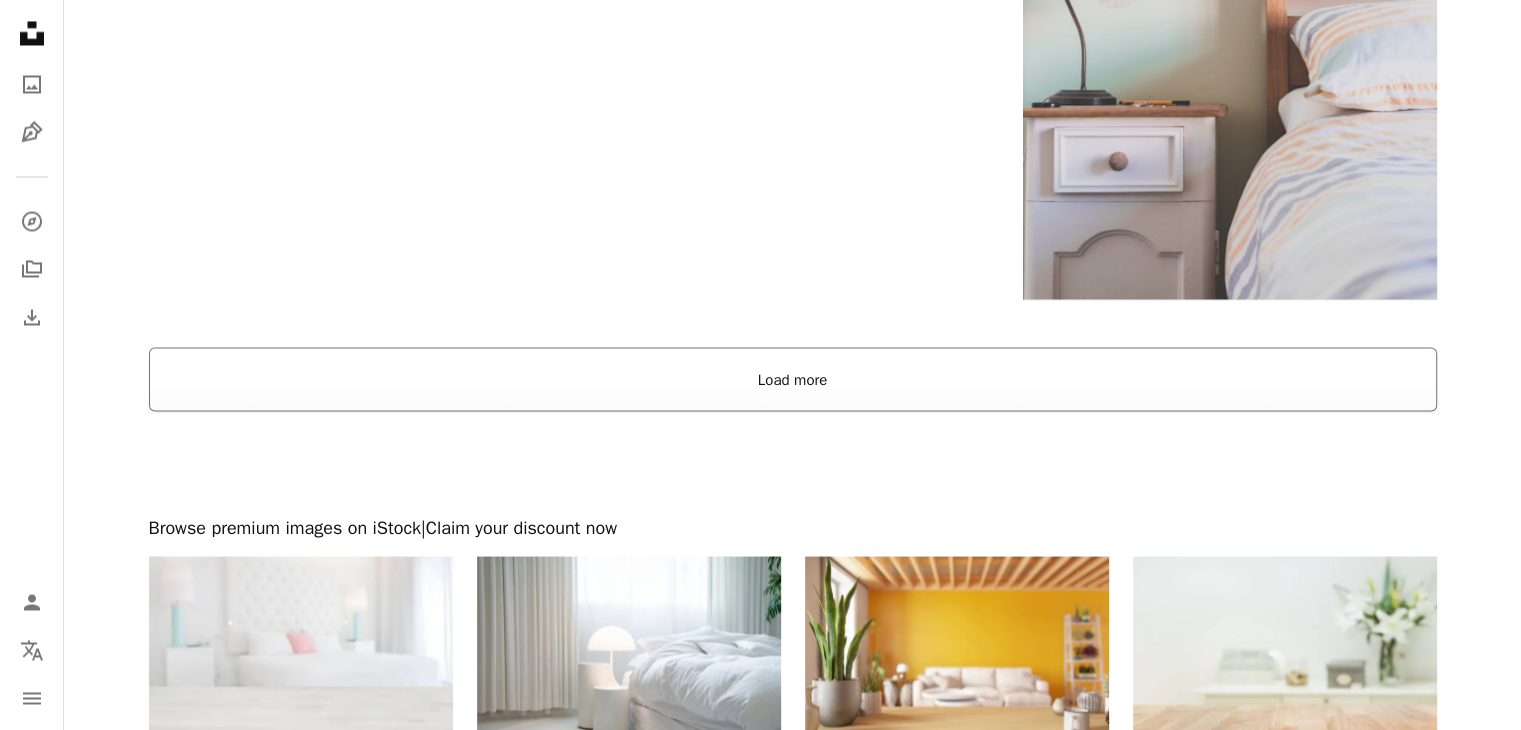 click on "Load more" at bounding box center [793, 379] 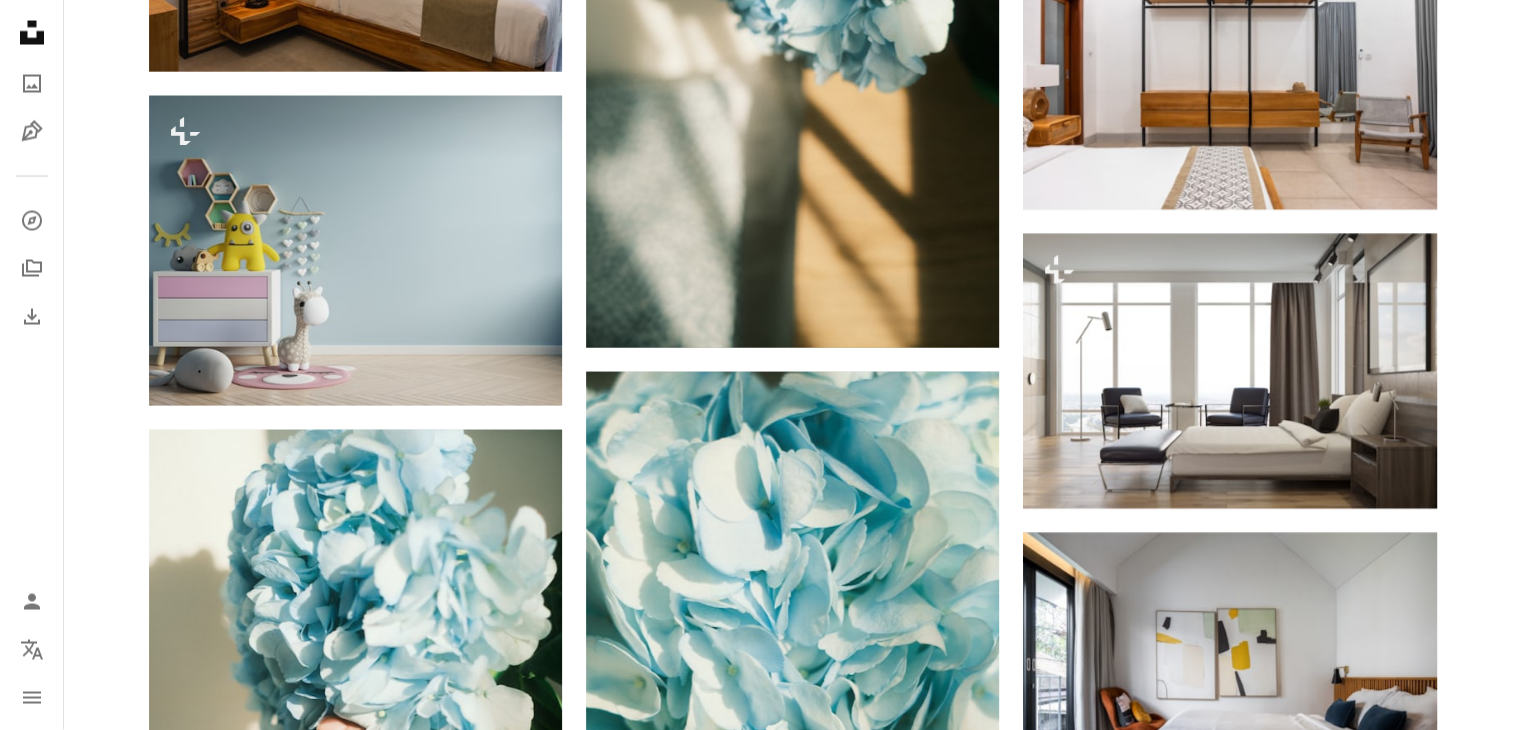 scroll, scrollTop: 11572, scrollLeft: 0, axis: vertical 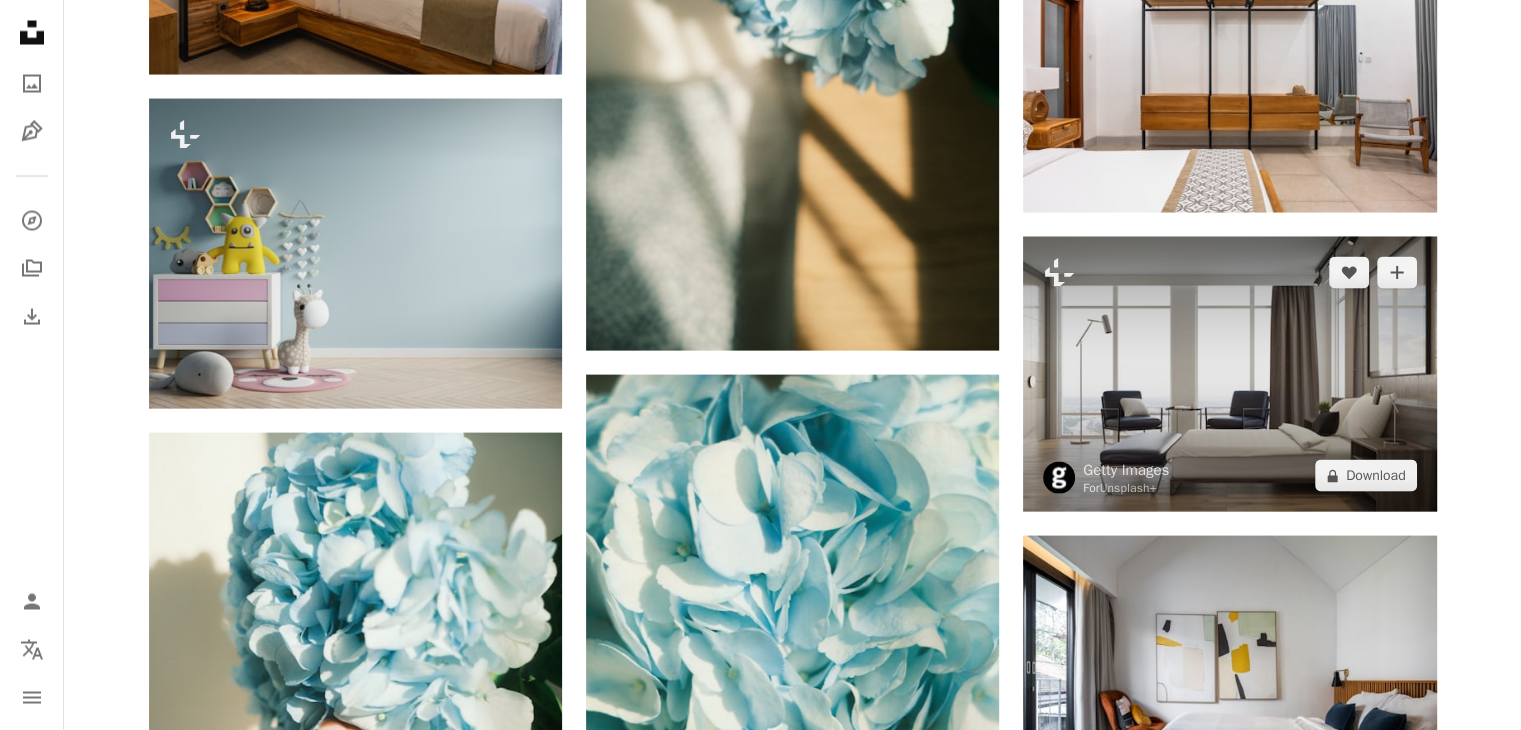 click at bounding box center (1229, 374) 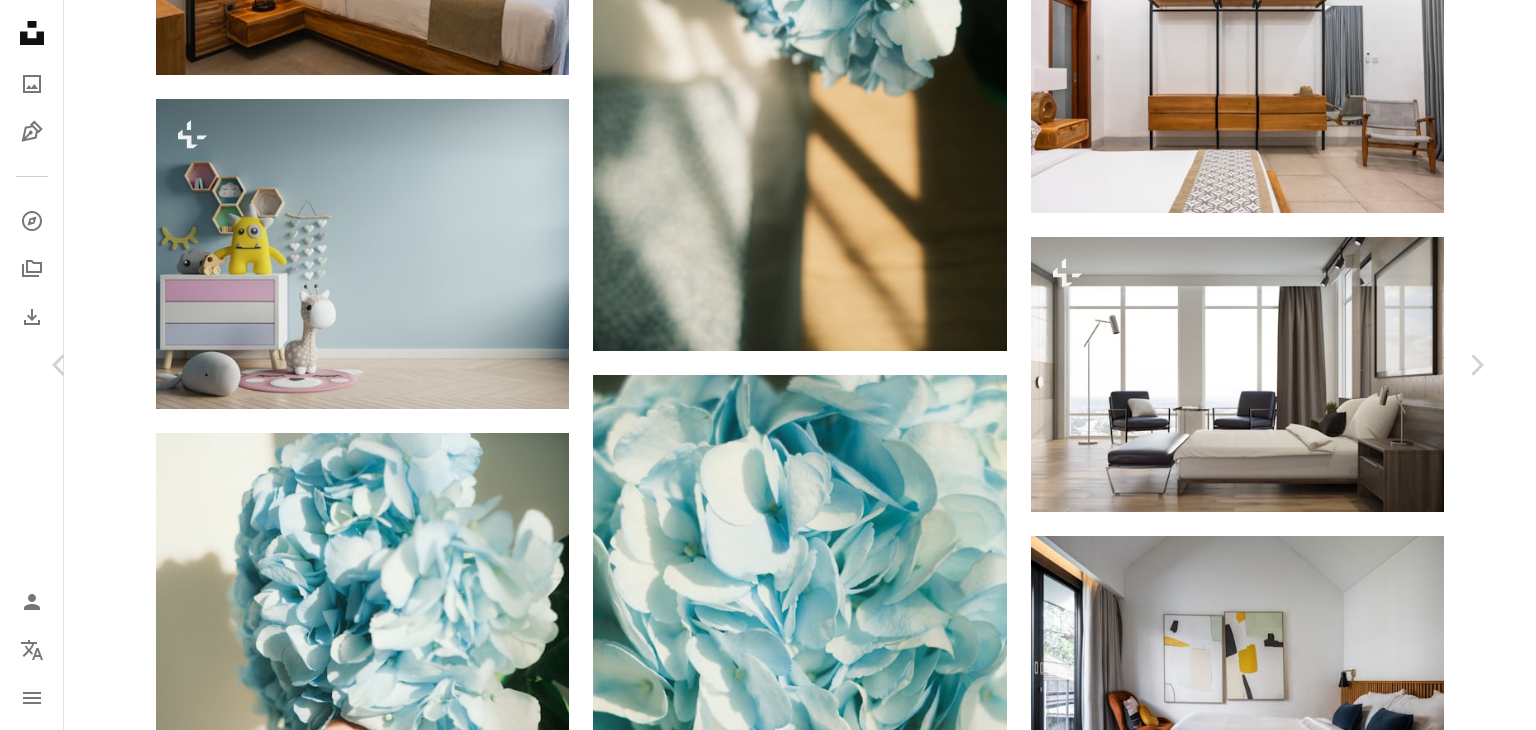 click on "A lock Download" at bounding box center [1325, 4351] 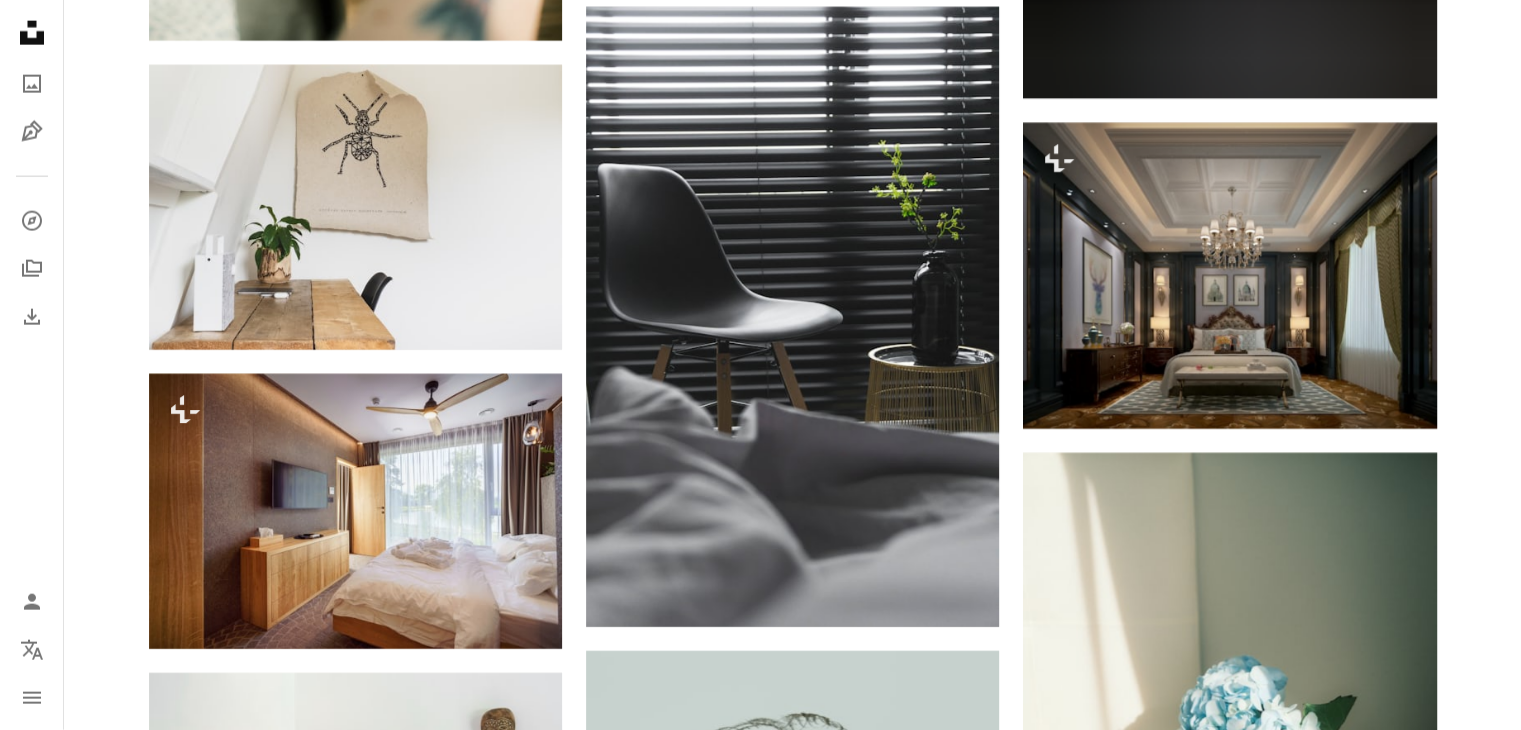 scroll, scrollTop: 12592, scrollLeft: 0, axis: vertical 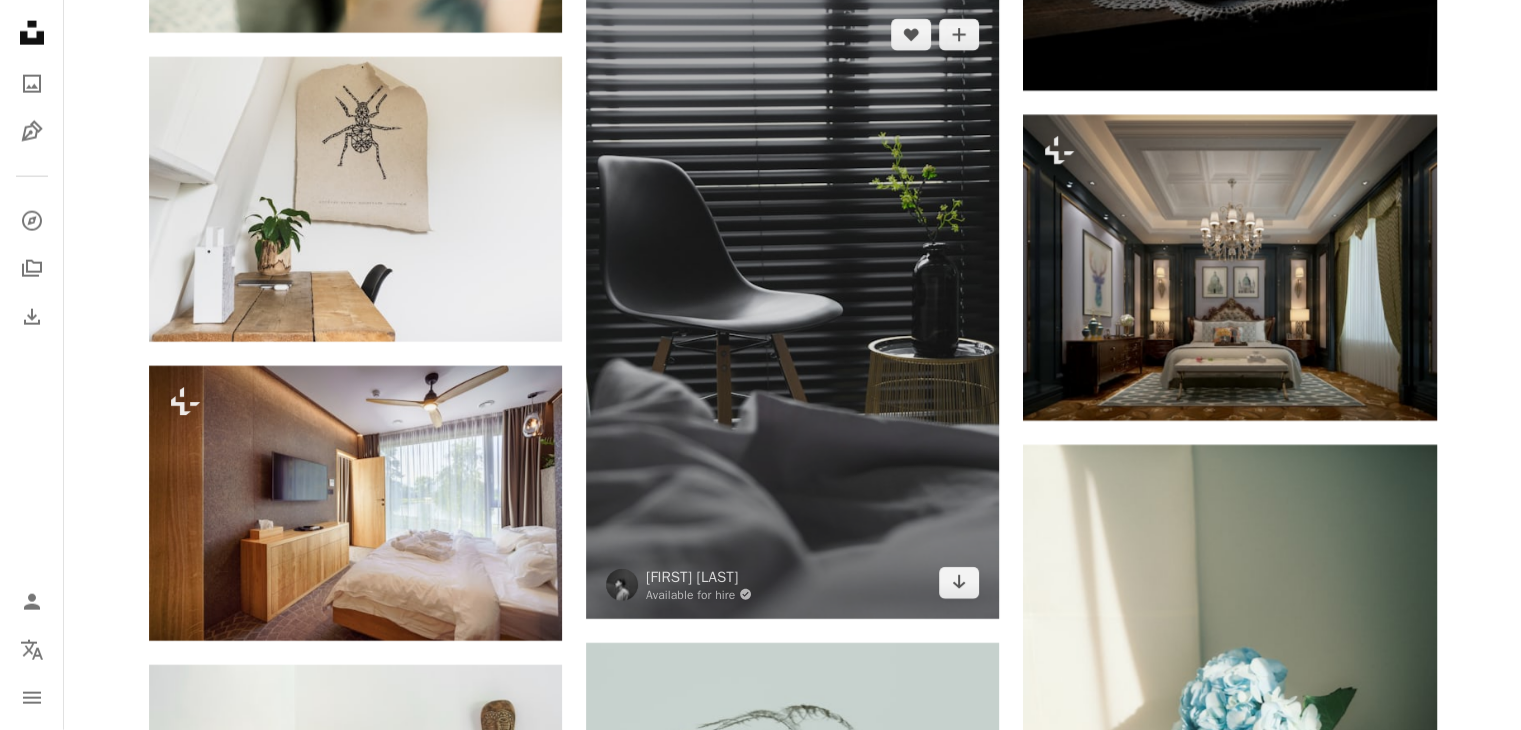 click at bounding box center (792, 309) 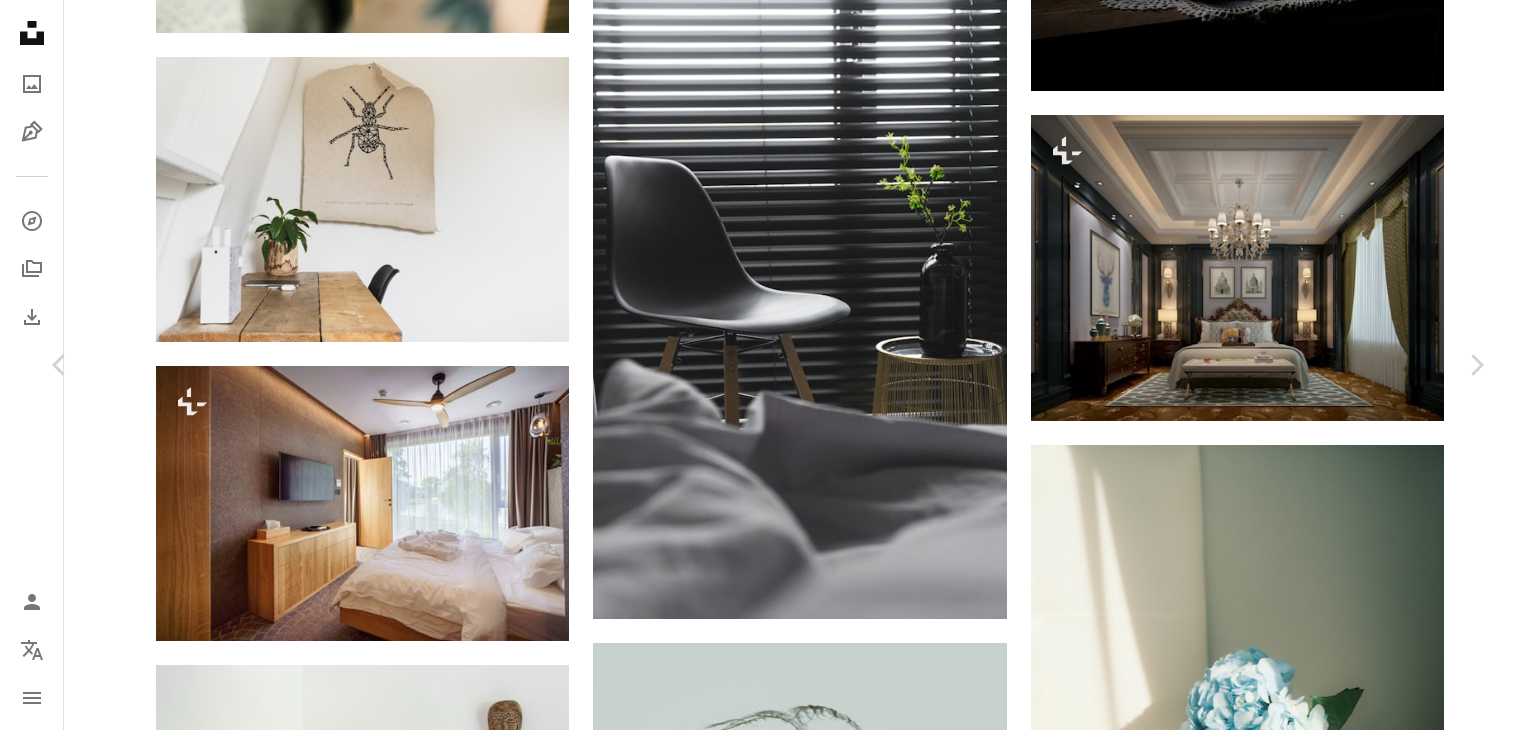 click on "Download free" at bounding box center (1287, 3330) 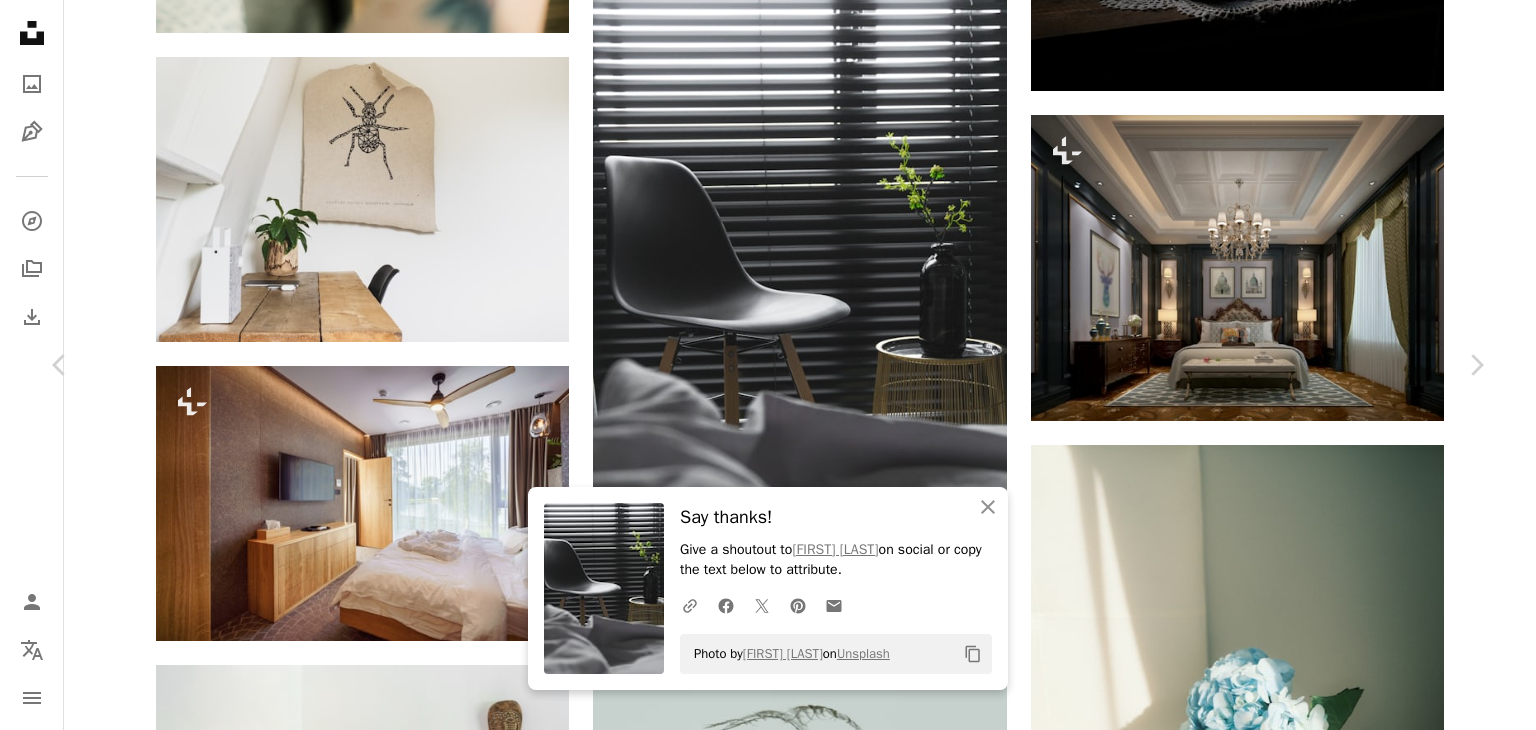 click on "An X shape Chevron left Chevron right An X shape Close Say thanks! Give a shoutout to [FIRST] [LAST] on social or copy the text below to attribute. A URL sharing icon (chains) Facebook icon X (formerly Twitter) icon Pinterest icon An envelope Photo by [FIRST] [LAST] on Unsplash
Copy content [FIRST] [LAST] Available for hire A checkmark inside of a circle A heart A plus sign Download free Chevron down Zoom in Views 737,712 Downloads 6,675 Featured in Interiors A forward-right arrow Share Info icon Info More Actions Calendar outlined Published on October 24, 2019 Camera SONY, ILCE-6000 Safety Free to use under the Unsplash License flower black wood bedroom table minimal chair cool modern bright vase classic golden indoors blurry photo of the day human interior design plant grey Creative Commons images Browse premium related images on iStock | Save 20% with code UNSPLASH20 View more on iStock ↗ Related images A heart A plus sign [FIRST] [LAST] Available for hire A heart A heart" at bounding box center [768, 3648] 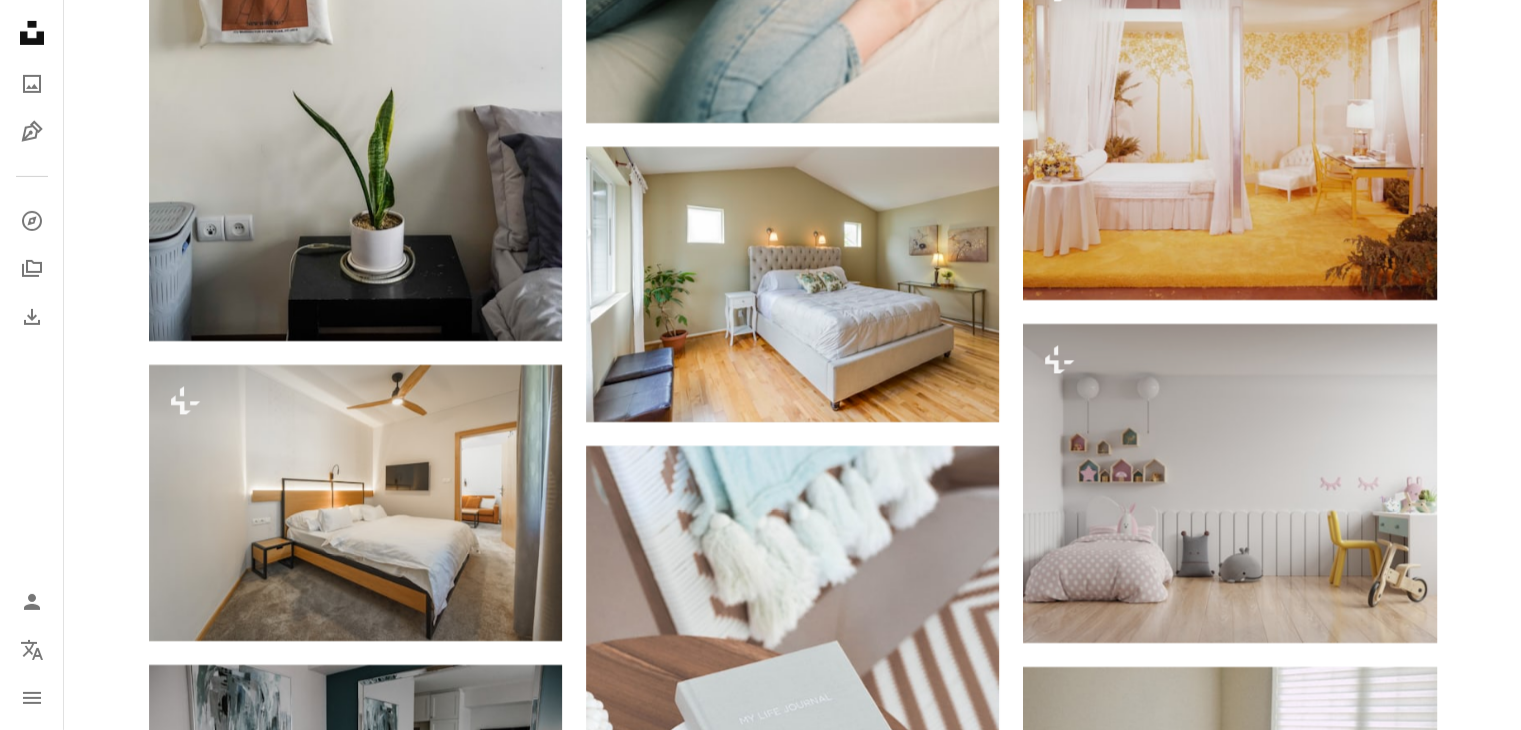 scroll, scrollTop: 14606, scrollLeft: 0, axis: vertical 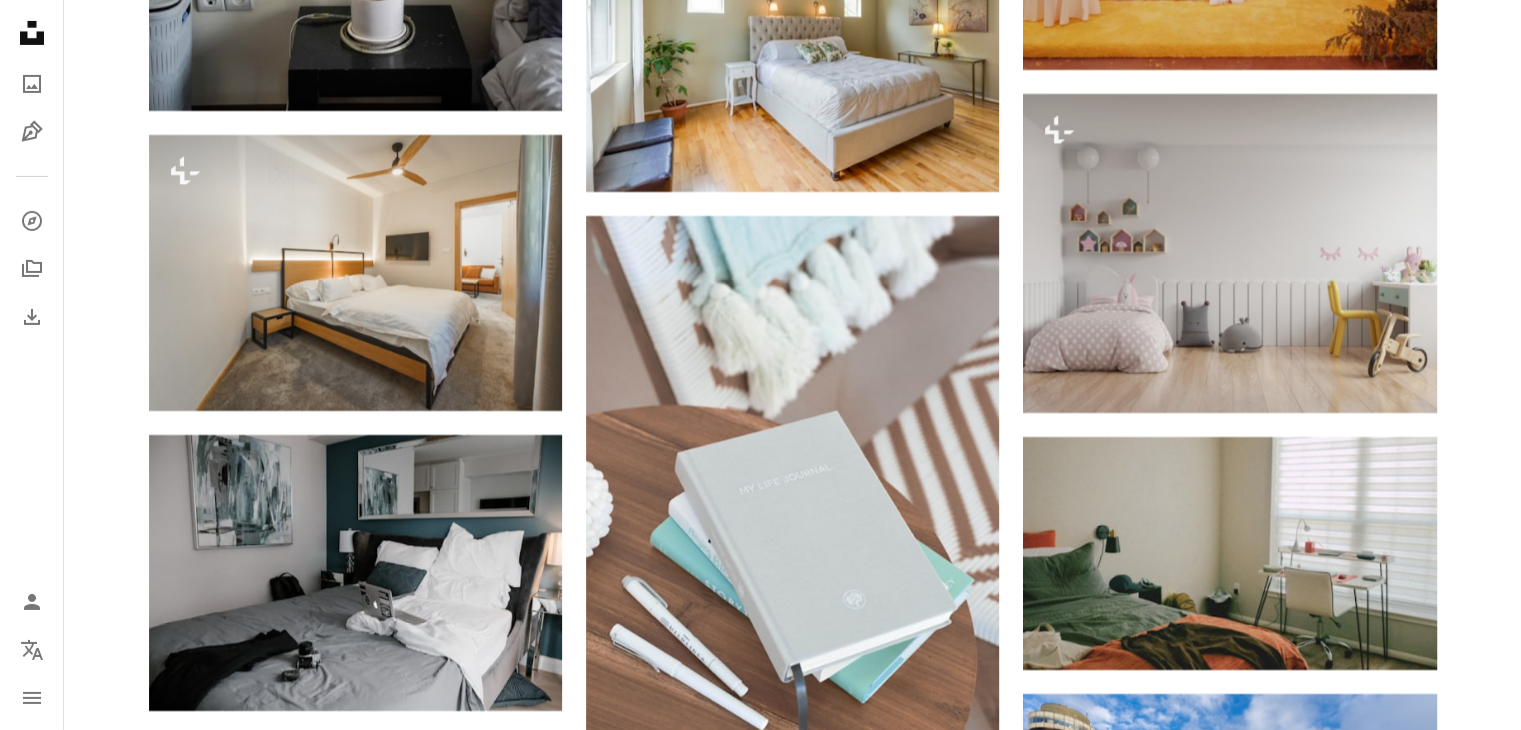 click on "Photo by Yevhenii Deshko For Unsplash+ Download Photo by Grant Durr Arrow pointing down Photo by Grant Durr Arrow pointing down Photo by Yevhenii Deshko For Unsplash+ Download Photo by Zoshua Colah Available for hire Photo by Milada Vigerova Available for hire Photo by Christina Radevich Available for hire" at bounding box center (792, -5123) 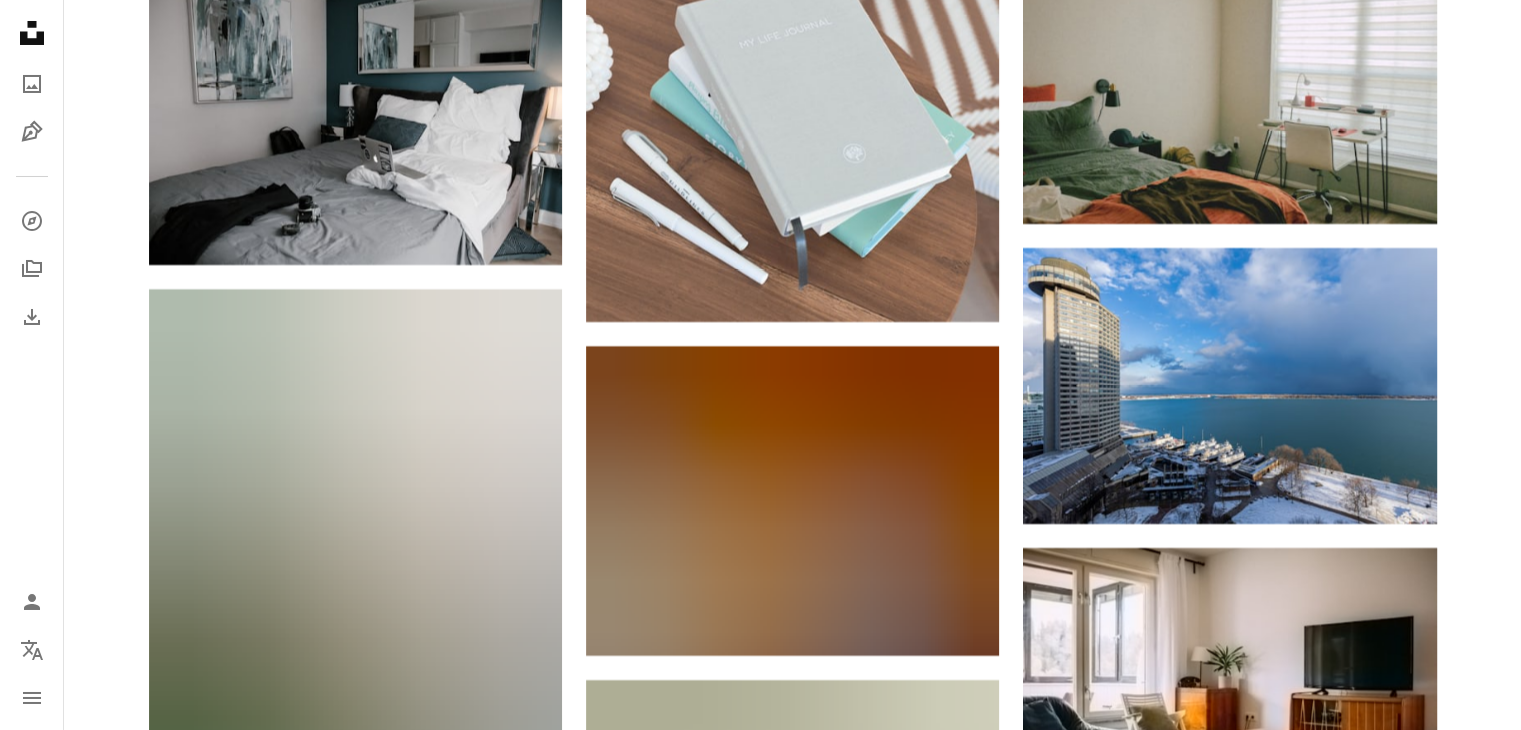 scroll, scrollTop: 15054, scrollLeft: 0, axis: vertical 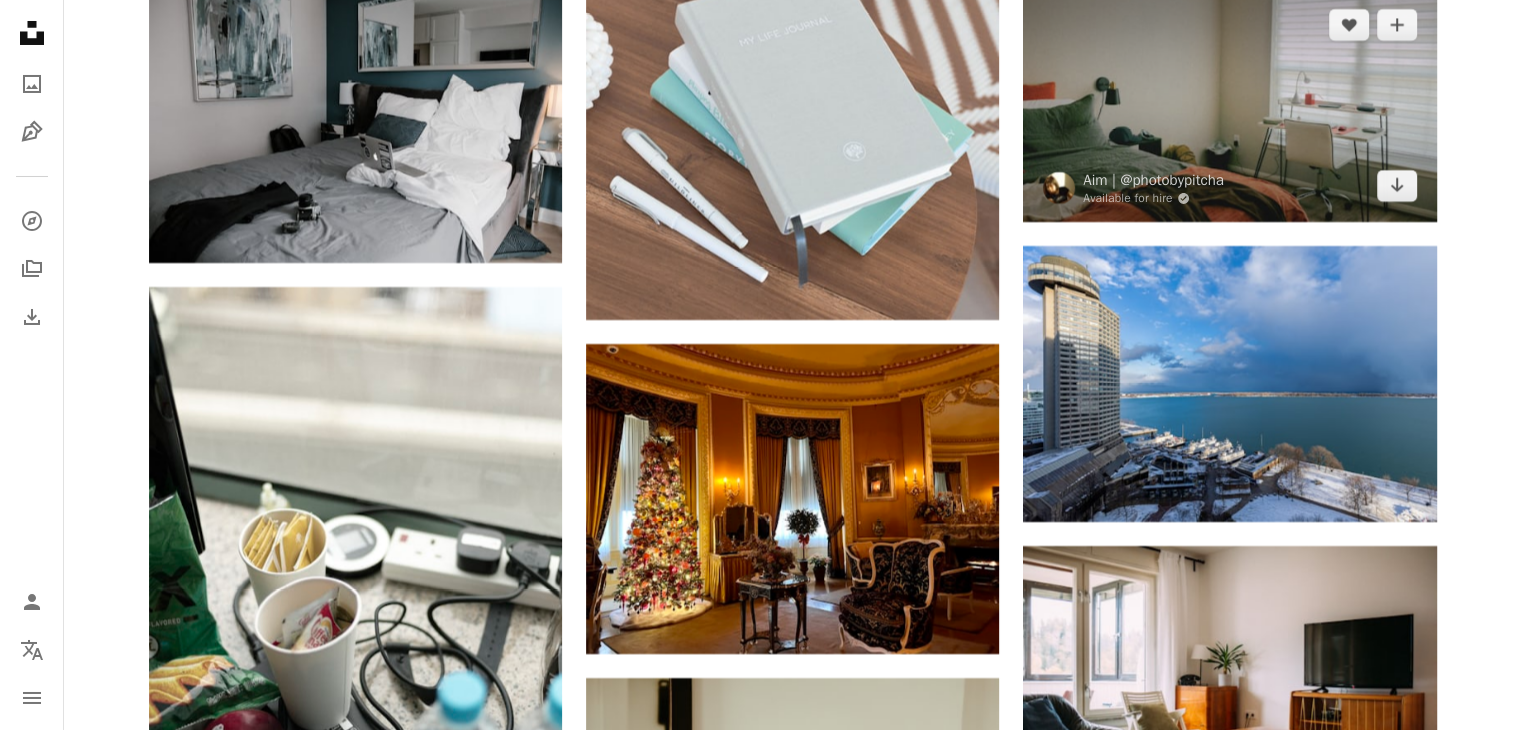 click at bounding box center (1229, 105) 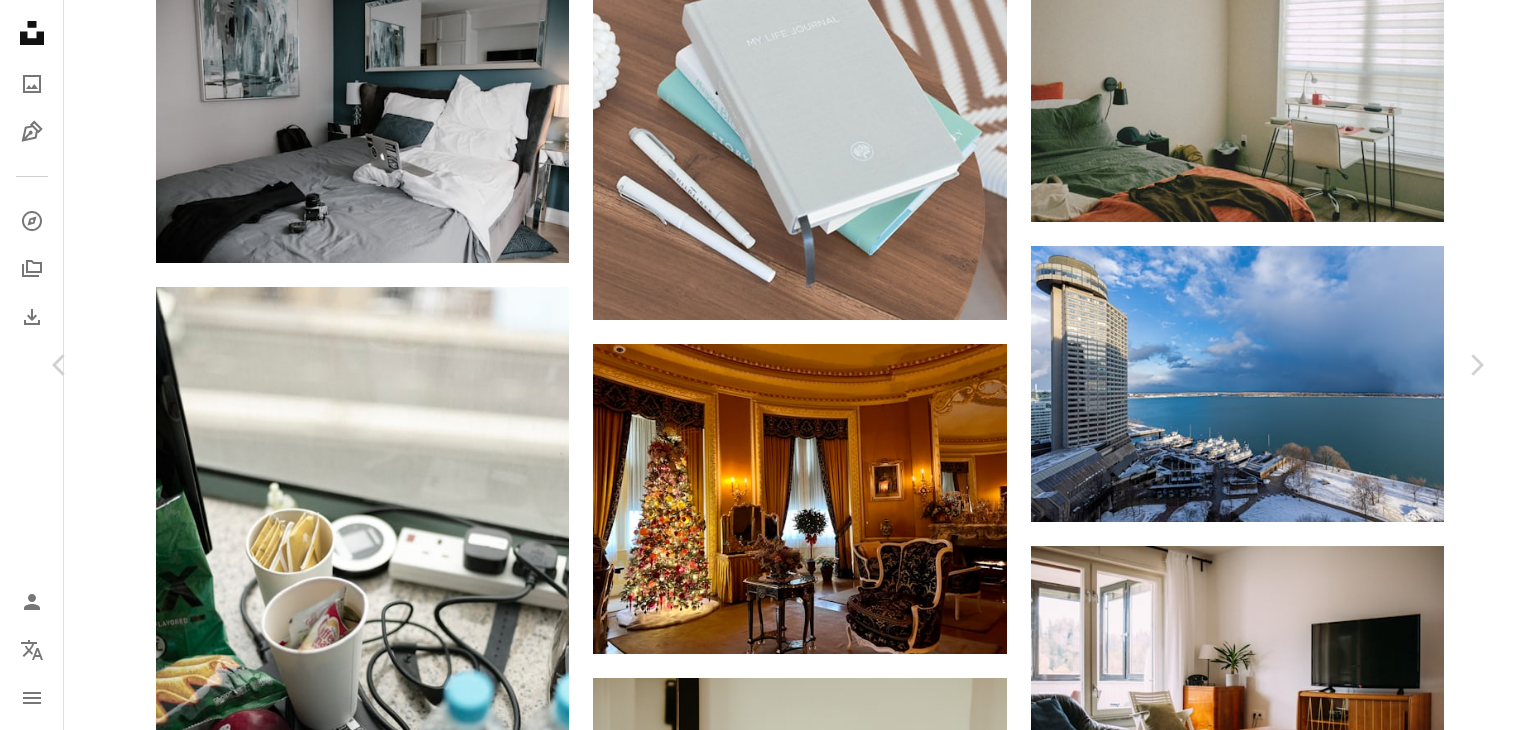 click on "Download free" at bounding box center (1287, 3460) 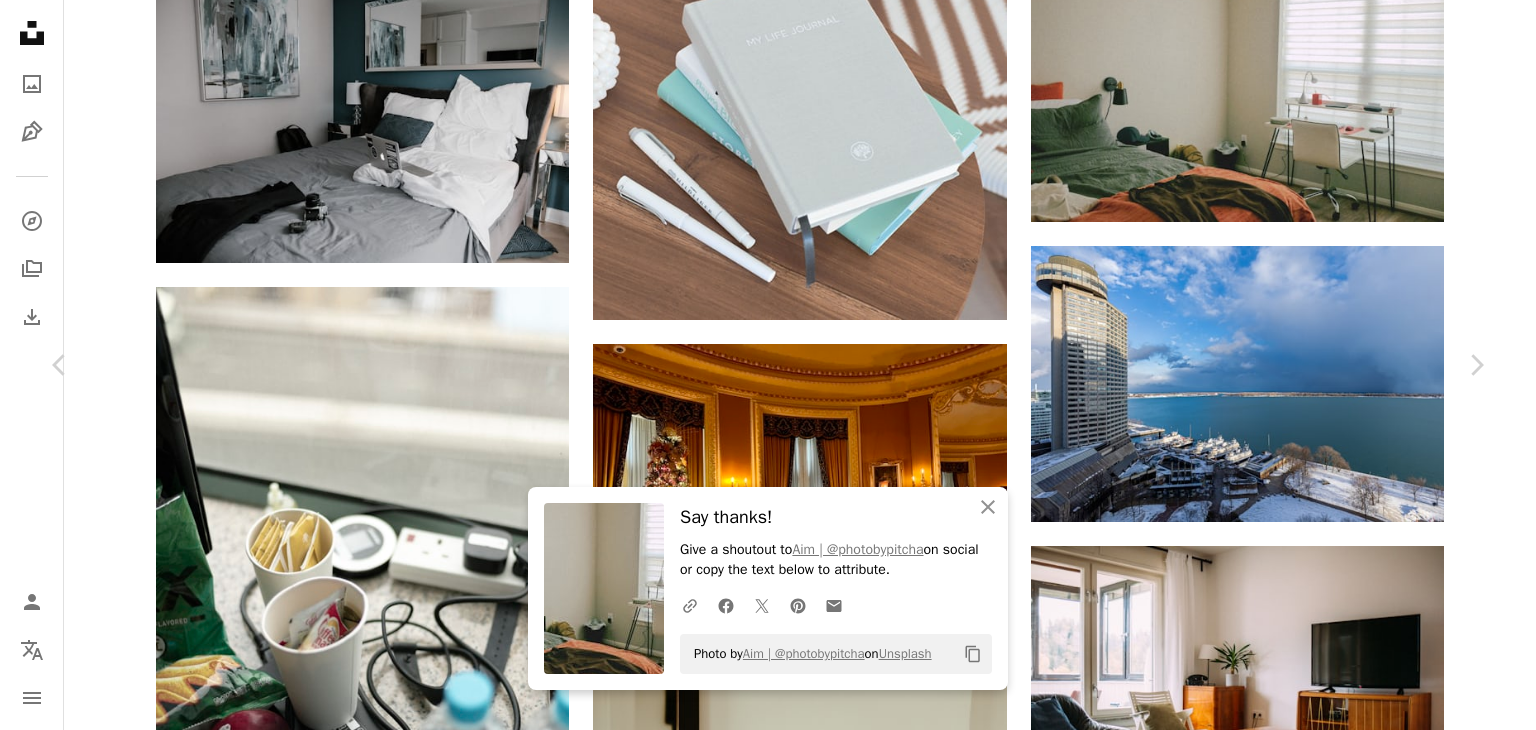click on "Photo by Aim | @photobypitcha on Unsplash" at bounding box center [768, 3778] 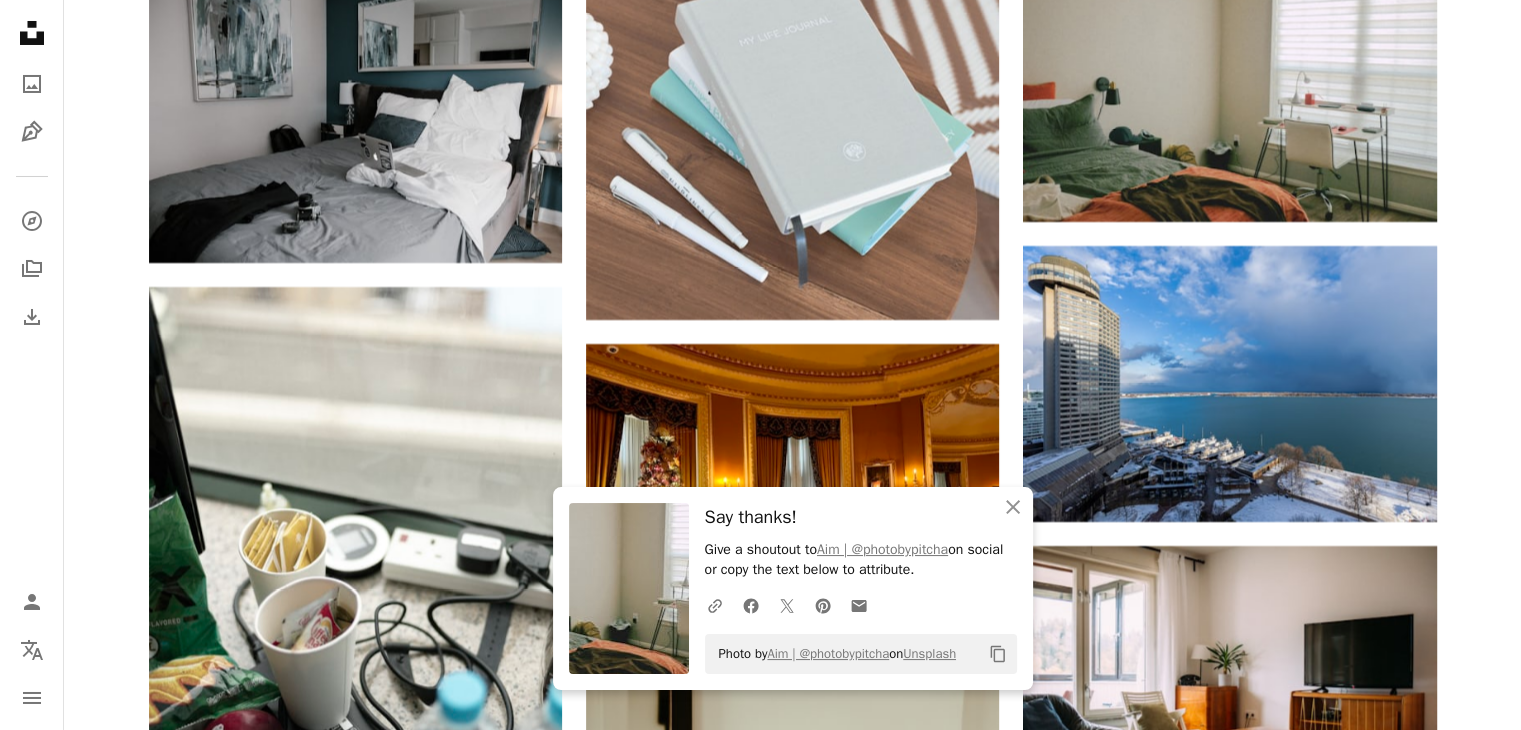click on "Photo by Yevhenii Deshko For Unsplash+ Download Photo by Grant Durr Arrow pointing down Photo by Grant Durr Arrow pointing down Photo by Yevhenii Deshko For Unsplash+ Download Photo by Zoshua Colah Available for hire Photo by Milada Vigerova Available for hire Photo by Christina Radevich Available for hire" at bounding box center (792, -5571) 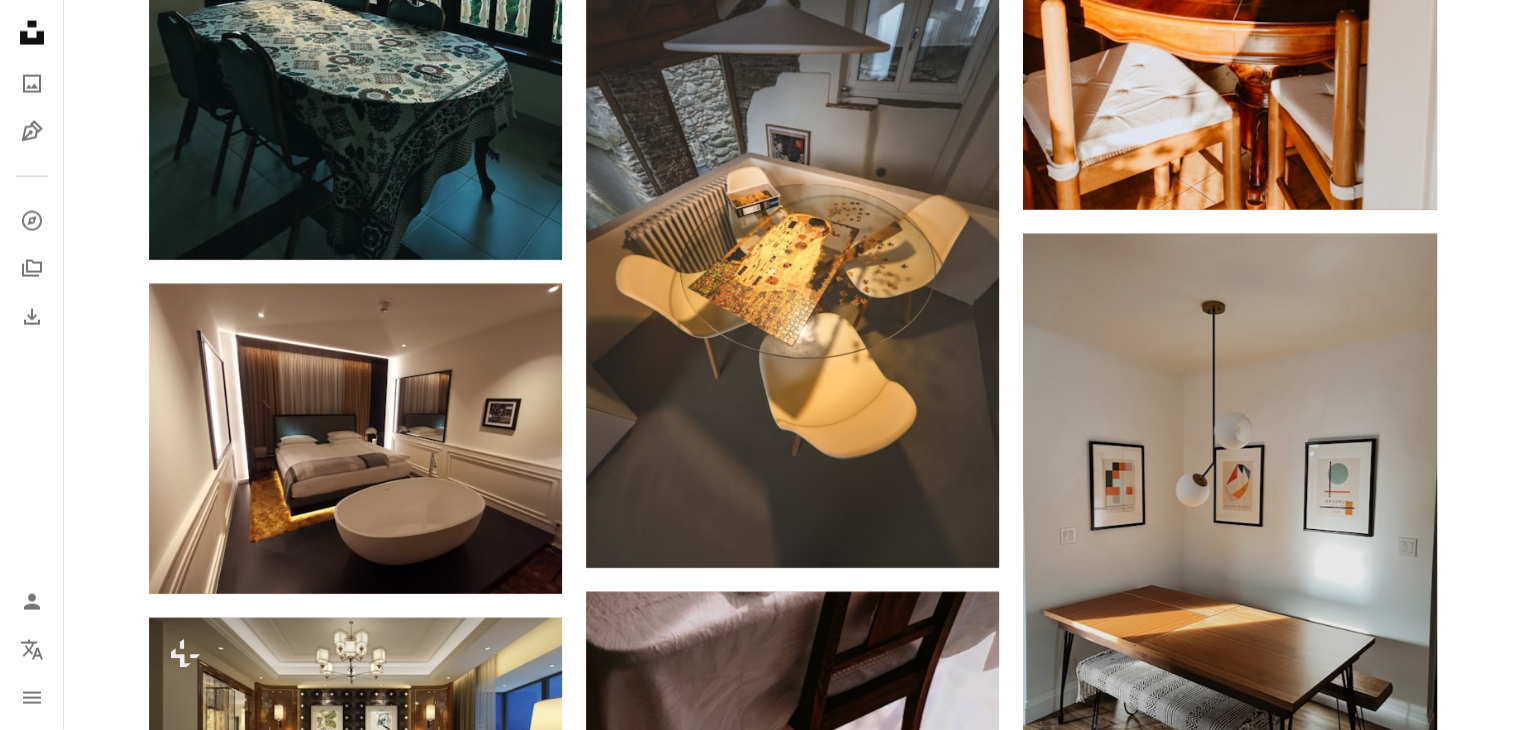 scroll, scrollTop: 19775, scrollLeft: 0, axis: vertical 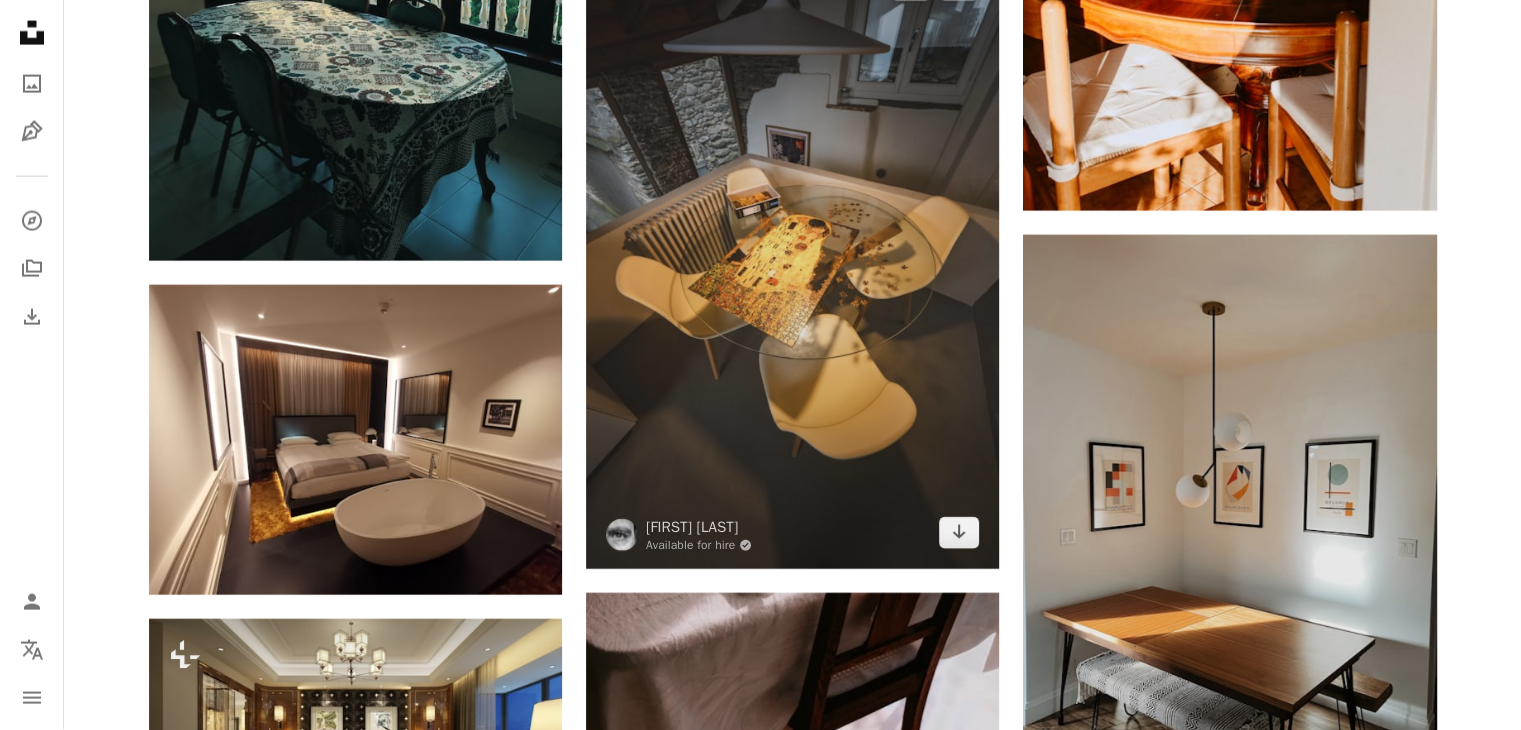 click at bounding box center (792, 259) 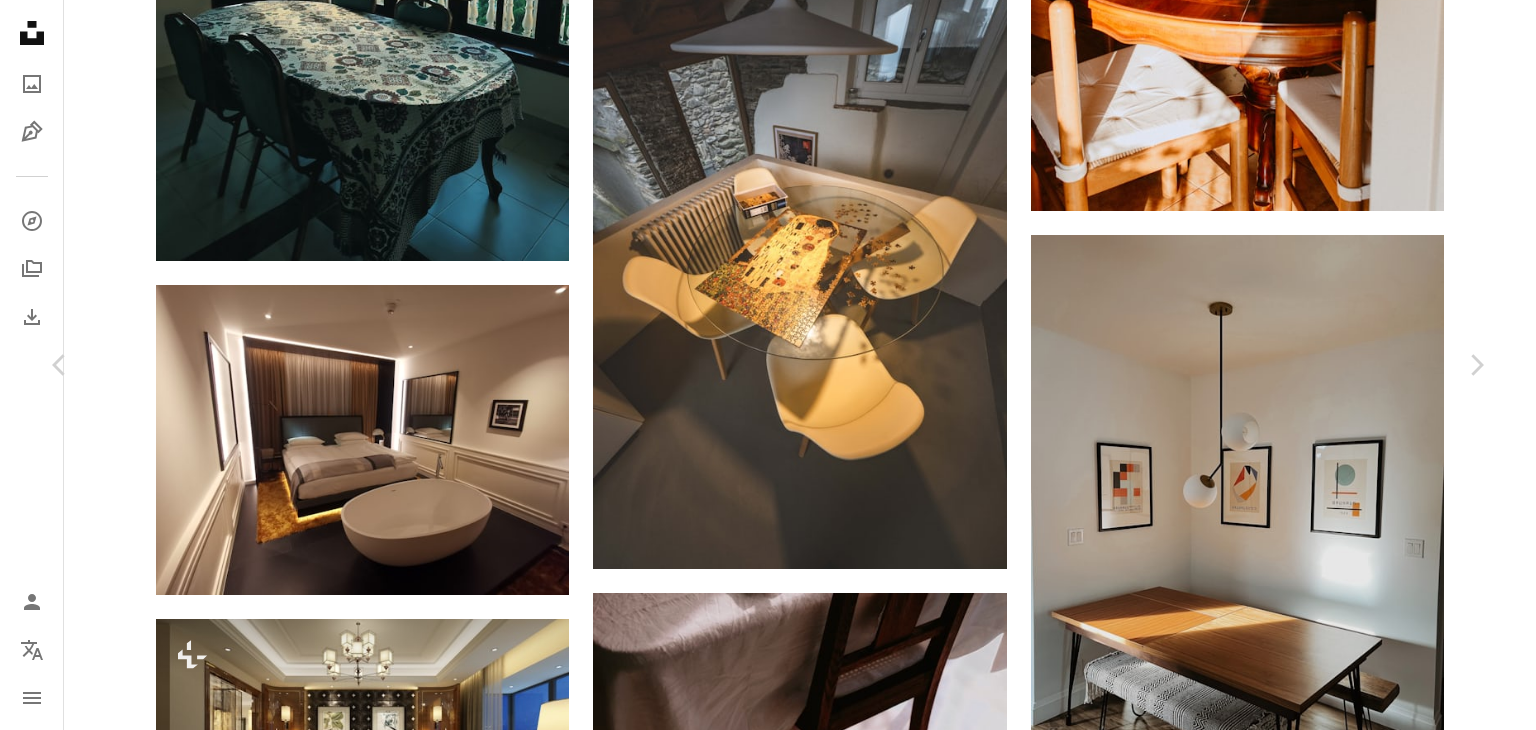 click on "Download free" at bounding box center (1287, 4801) 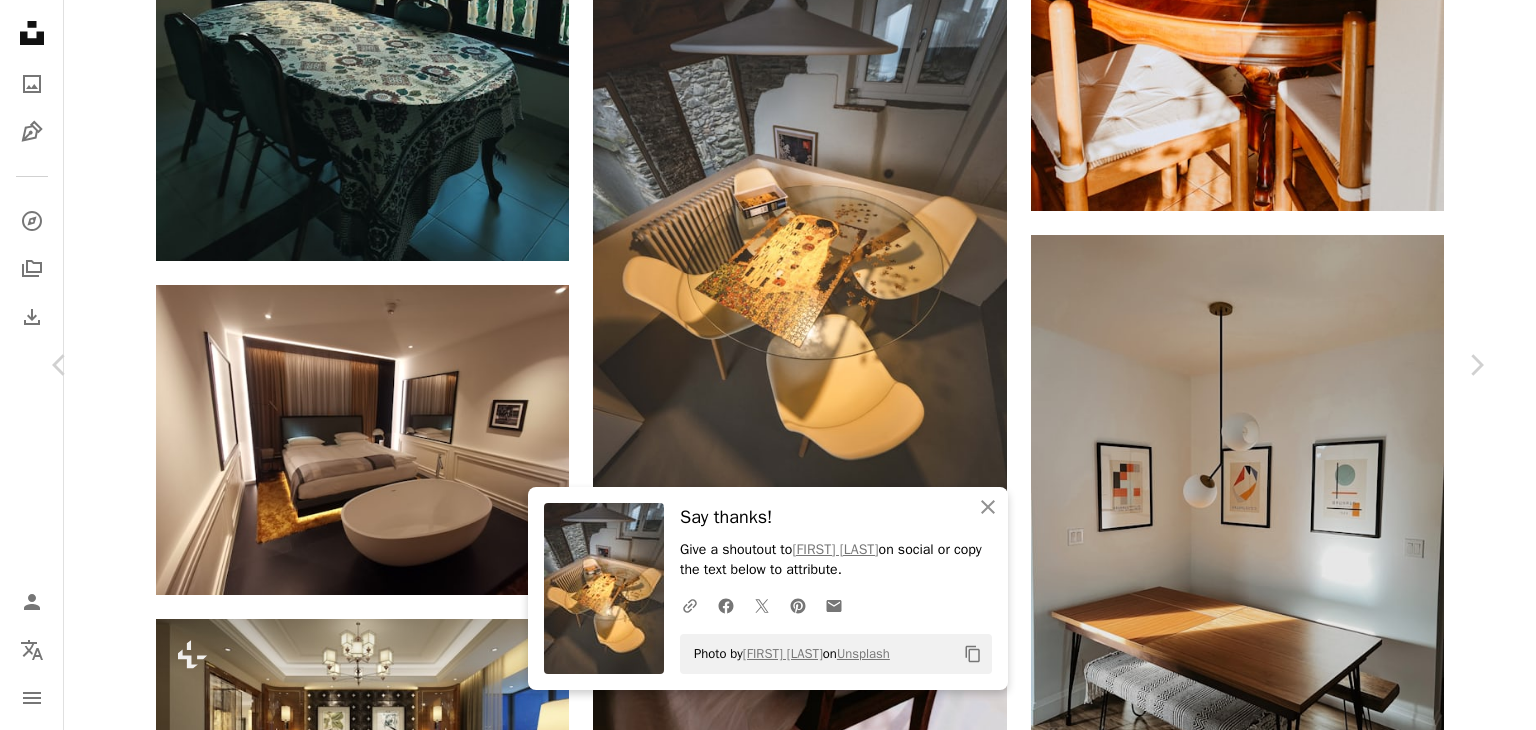 click on "An X shape Chevron left Chevron right An X shape Close Say thanks! Give a shoutout to [FIRST] [LAST] on social or copy the text below to attribute. A URL sharing icon (chains) Facebook icon X (formerly Twitter) icon Pinterest icon An envelope Photo by [FIRST] [LAST] on Unsplash
Copy content [FIRST] [LAST] Available for hire A checkmark inside of a circle A heart A plus sign Download free Chevron down Zoom in Views 17,298 Downloads 886 A forward-right arrow Share Info icon Info More Actions Casa Sorel - Charming retreat on Como Lake A map marker [STREET], [CITY], [STATE], [COUNTRY] Calendar outlined Published on [DATE] Camera FUJIFILM, X-T4 Safety Free to use under the Unsplash License furniture table dining table dining room indoorsitalia device appliance tabletop ceiling fan electrical device Creative Commons images Browse premium related images on iStock  |  Save 20% with code UNSPLASH20 View more on iStock  ↗ Related images A heart A plus sign" at bounding box center [768, 5119] 